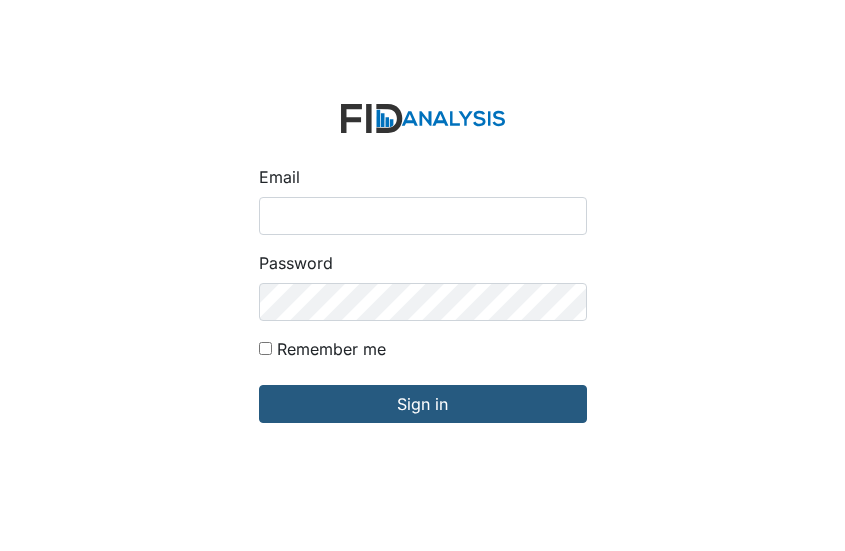 scroll, scrollTop: 0, scrollLeft: 0, axis: both 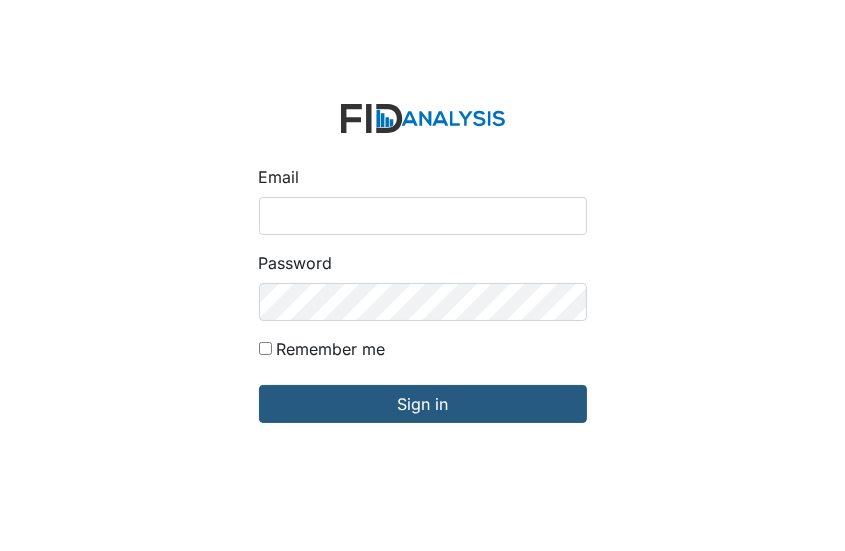 click on "Email" at bounding box center (423, 216) 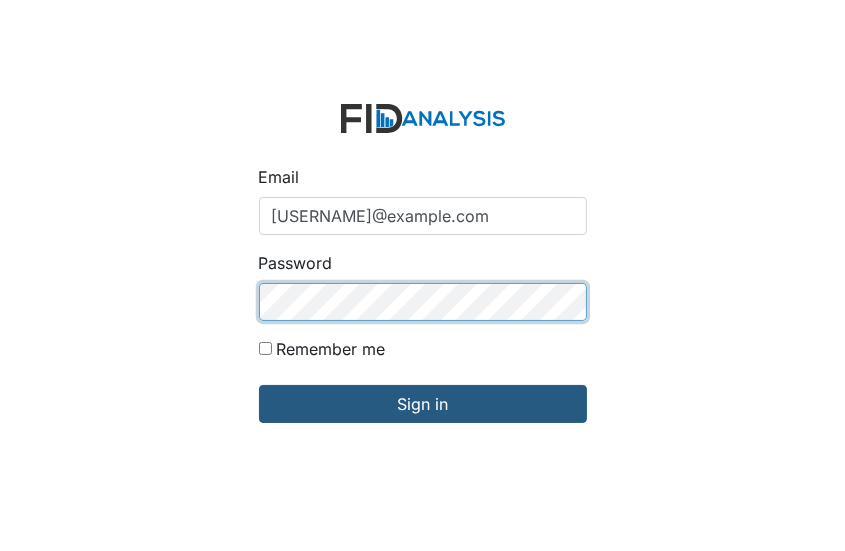 click on "Sign in" at bounding box center (423, 404) 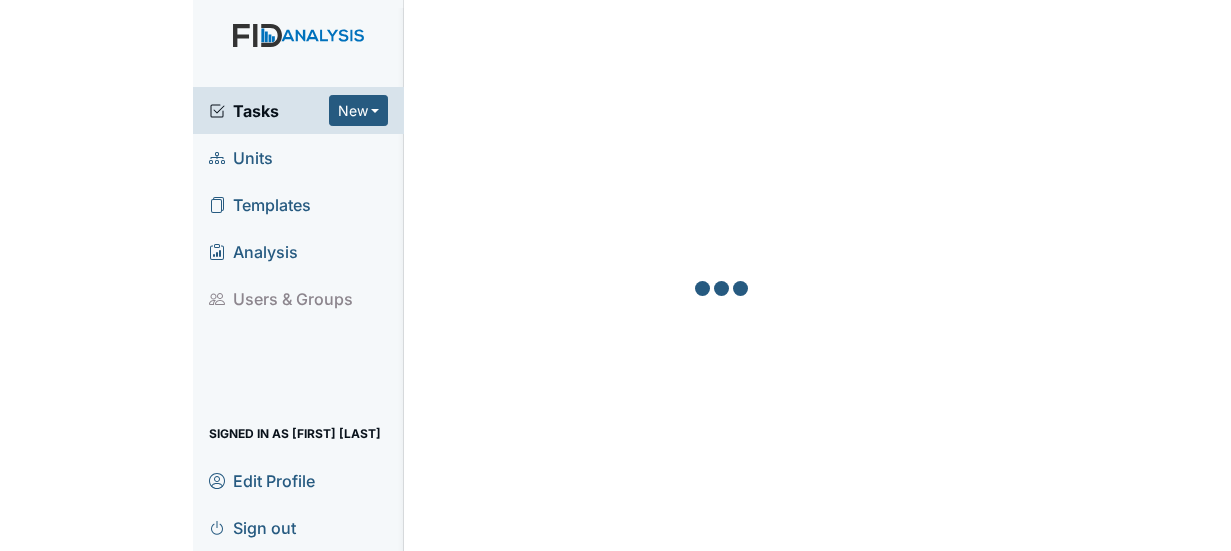 scroll, scrollTop: 0, scrollLeft: 0, axis: both 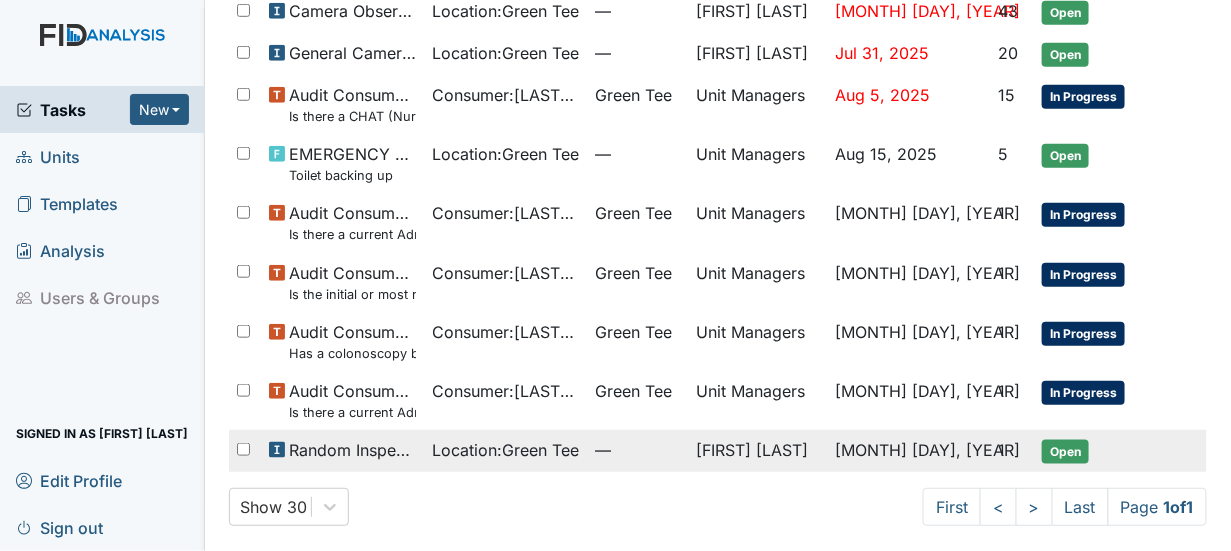 click on "Open" at bounding box center [1065, 452] 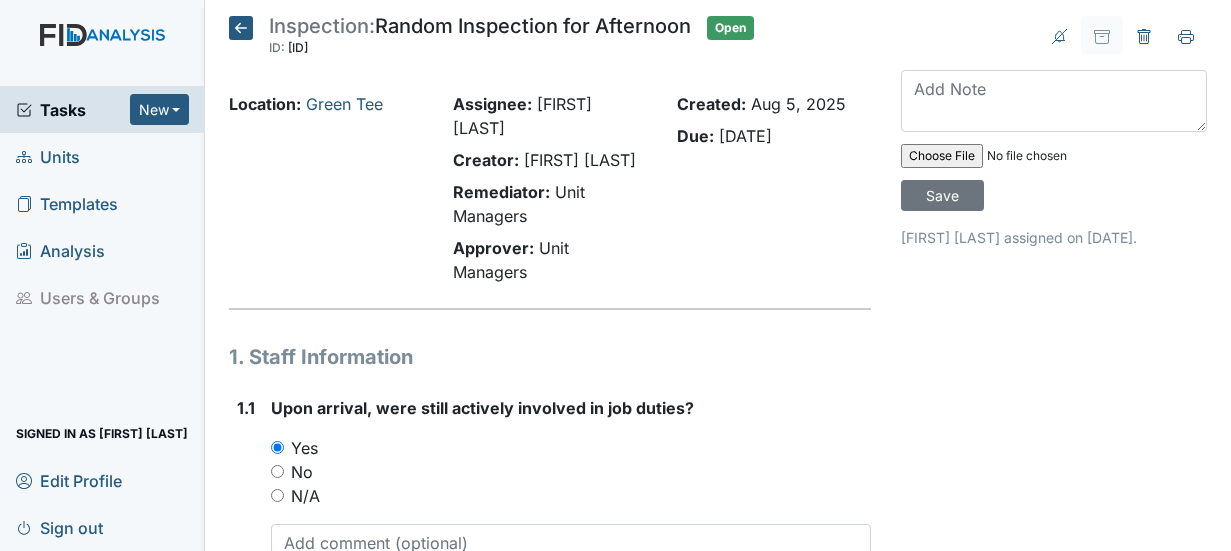scroll, scrollTop: 0, scrollLeft: 0, axis: both 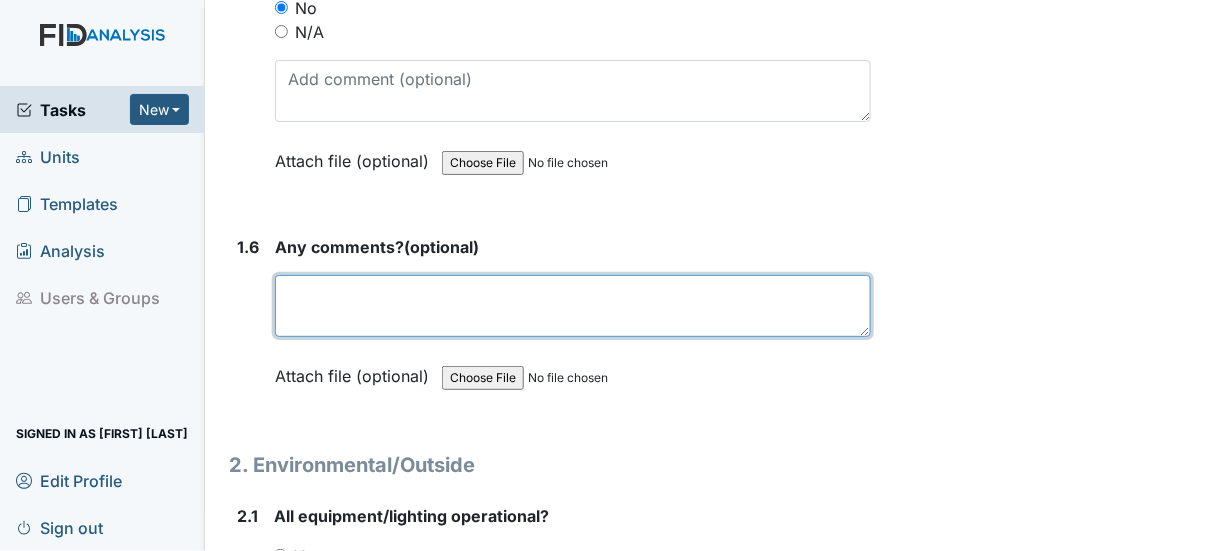 click at bounding box center (573, 306) 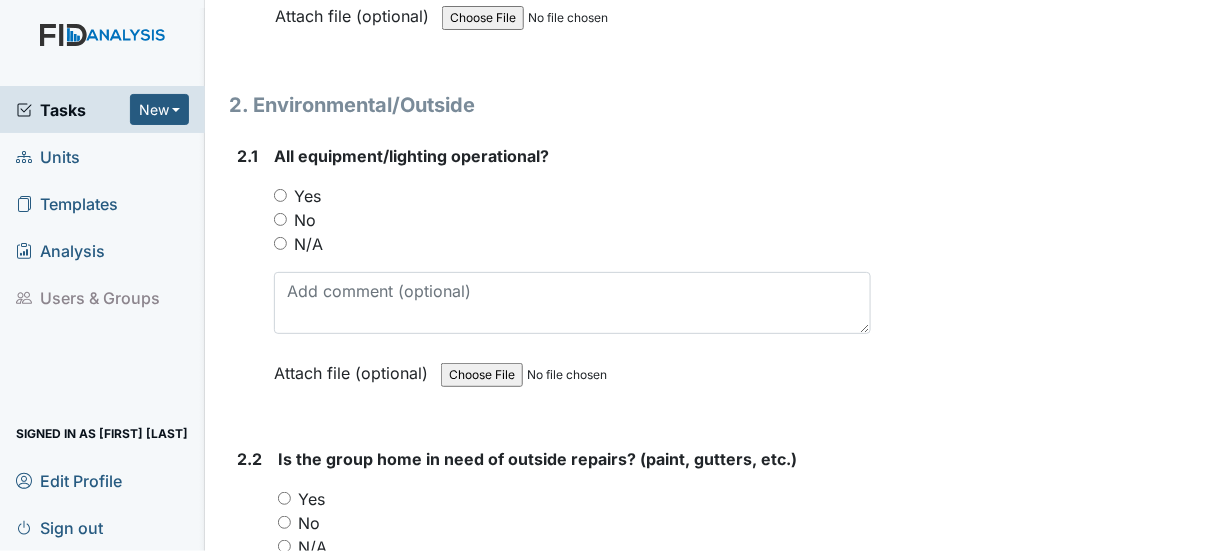 scroll, scrollTop: 2100, scrollLeft: 0, axis: vertical 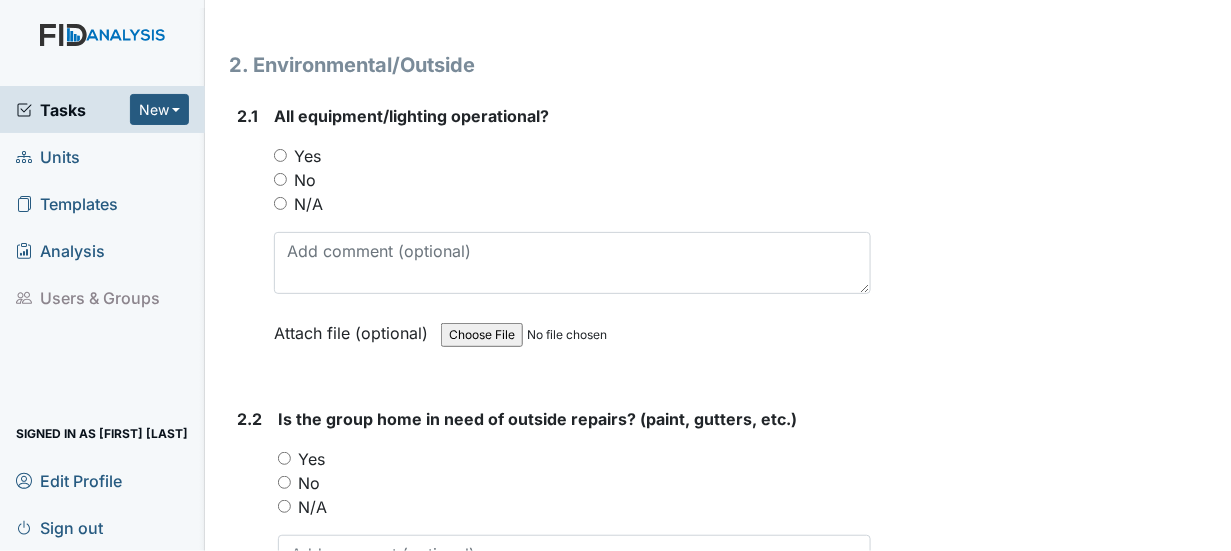 type on "na" 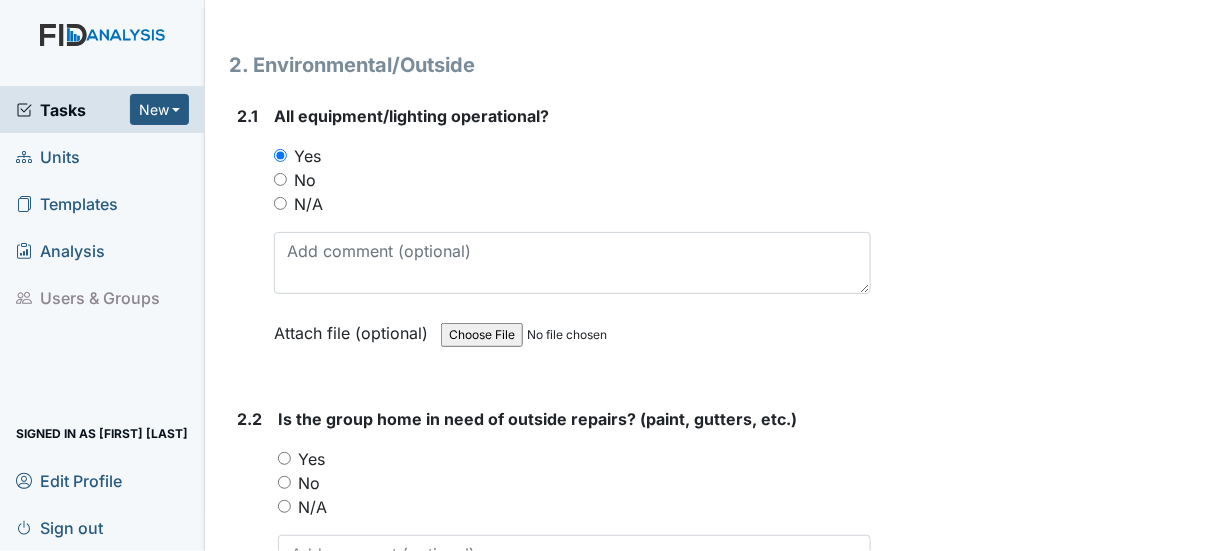 click on "No" at bounding box center (284, 482) 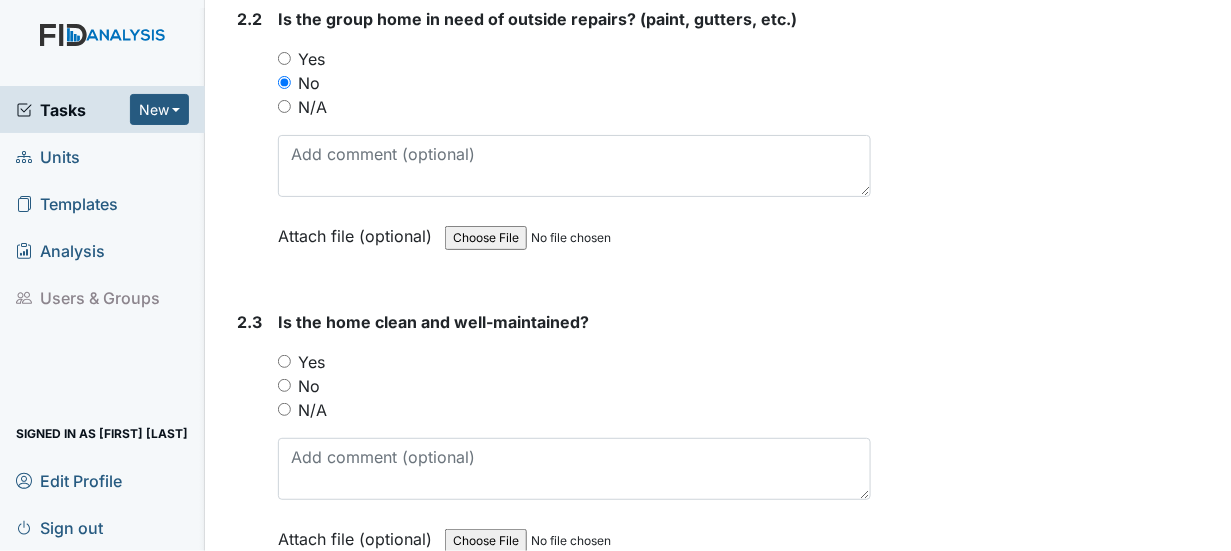 scroll, scrollTop: 2600, scrollLeft: 0, axis: vertical 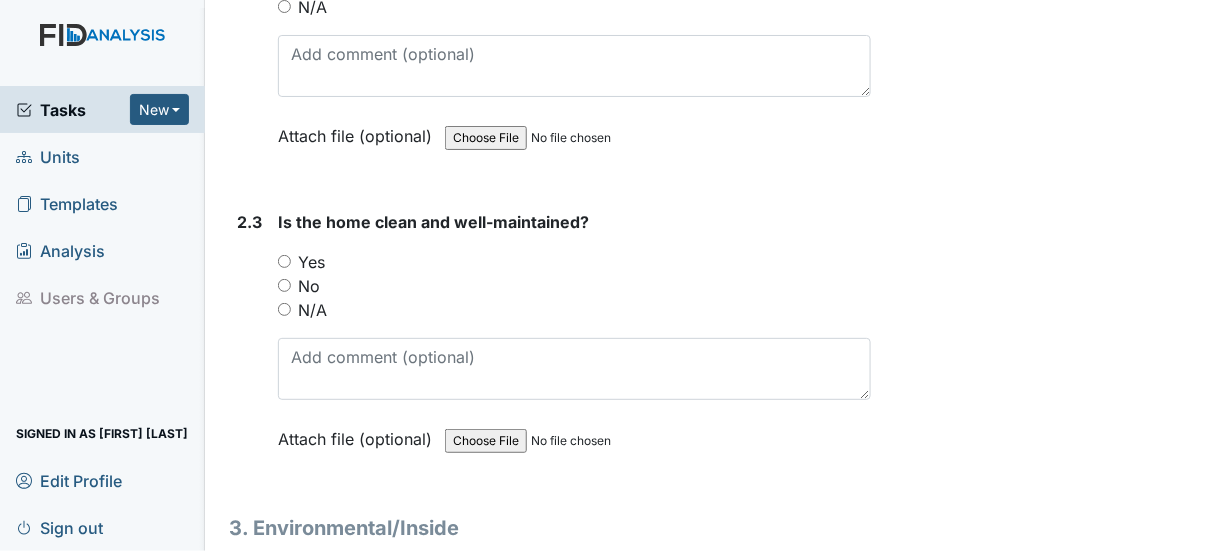 click on "Yes" at bounding box center (284, 261) 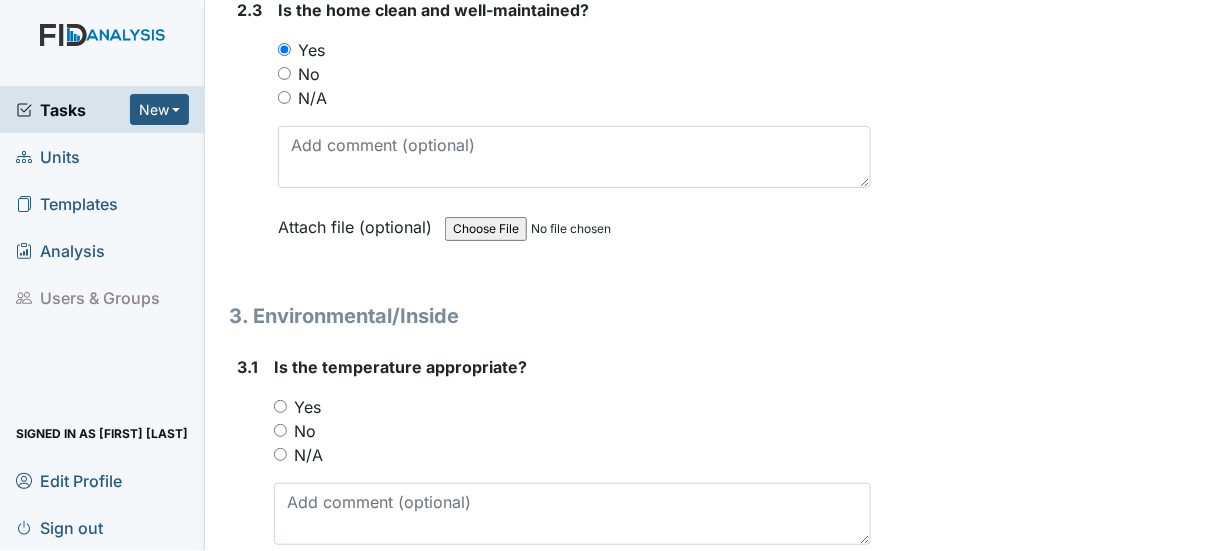 scroll, scrollTop: 2900, scrollLeft: 0, axis: vertical 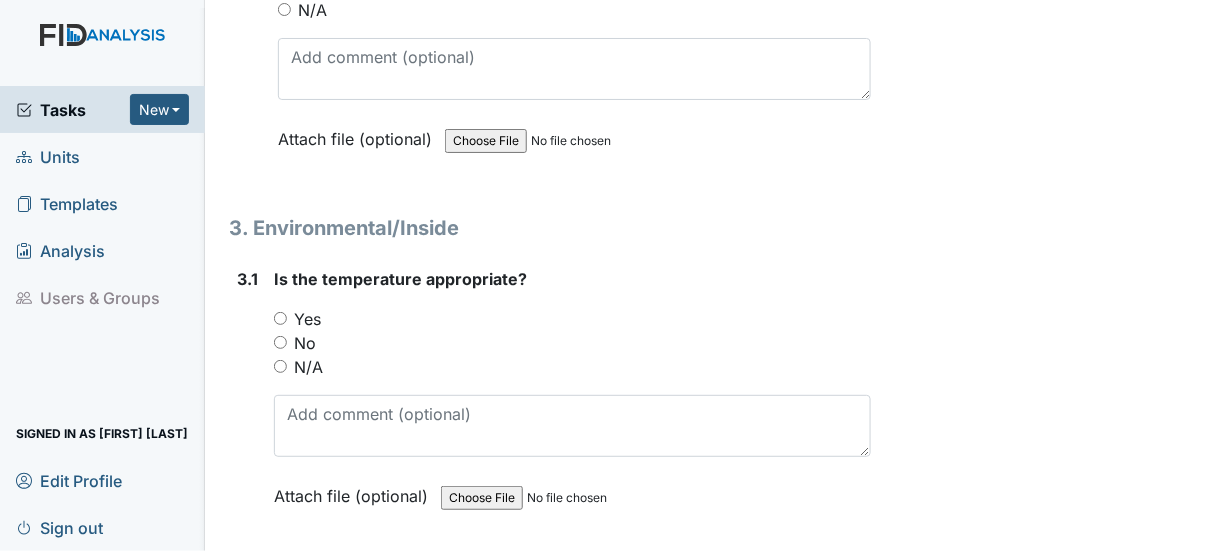 click on "Yes" at bounding box center [280, 318] 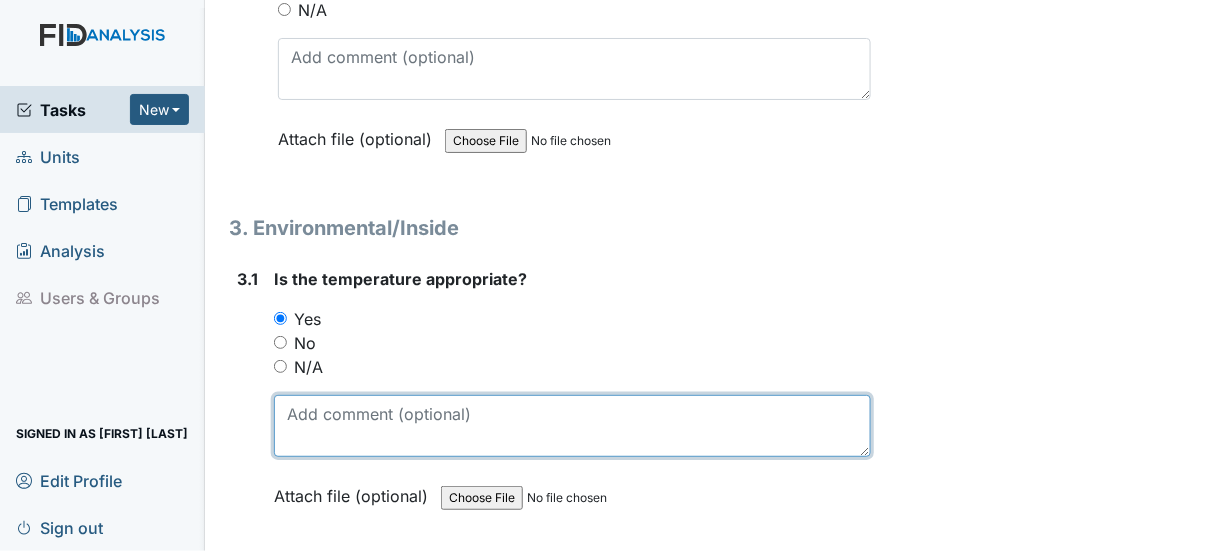 click at bounding box center (572, 426) 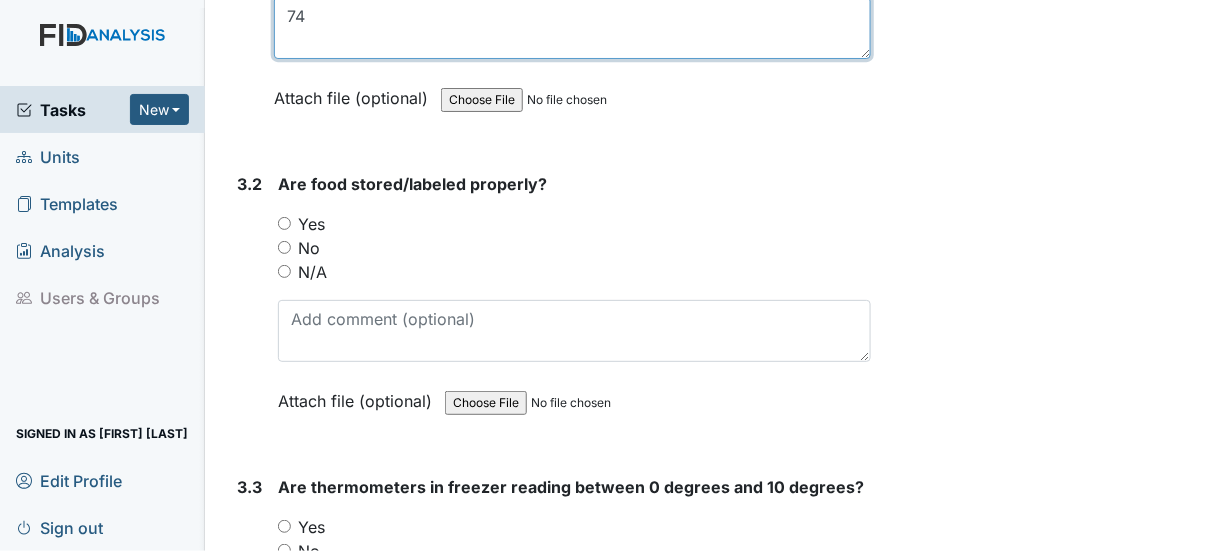 scroll, scrollTop: 3300, scrollLeft: 0, axis: vertical 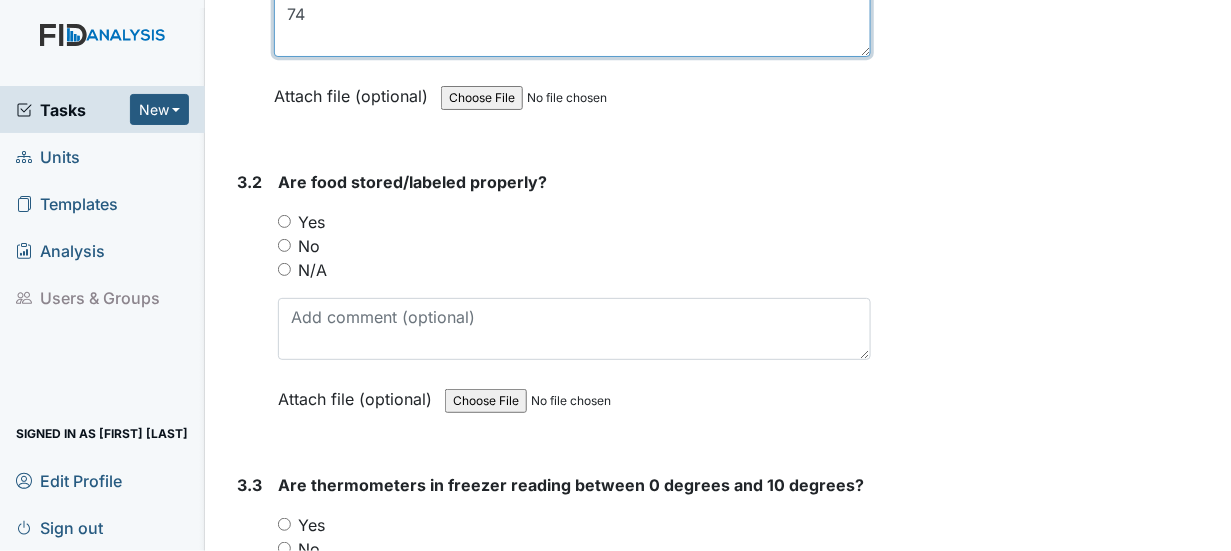 type on "74" 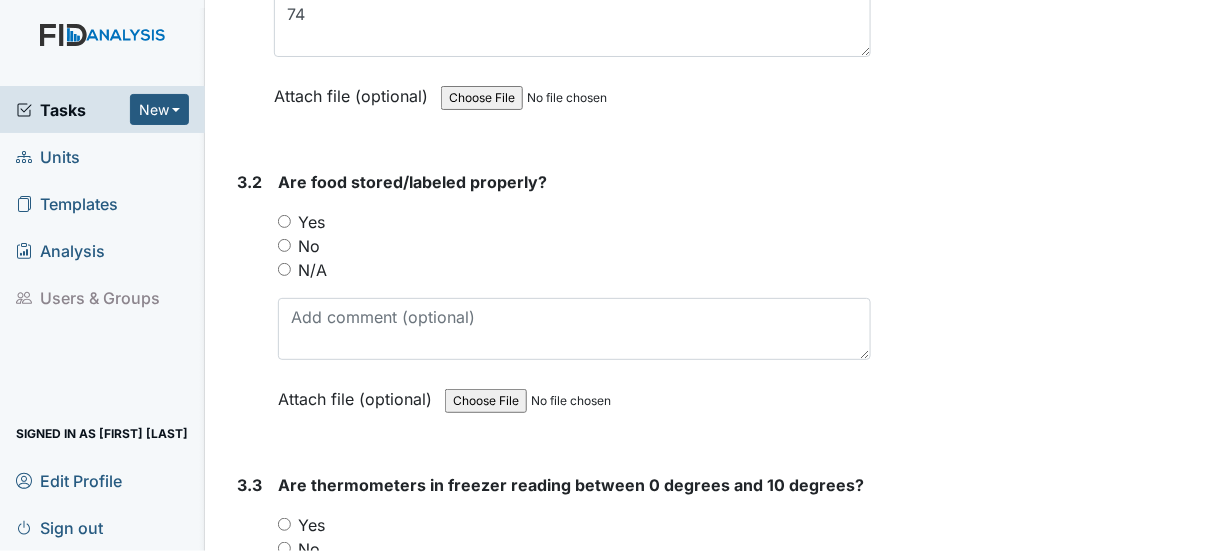 click on "Yes" at bounding box center [284, 221] 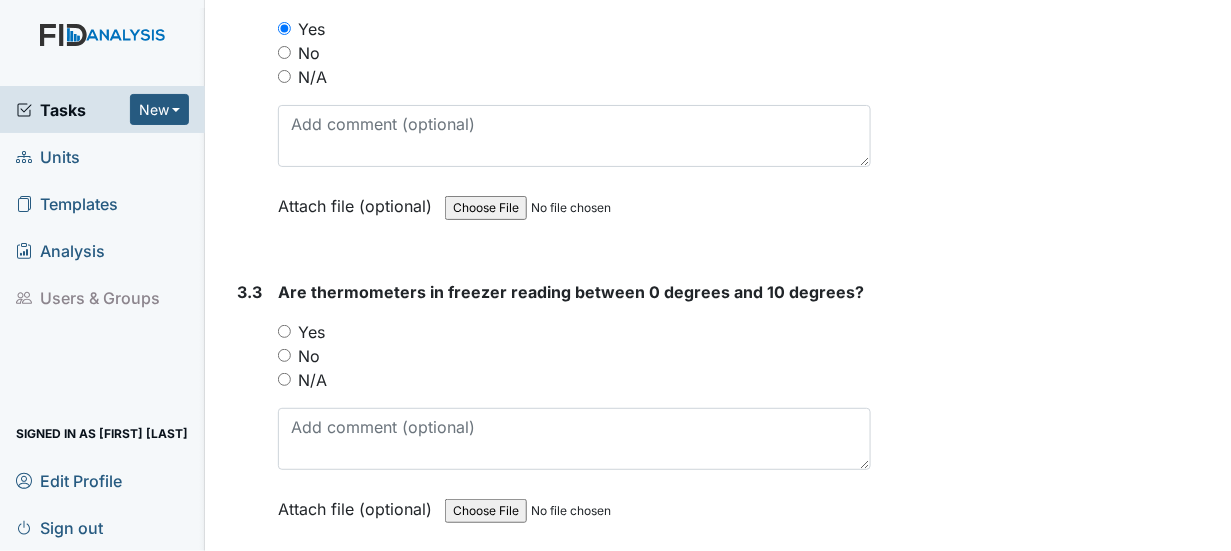 scroll, scrollTop: 3600, scrollLeft: 0, axis: vertical 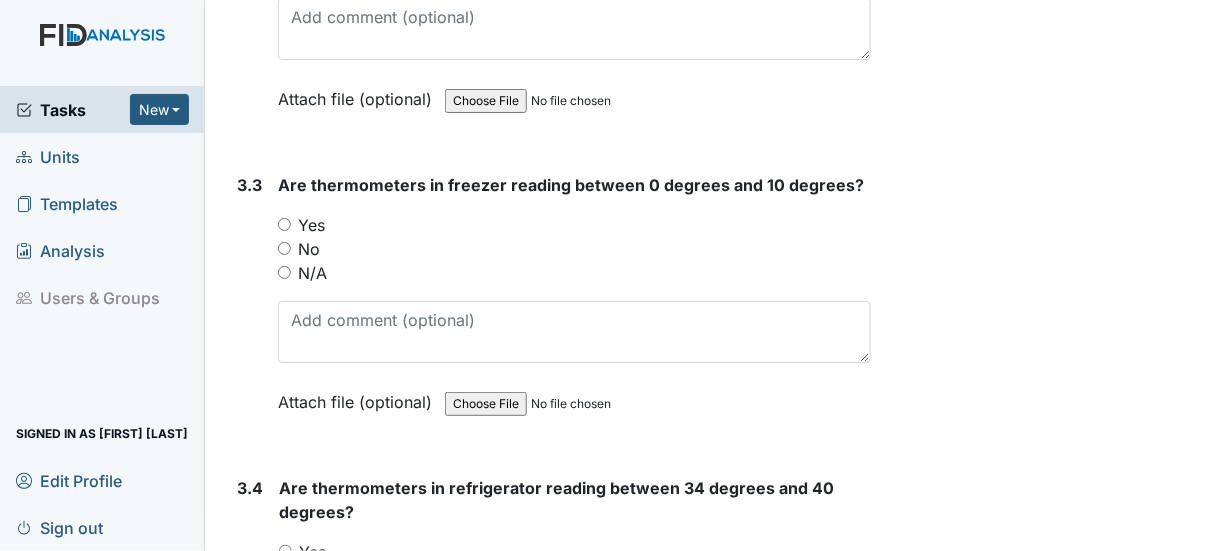 drag, startPoint x: 281, startPoint y: 212, endPoint x: 299, endPoint y: 223, distance: 21.095022 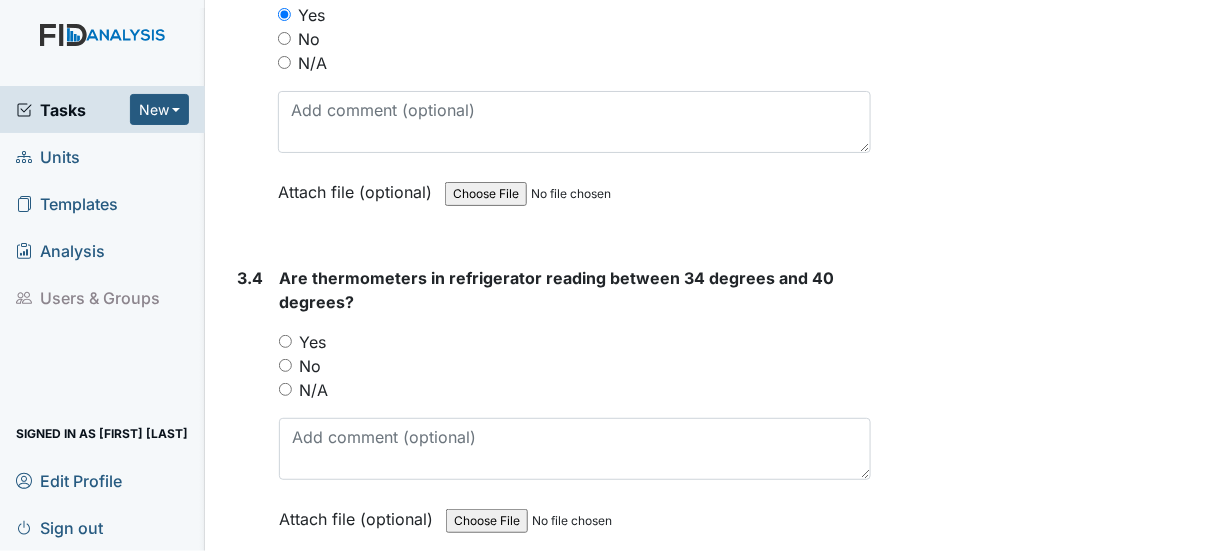 scroll, scrollTop: 3900, scrollLeft: 0, axis: vertical 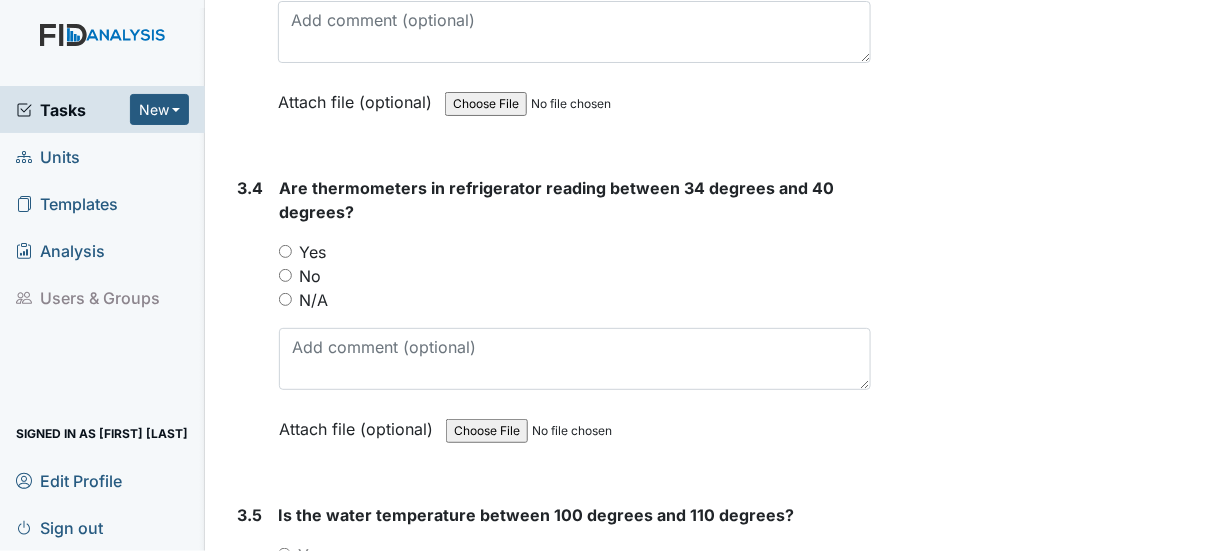 click on "Yes" at bounding box center [285, 251] 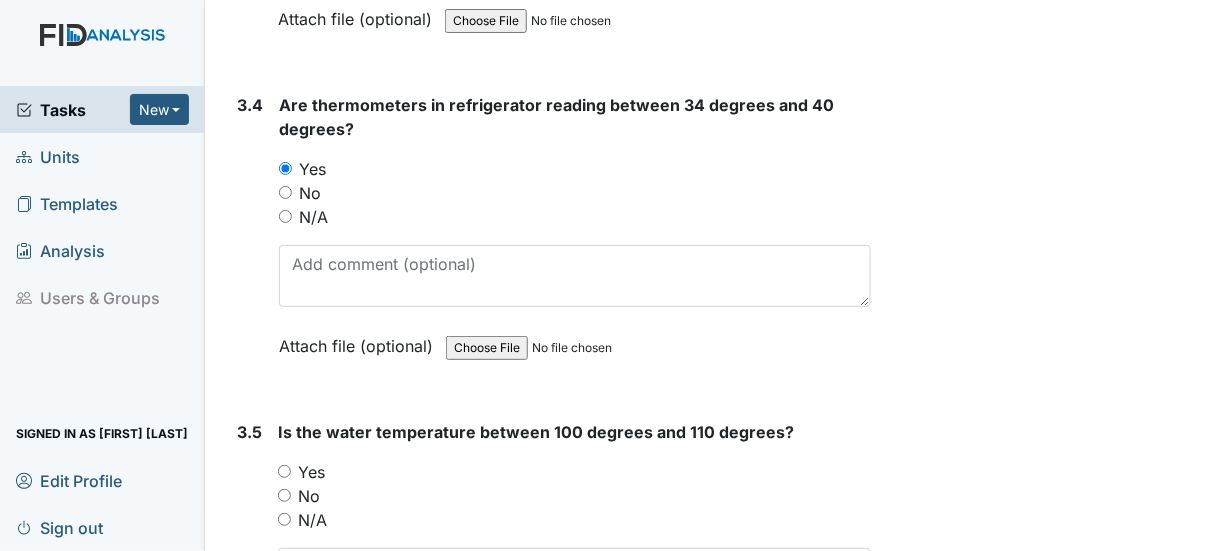 scroll, scrollTop: 4200, scrollLeft: 0, axis: vertical 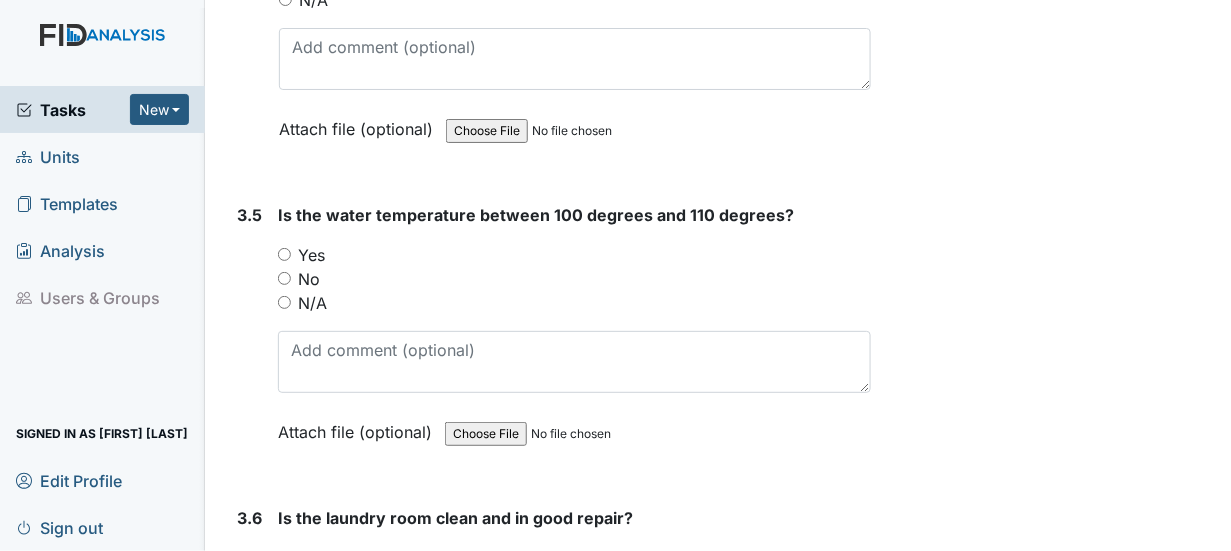 click on "Yes" at bounding box center (284, 254) 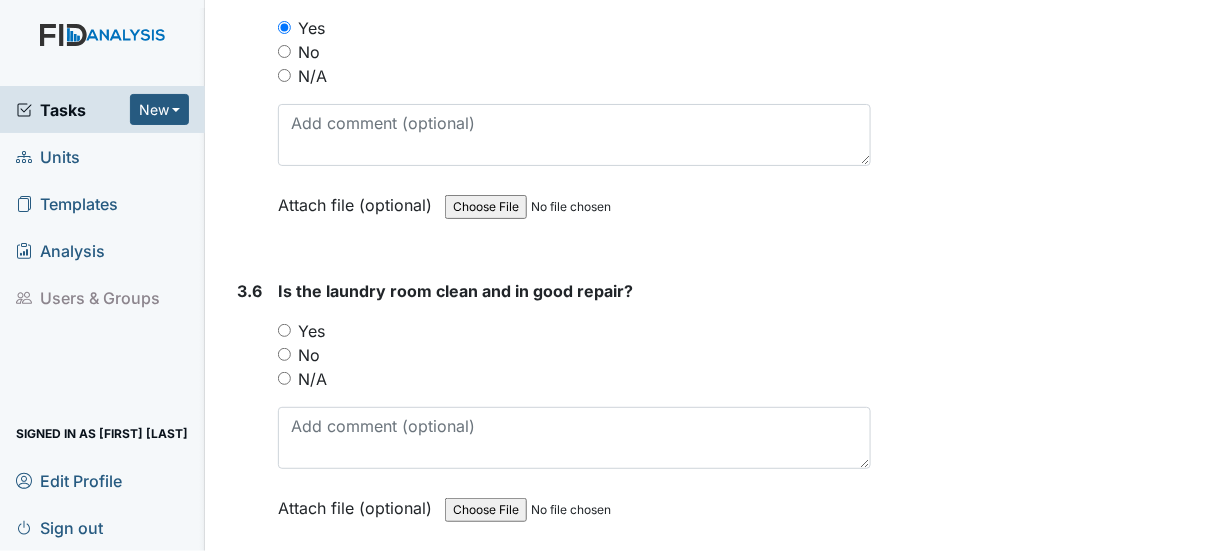 scroll, scrollTop: 4500, scrollLeft: 0, axis: vertical 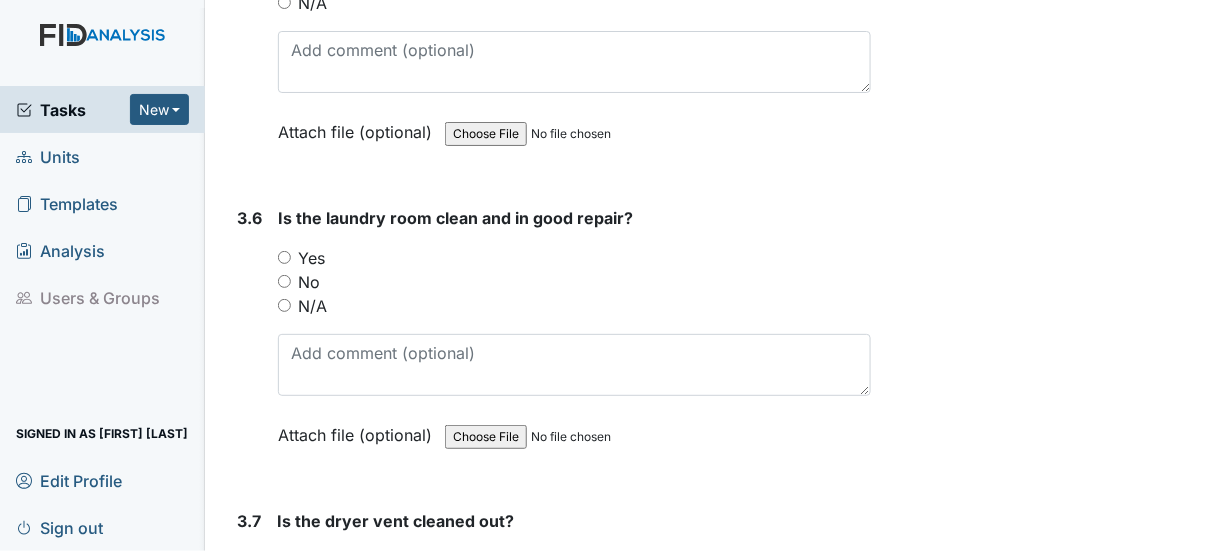 click on "Yes" at bounding box center (284, 257) 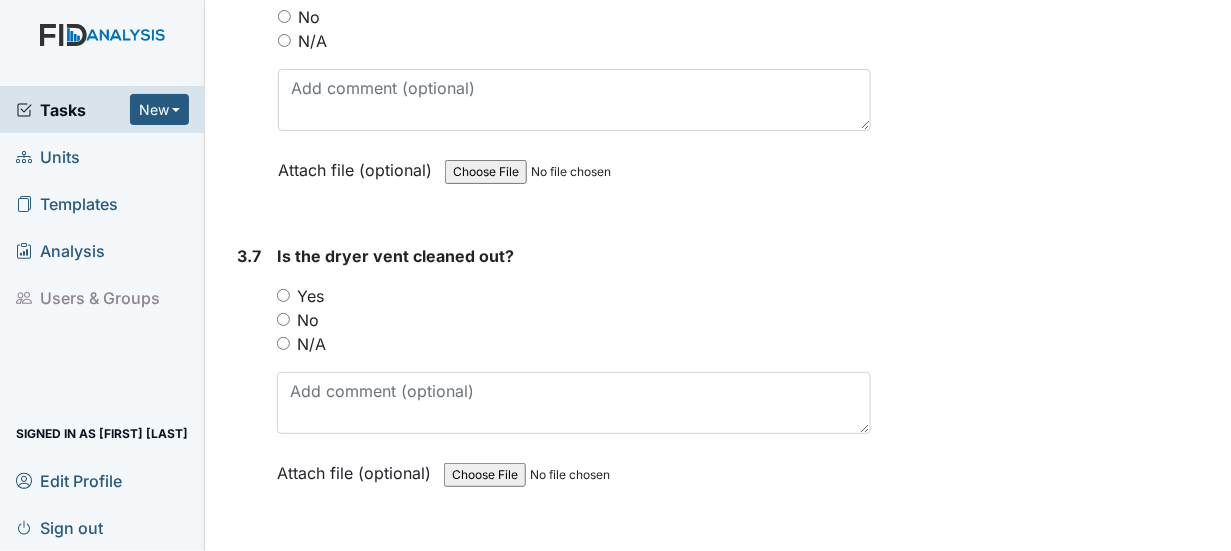 scroll, scrollTop: 4800, scrollLeft: 0, axis: vertical 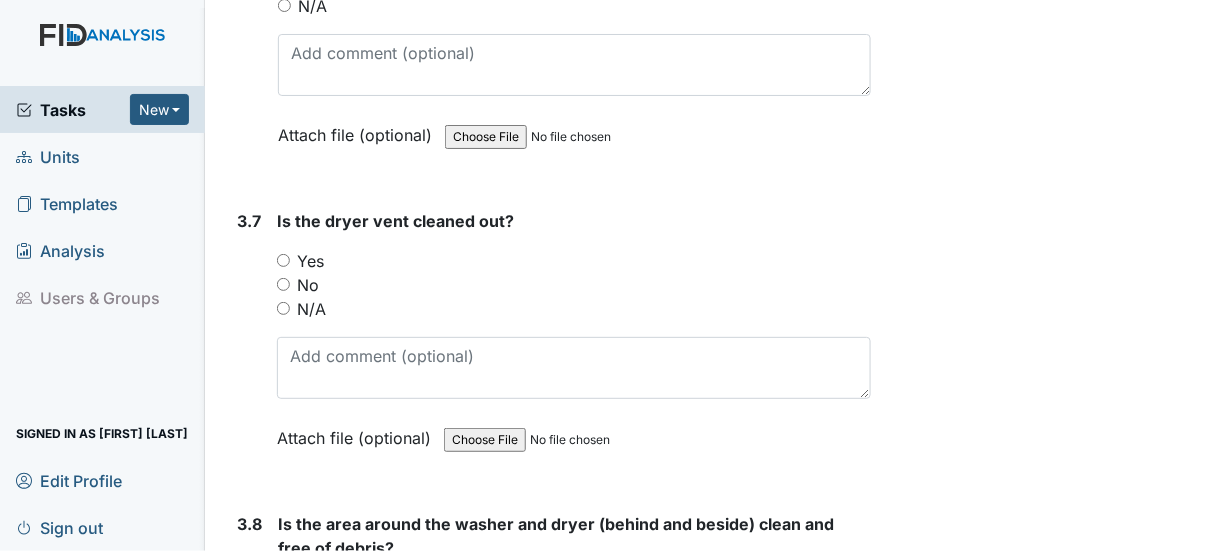 click on "Yes" at bounding box center (283, 260) 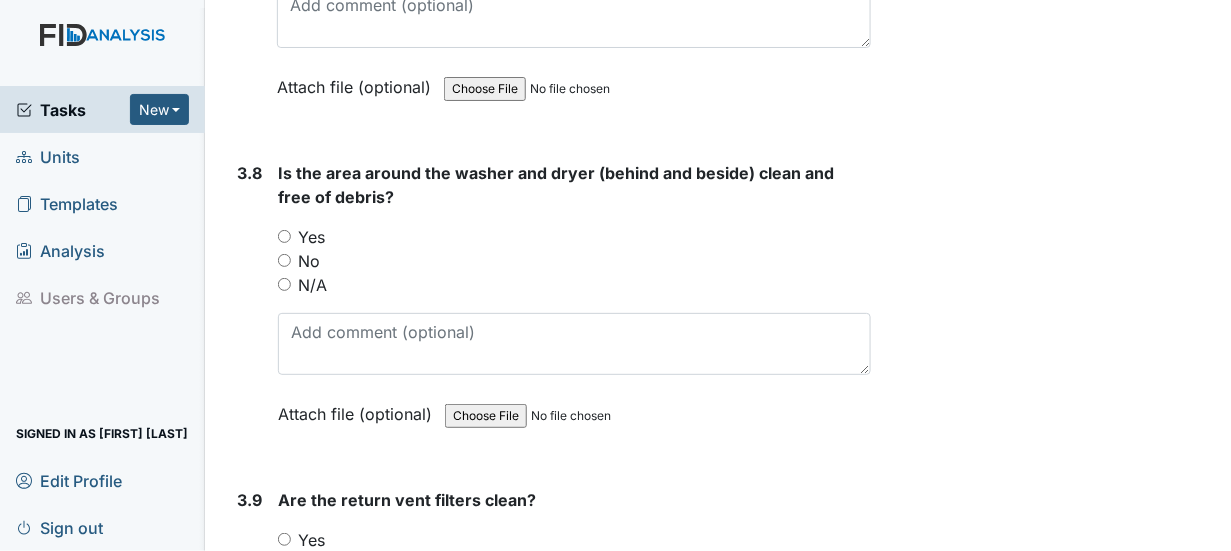scroll, scrollTop: 5200, scrollLeft: 0, axis: vertical 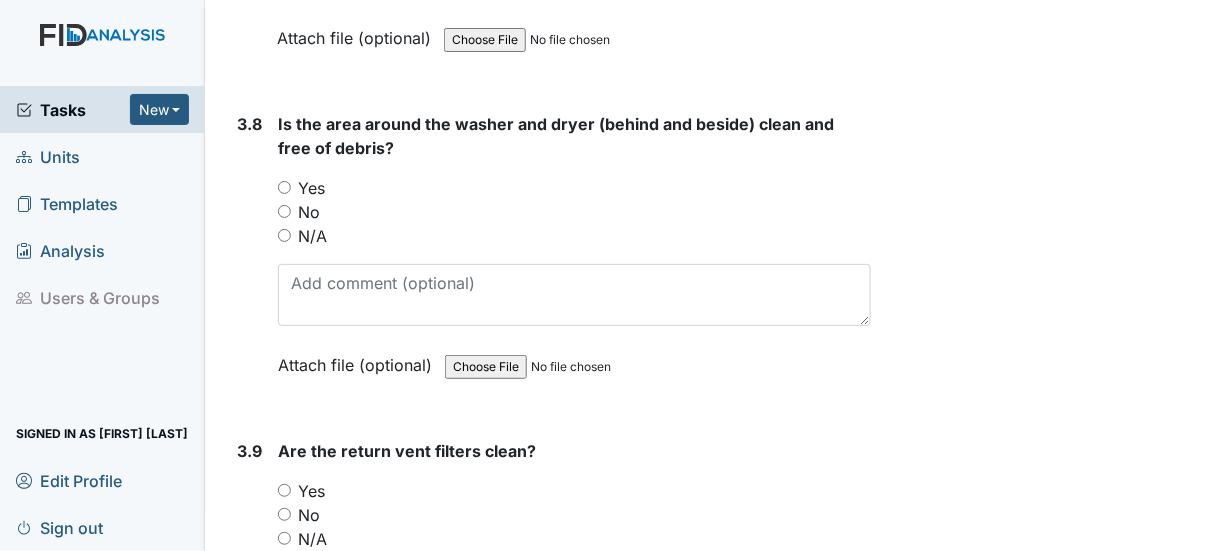 click on "Yes" at bounding box center [284, 187] 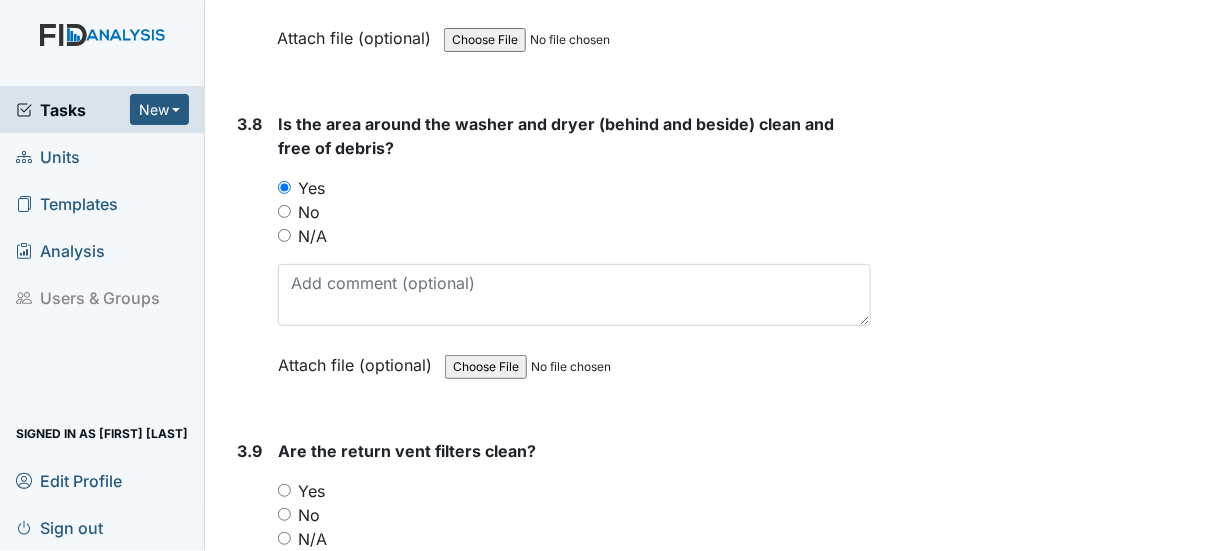 click on "Yes" at bounding box center (284, 490) 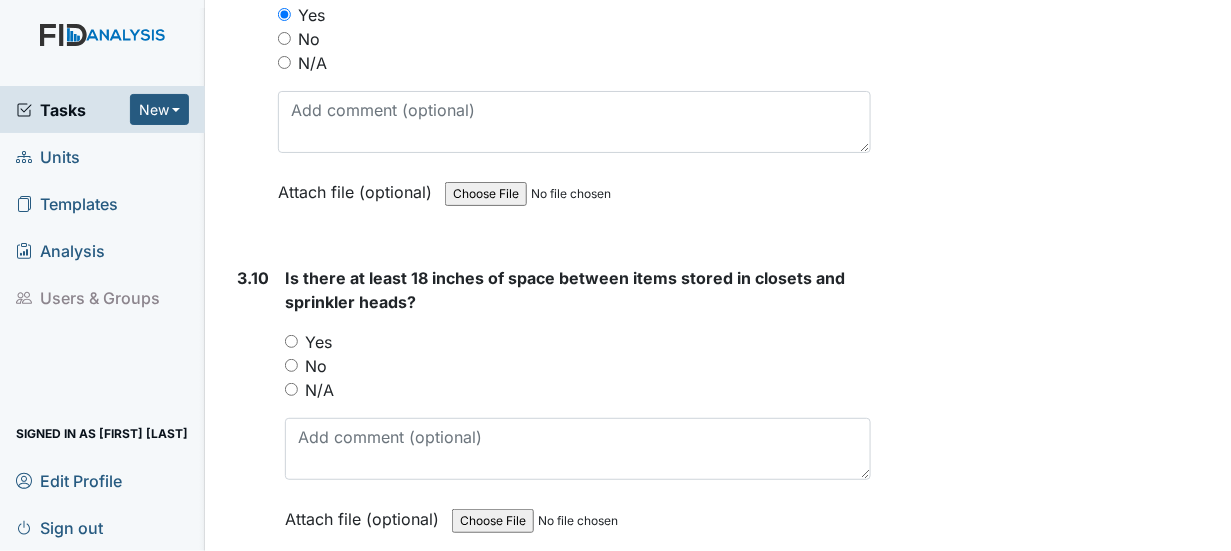 scroll, scrollTop: 5700, scrollLeft: 0, axis: vertical 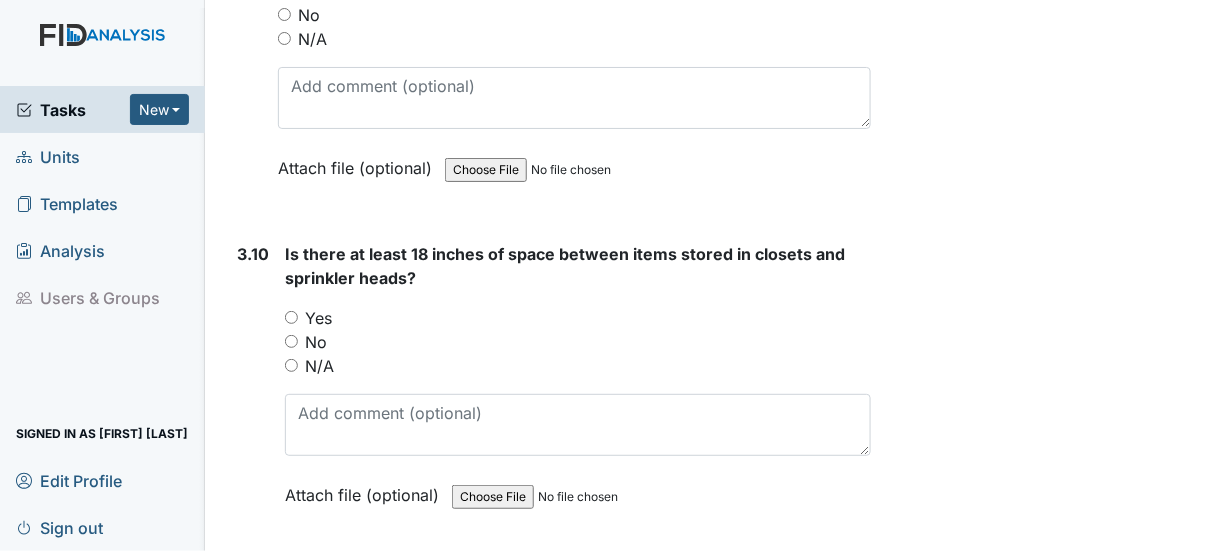 click on "Yes" at bounding box center (291, 317) 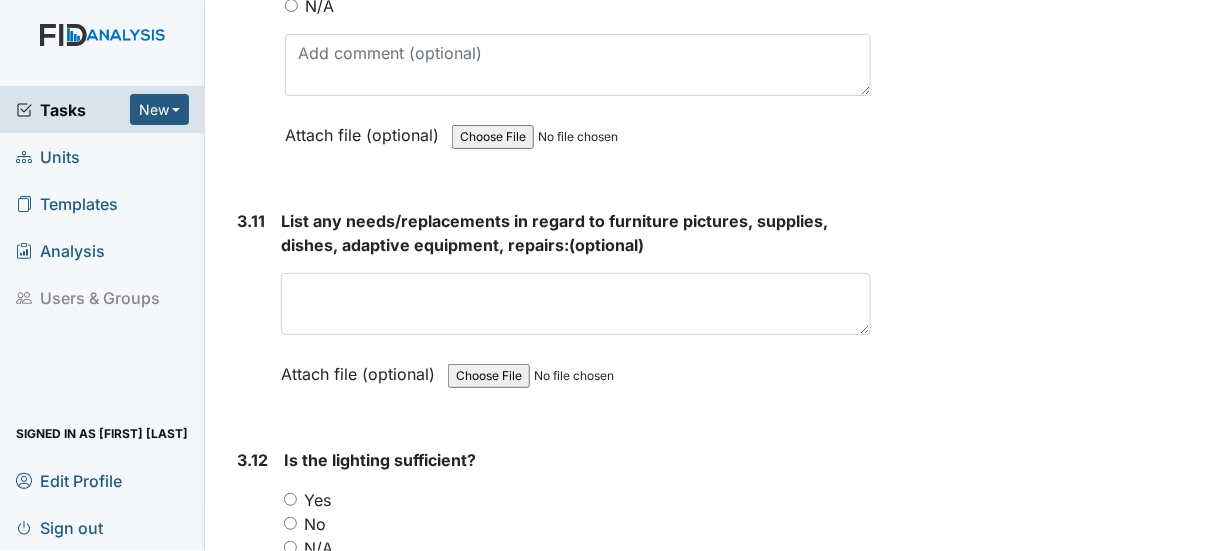 scroll, scrollTop: 6100, scrollLeft: 0, axis: vertical 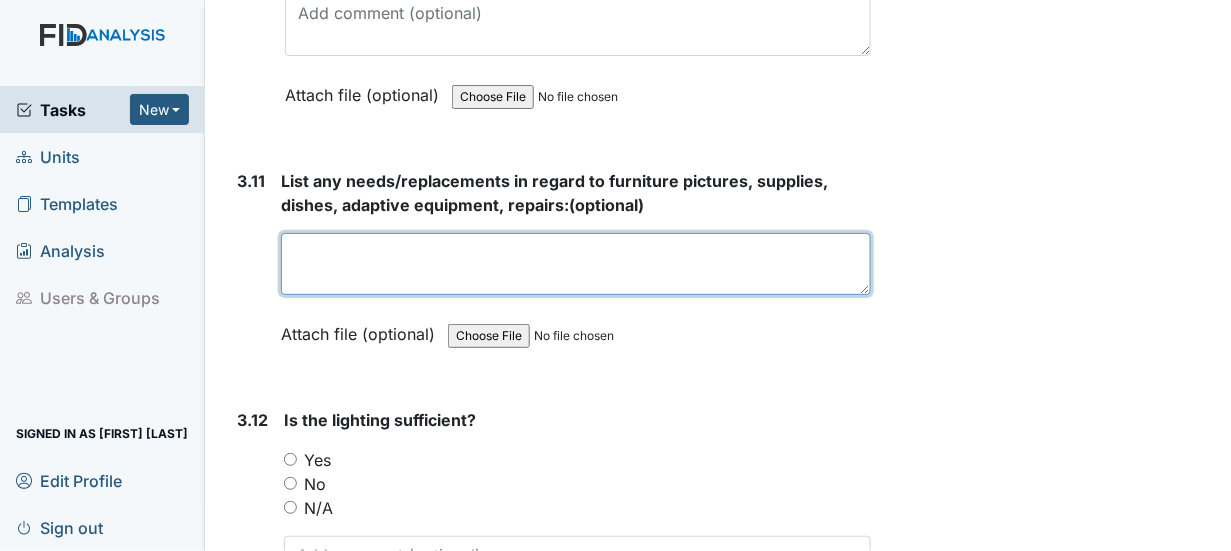 click at bounding box center (576, 264) 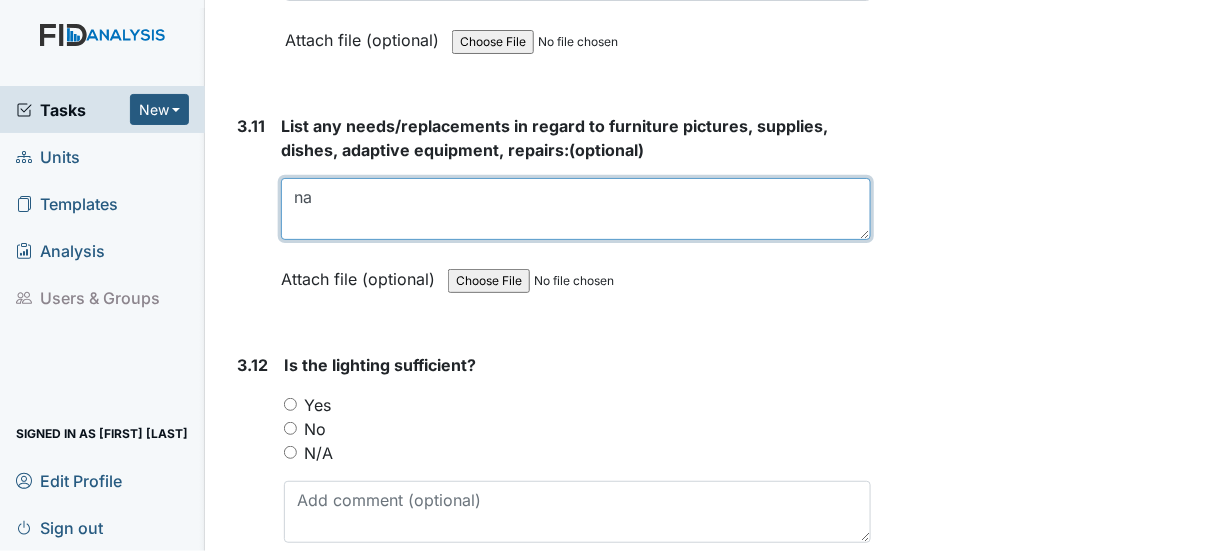 scroll, scrollTop: 6200, scrollLeft: 0, axis: vertical 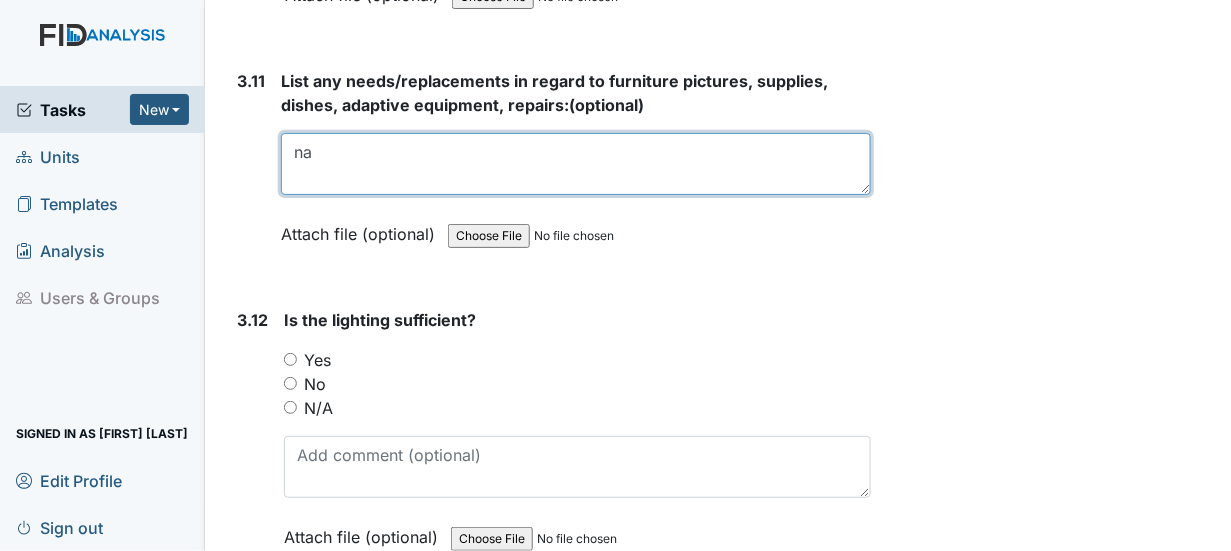 type on "na" 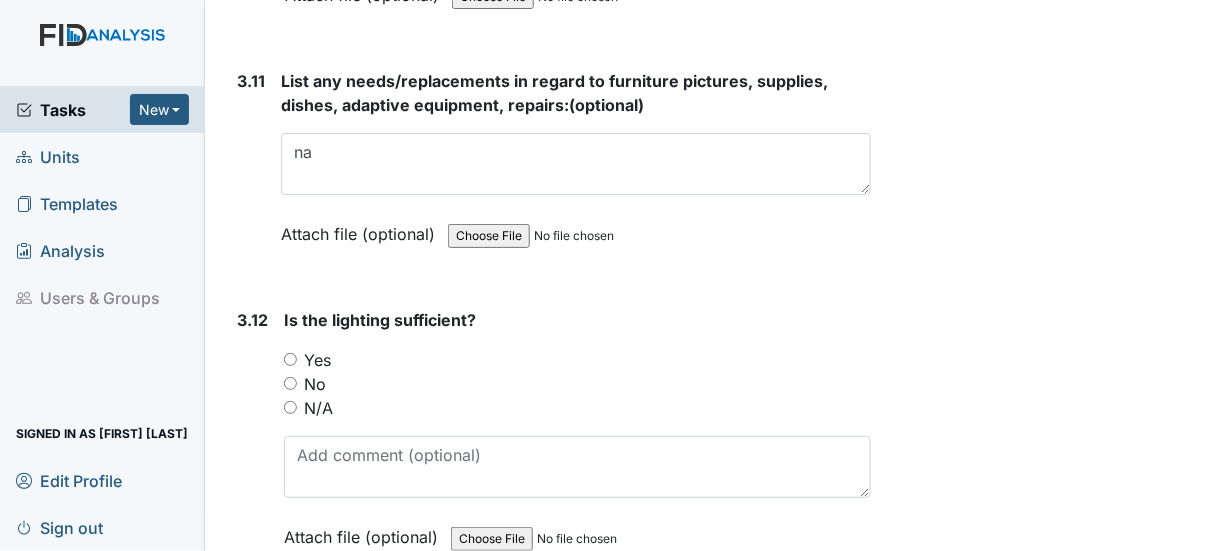 click on "Yes" at bounding box center [290, 359] 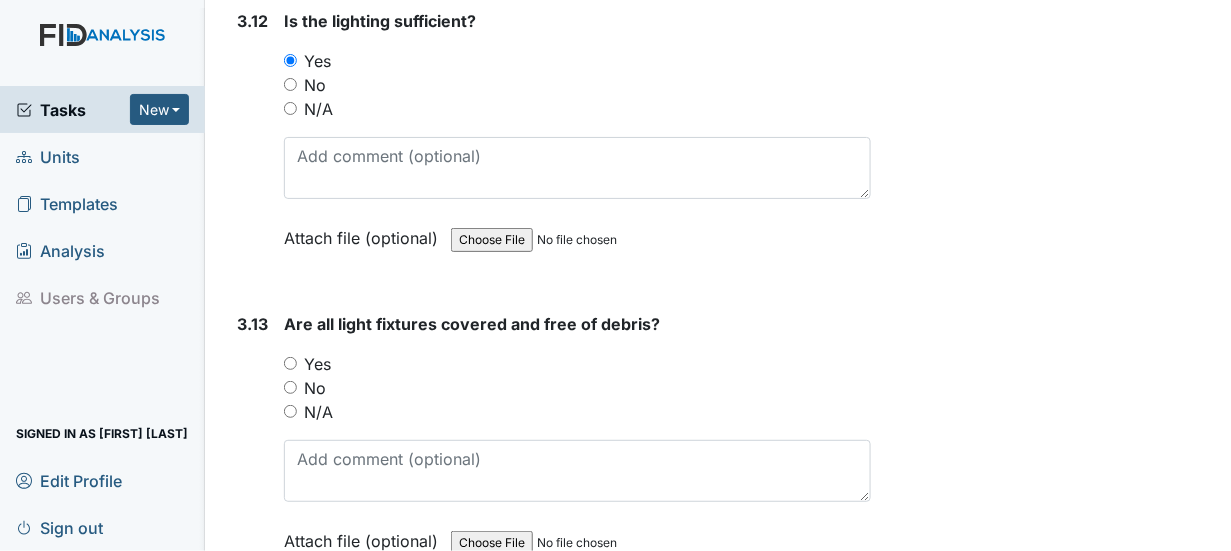scroll, scrollTop: 6500, scrollLeft: 0, axis: vertical 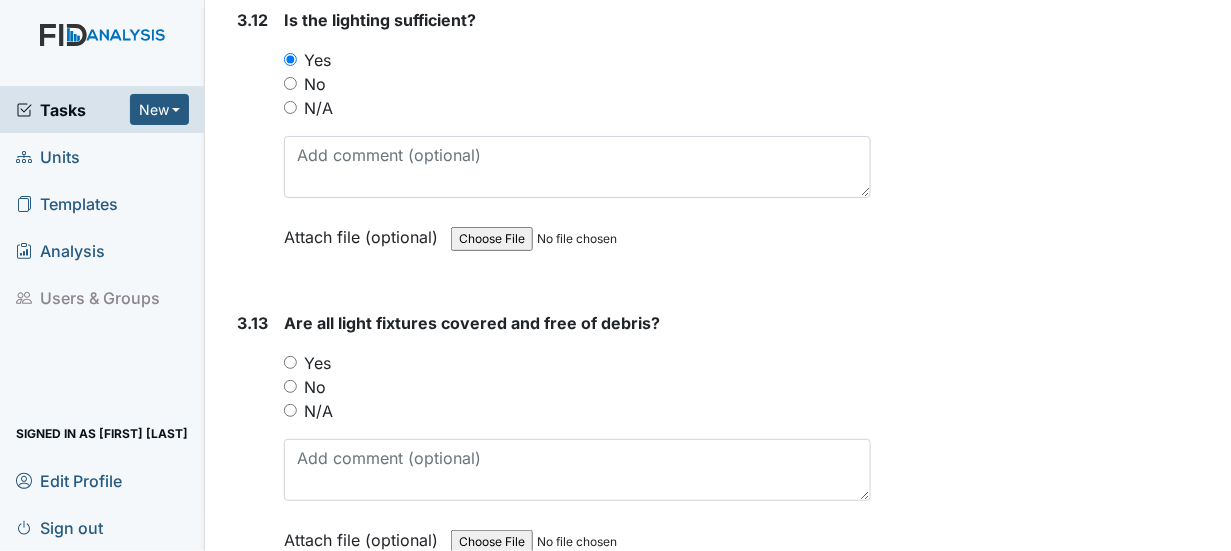 click on "Yes" at bounding box center [290, 362] 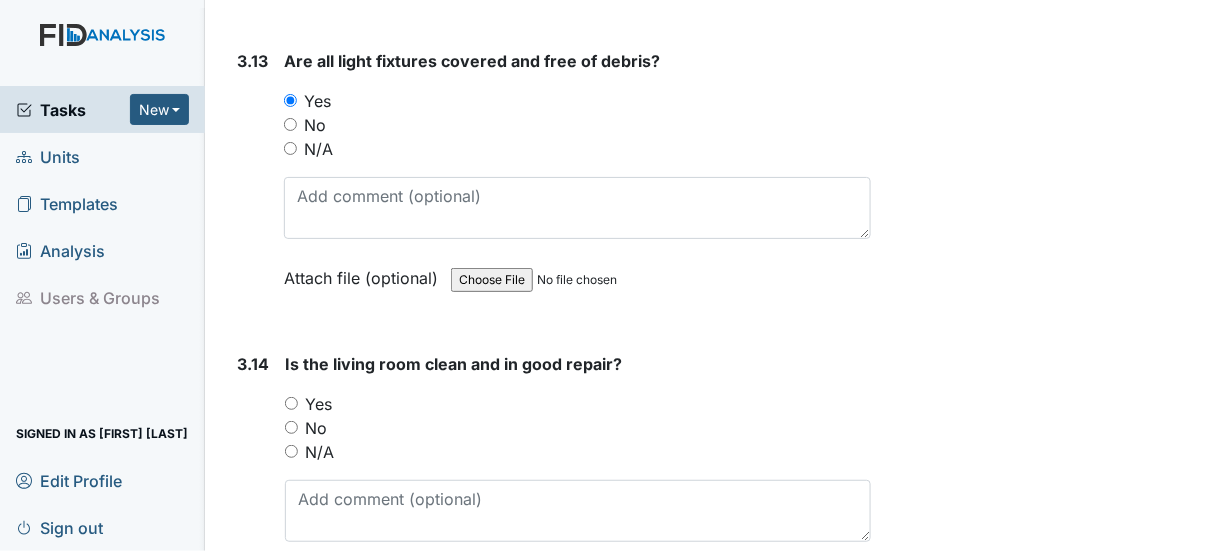 scroll, scrollTop: 6800, scrollLeft: 0, axis: vertical 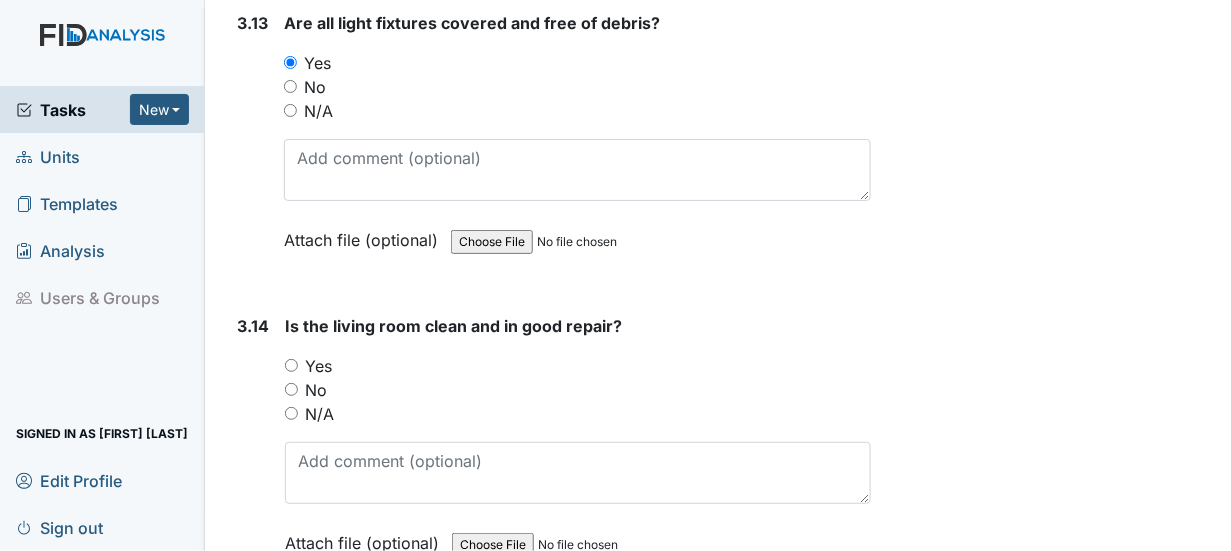 click on "Yes" at bounding box center (291, 365) 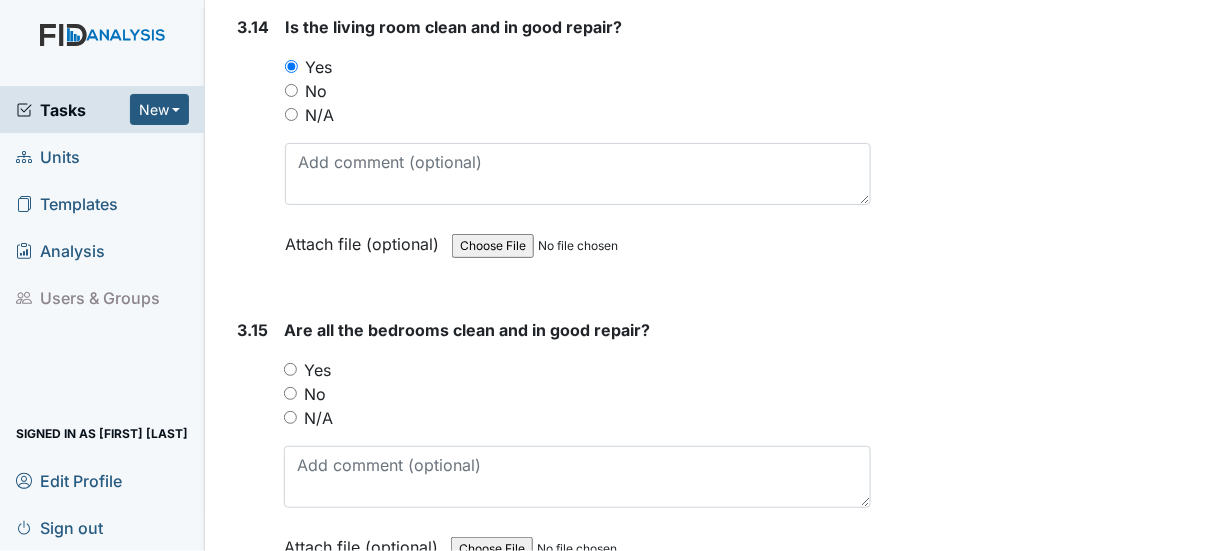 scroll, scrollTop: 7100, scrollLeft: 0, axis: vertical 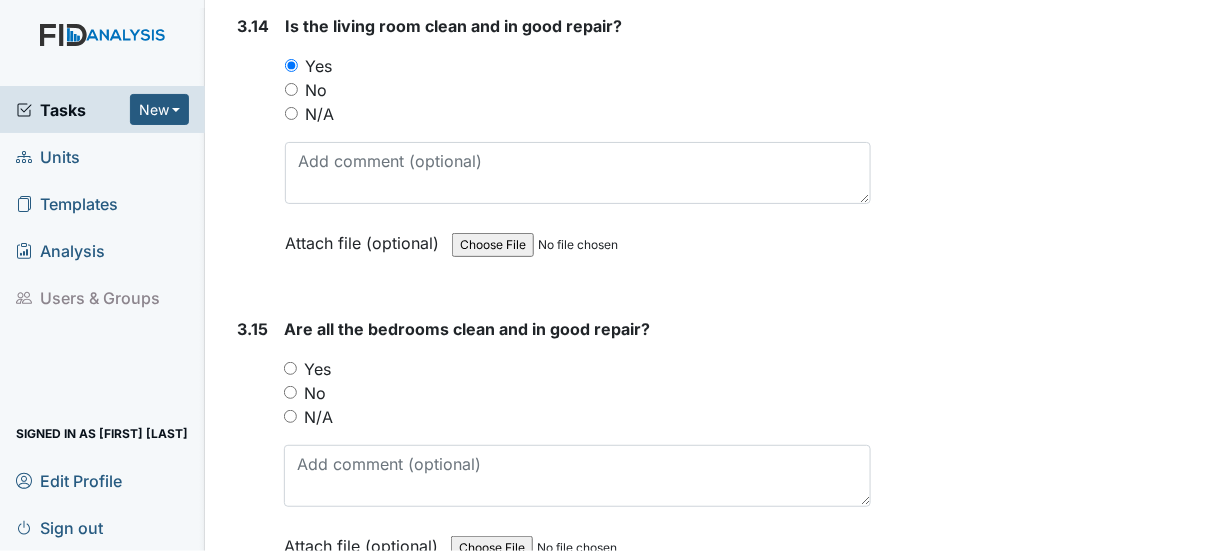 click on "Yes" at bounding box center [290, 368] 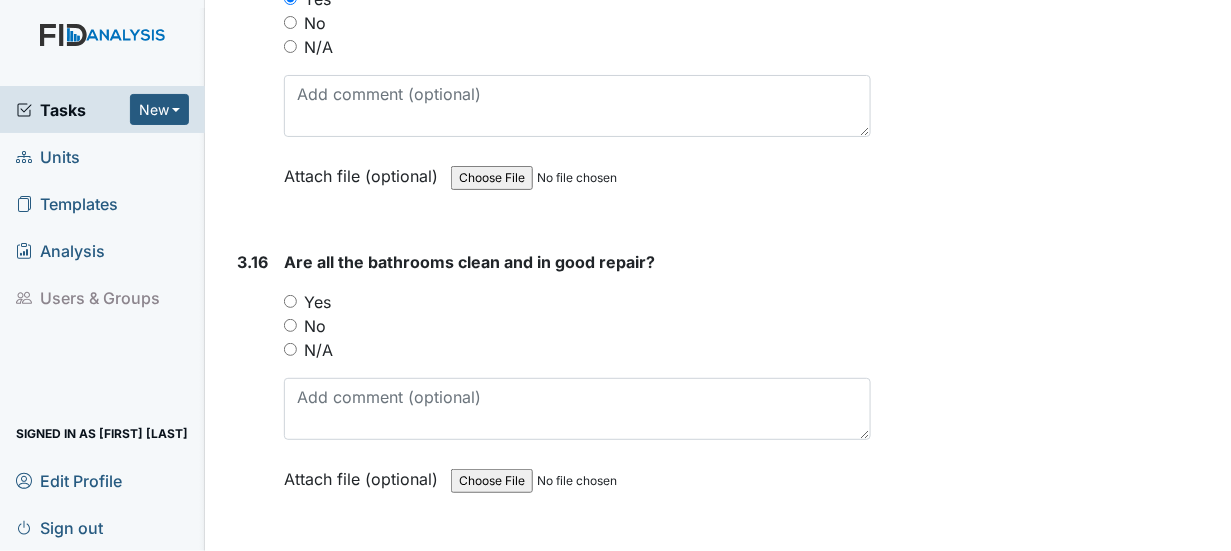 scroll, scrollTop: 7500, scrollLeft: 0, axis: vertical 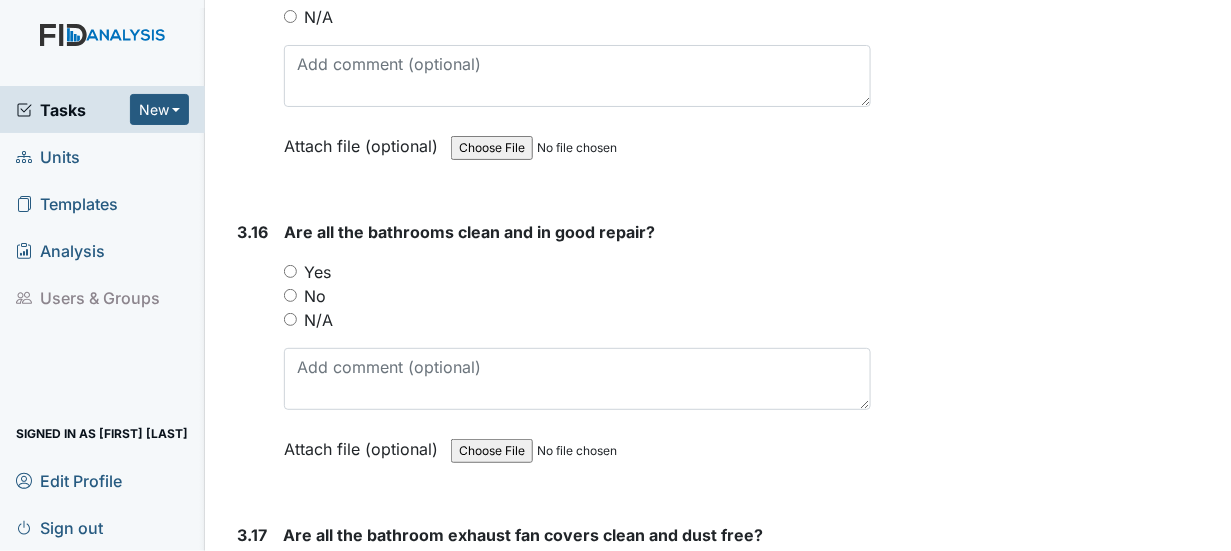 click on "Yes" at bounding box center [290, 271] 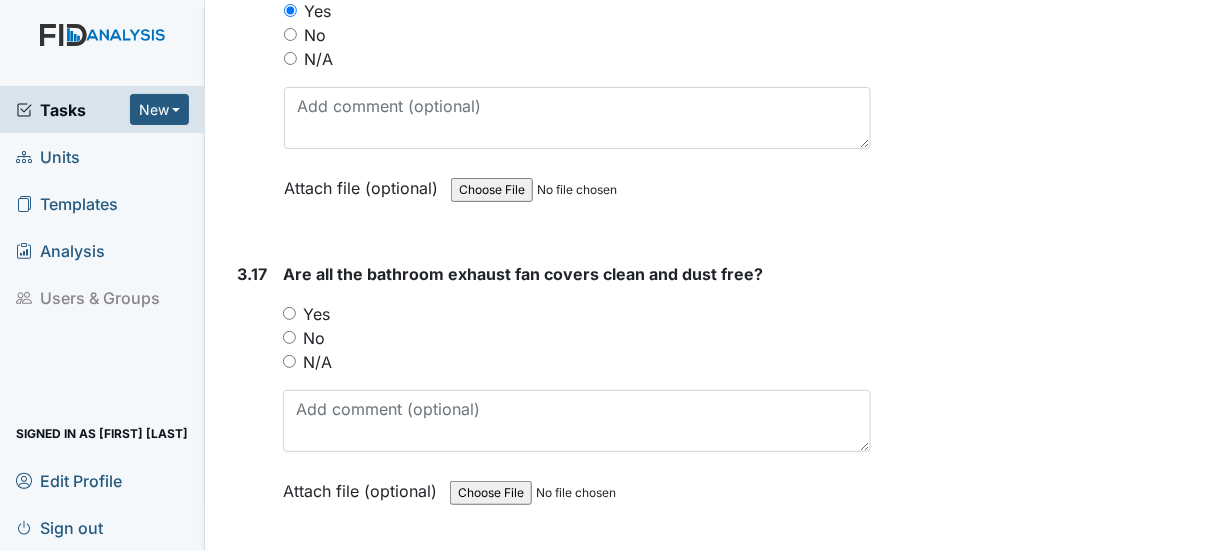 scroll, scrollTop: 7900, scrollLeft: 0, axis: vertical 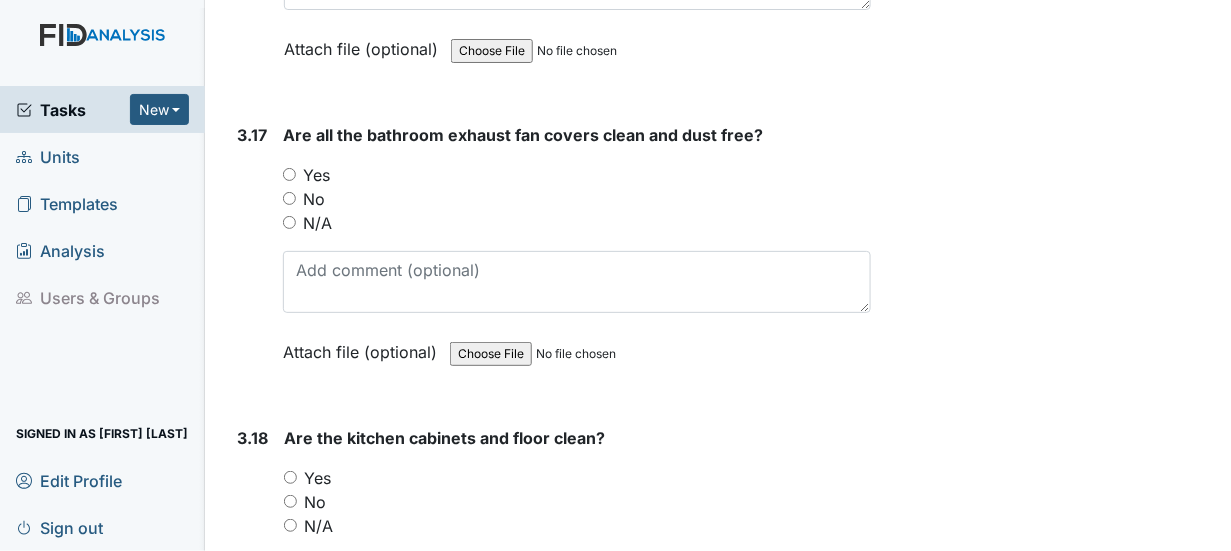 click on "Yes" at bounding box center (289, 174) 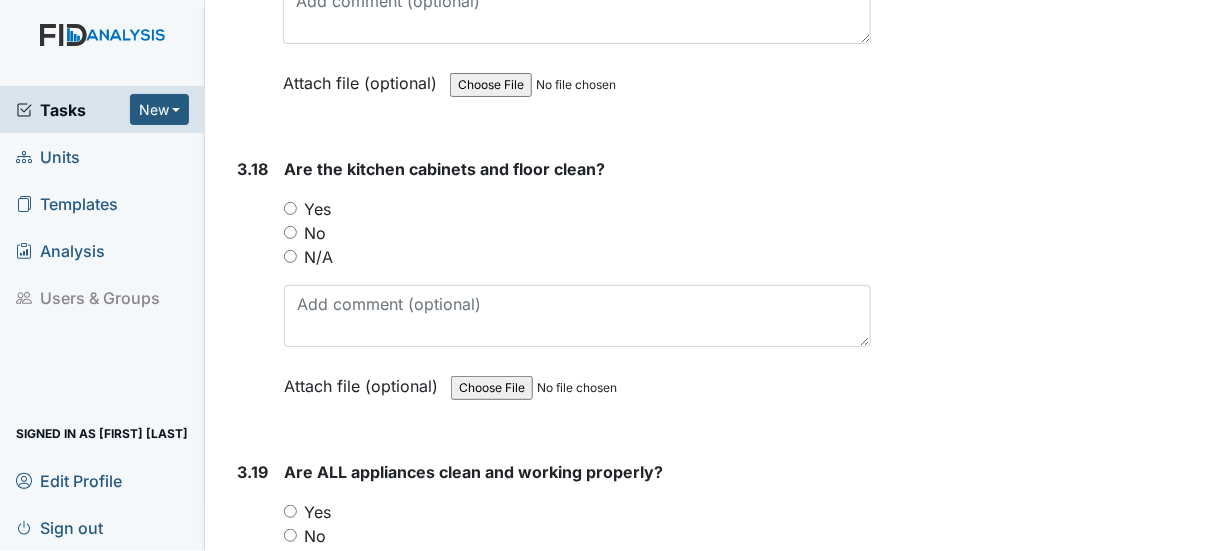 scroll, scrollTop: 8200, scrollLeft: 0, axis: vertical 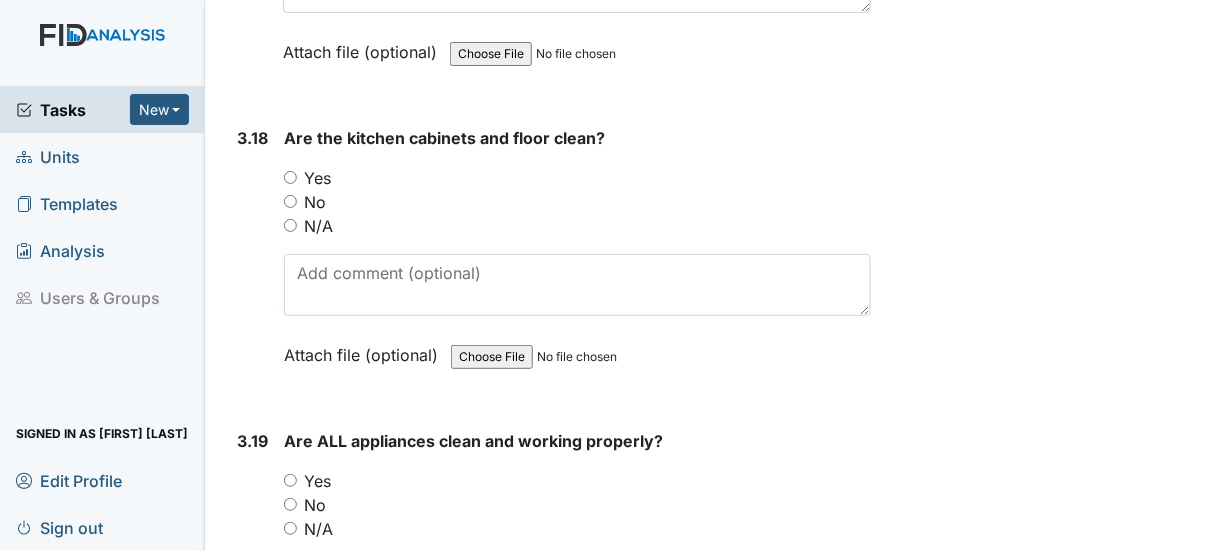 click on "Yes" at bounding box center (290, 177) 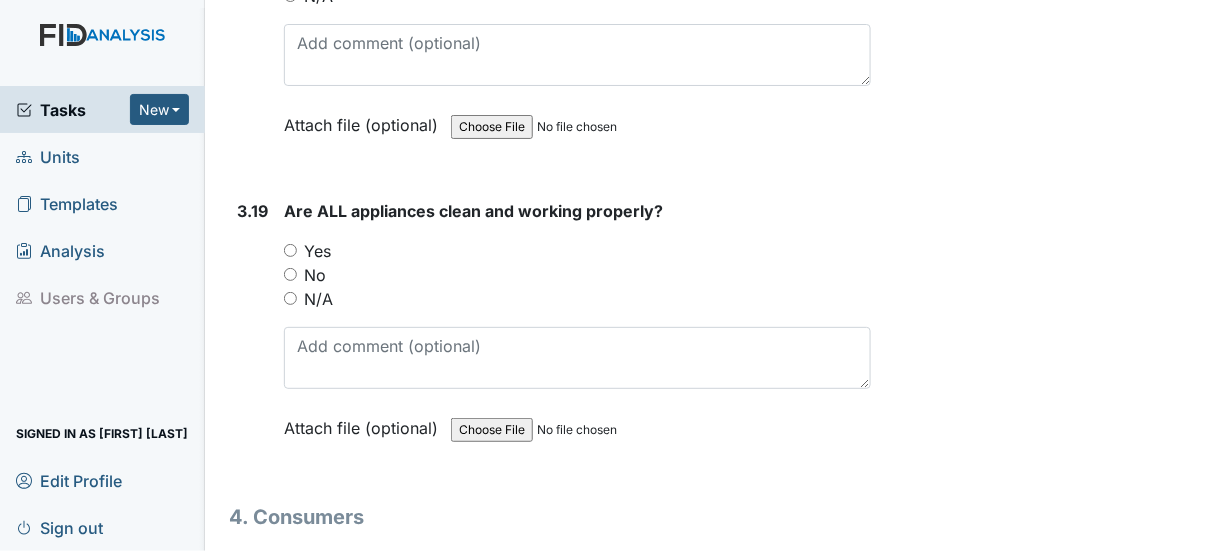 scroll, scrollTop: 8400, scrollLeft: 0, axis: vertical 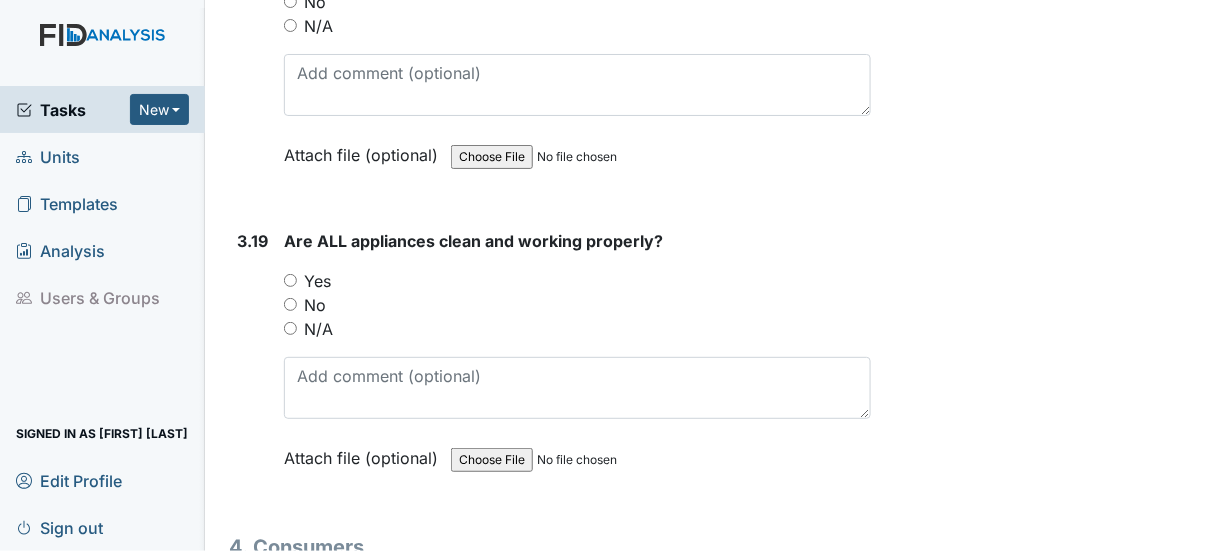 click on "Yes" at bounding box center (290, 280) 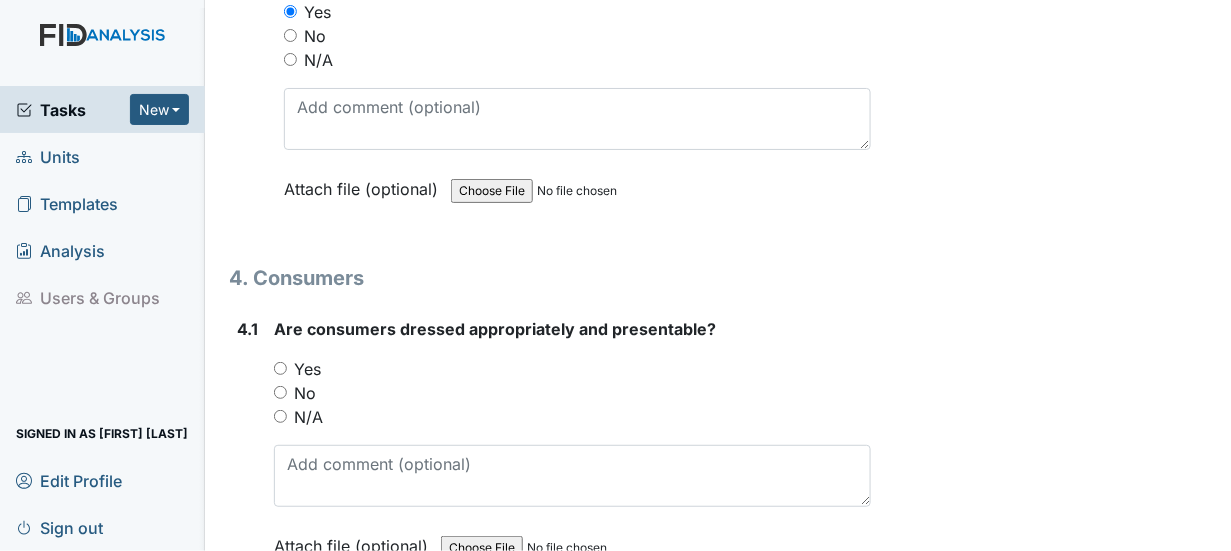 scroll, scrollTop: 8700, scrollLeft: 0, axis: vertical 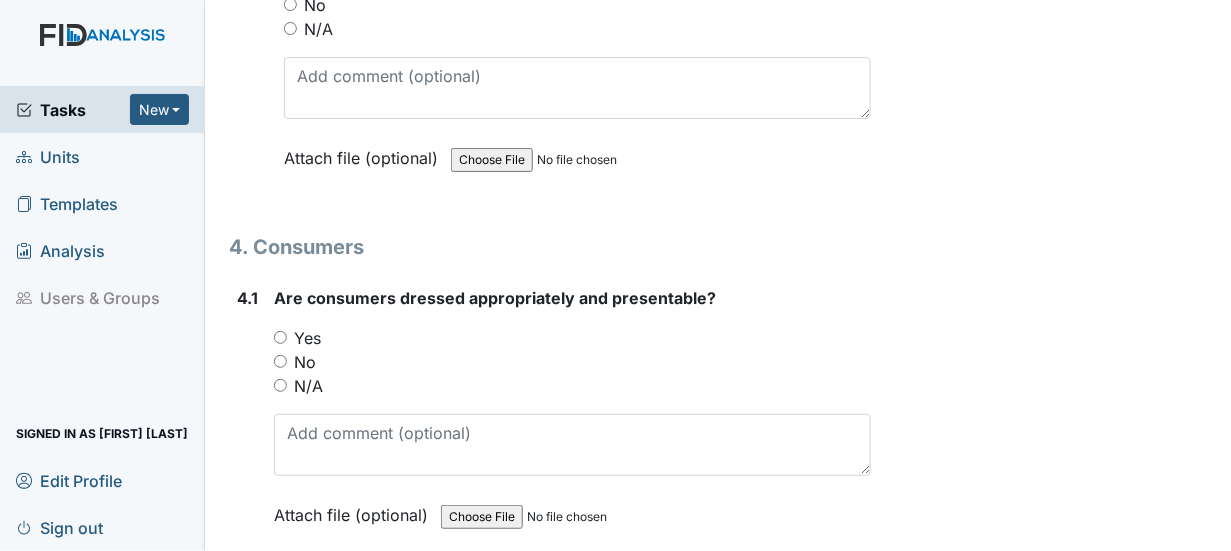 click on "Yes" at bounding box center [280, 337] 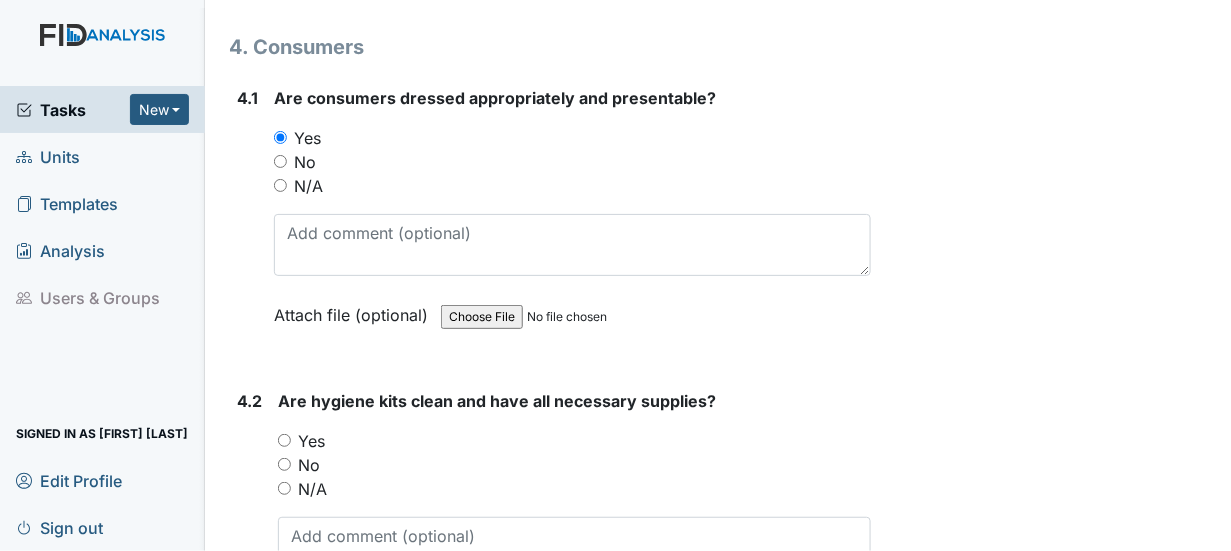scroll, scrollTop: 9000, scrollLeft: 0, axis: vertical 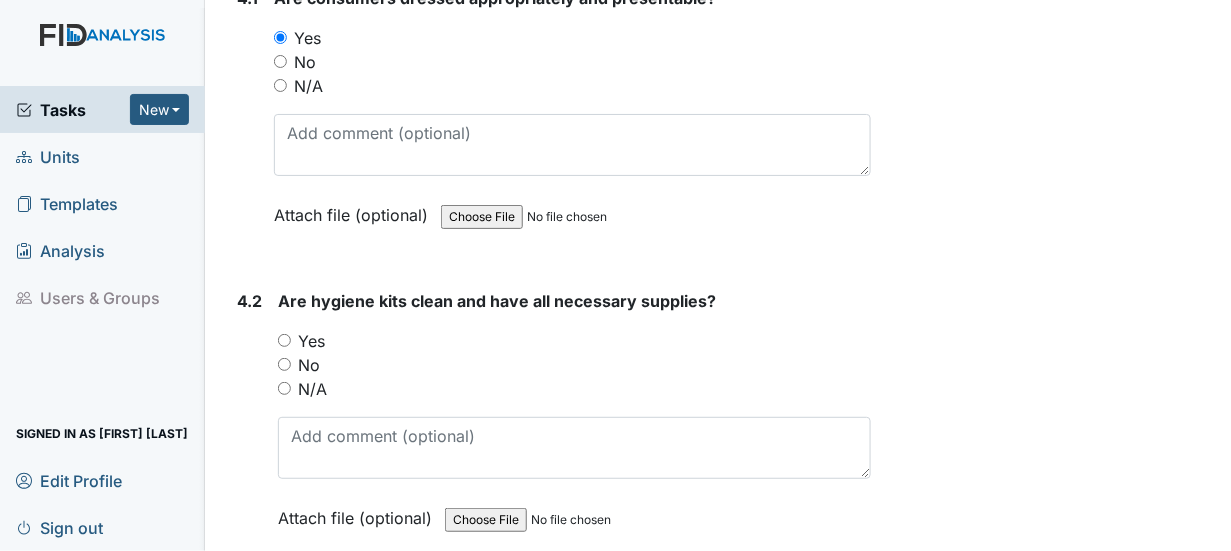 click on "Yes" at bounding box center (284, 340) 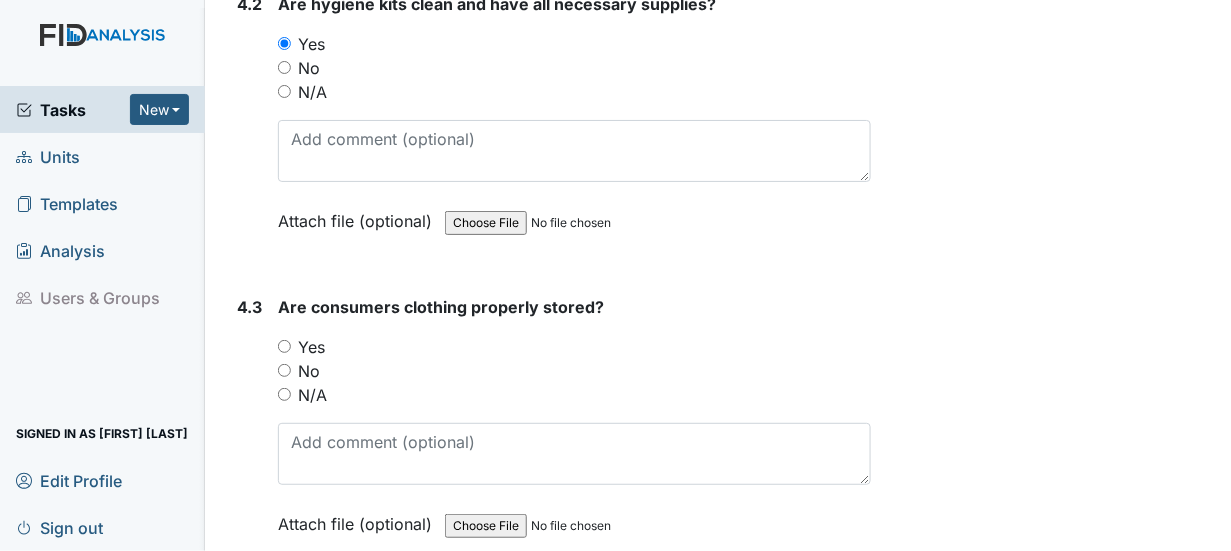 scroll, scrollTop: 9300, scrollLeft: 0, axis: vertical 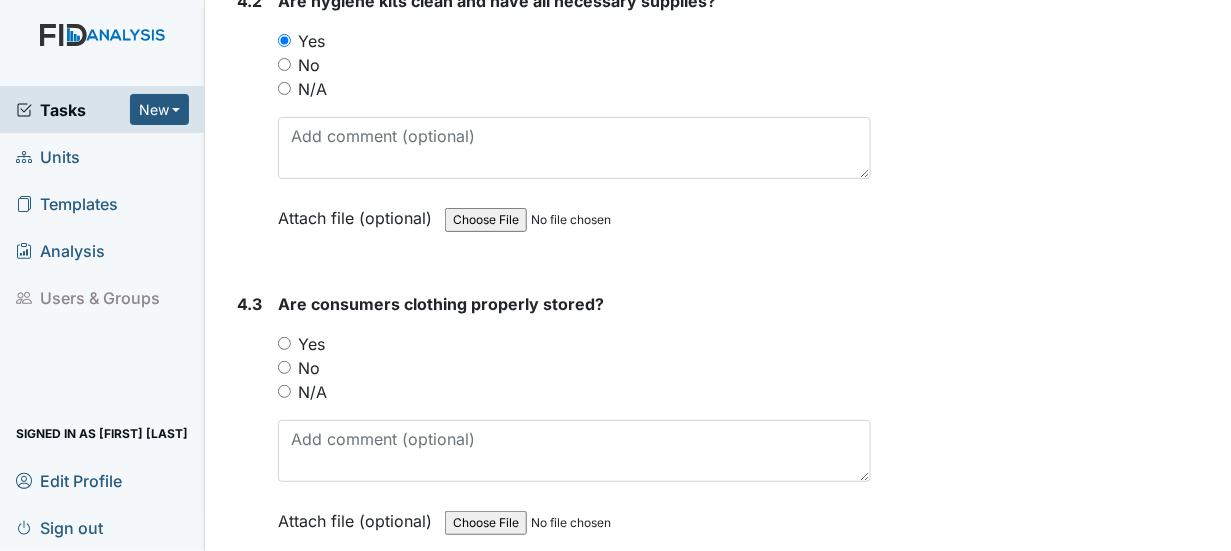 click on "Yes" at bounding box center (284, 343) 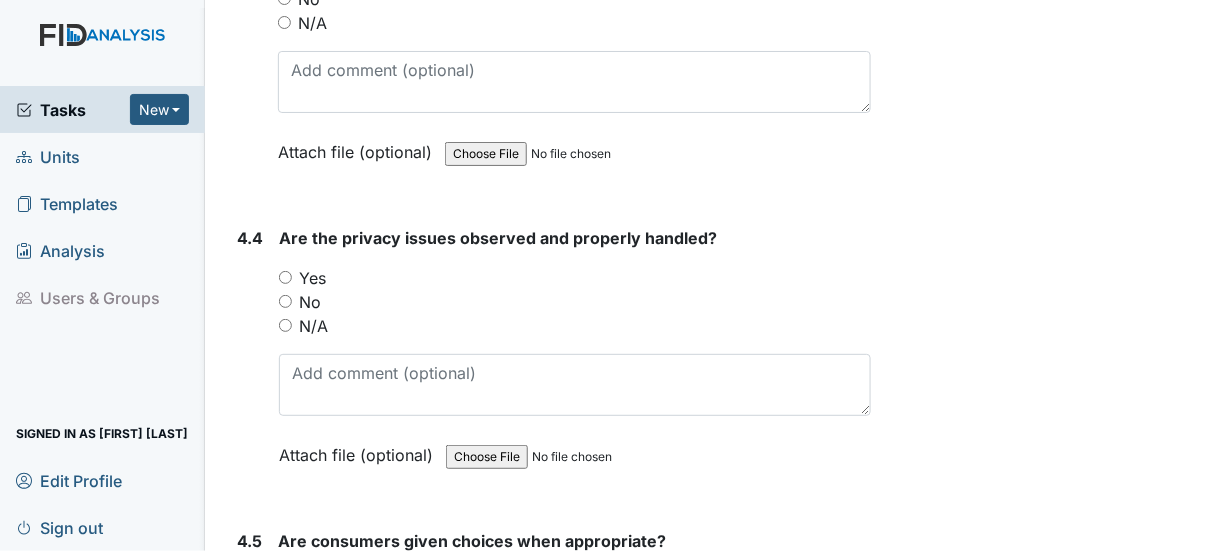 scroll, scrollTop: 9700, scrollLeft: 0, axis: vertical 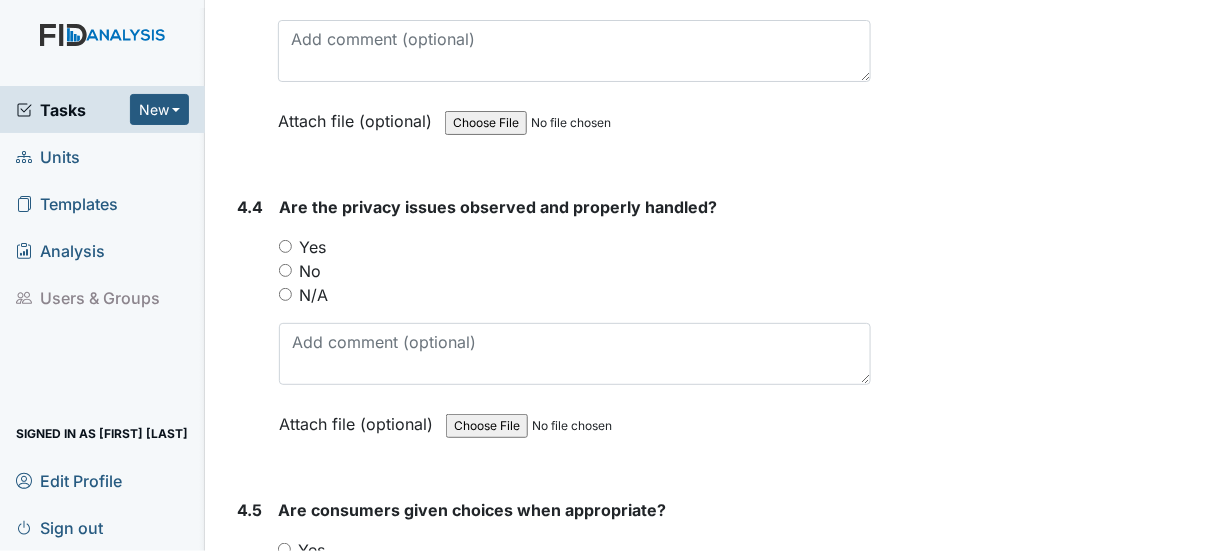 drag, startPoint x: 283, startPoint y: 202, endPoint x: 372, endPoint y: 216, distance: 90.0944 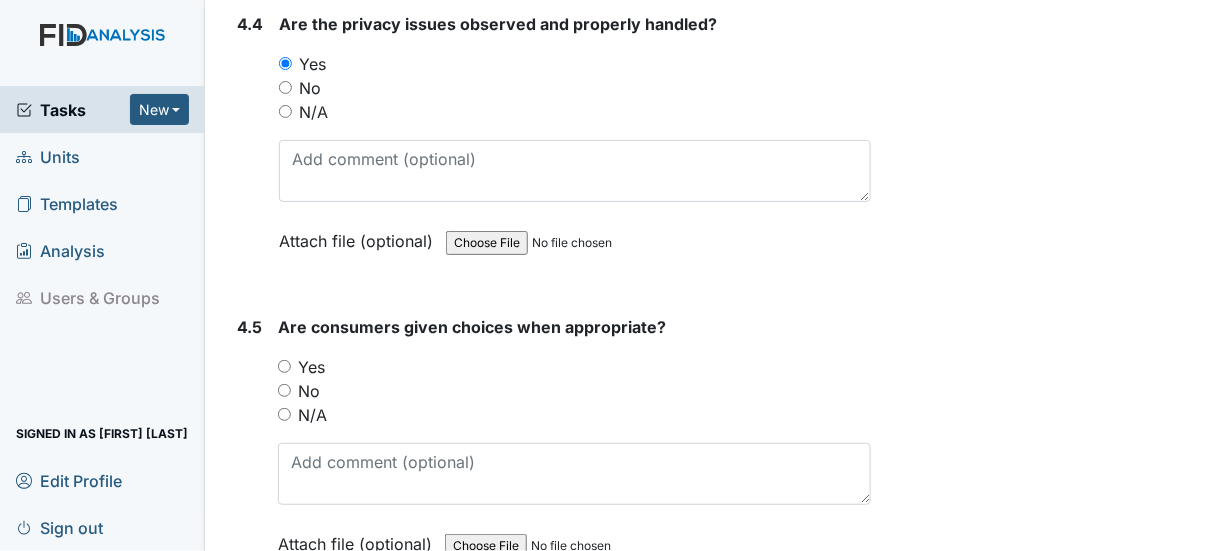 scroll, scrollTop: 10000, scrollLeft: 0, axis: vertical 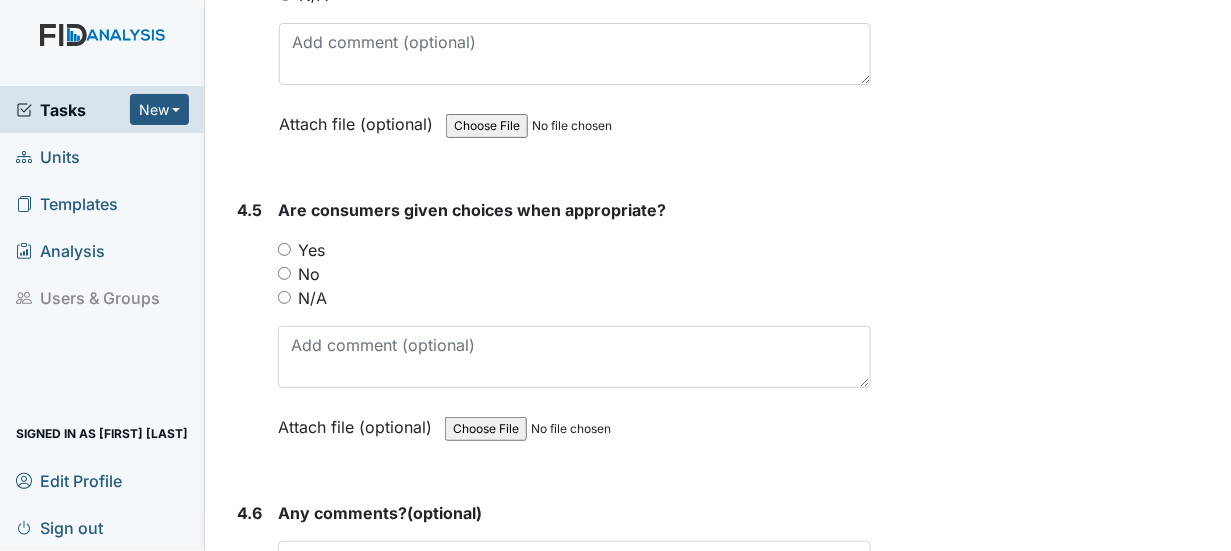 click on "Yes" at bounding box center (284, 249) 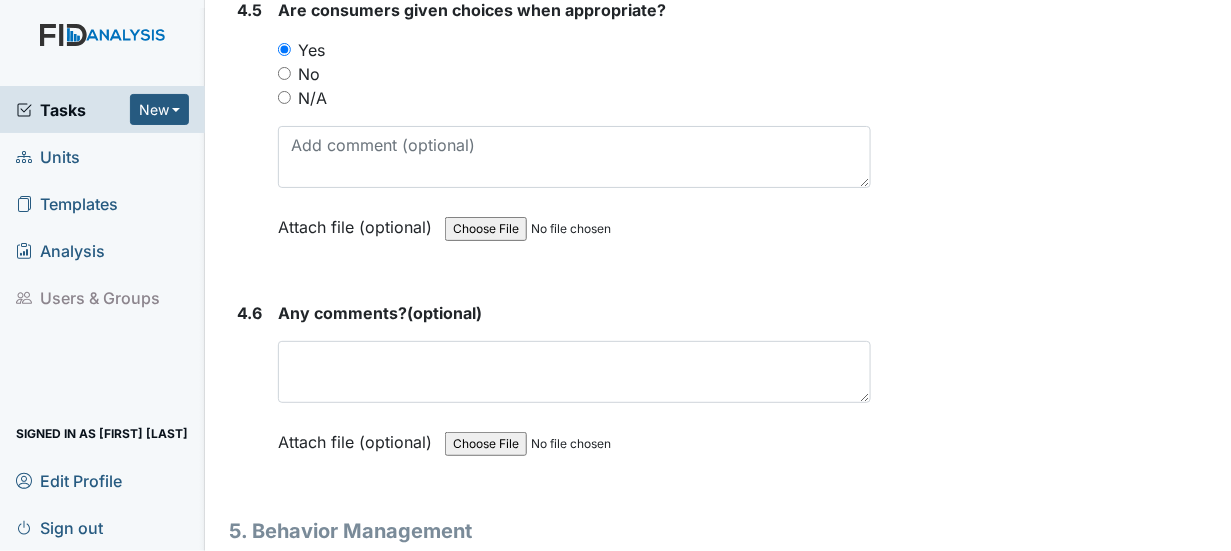 scroll, scrollTop: 10300, scrollLeft: 0, axis: vertical 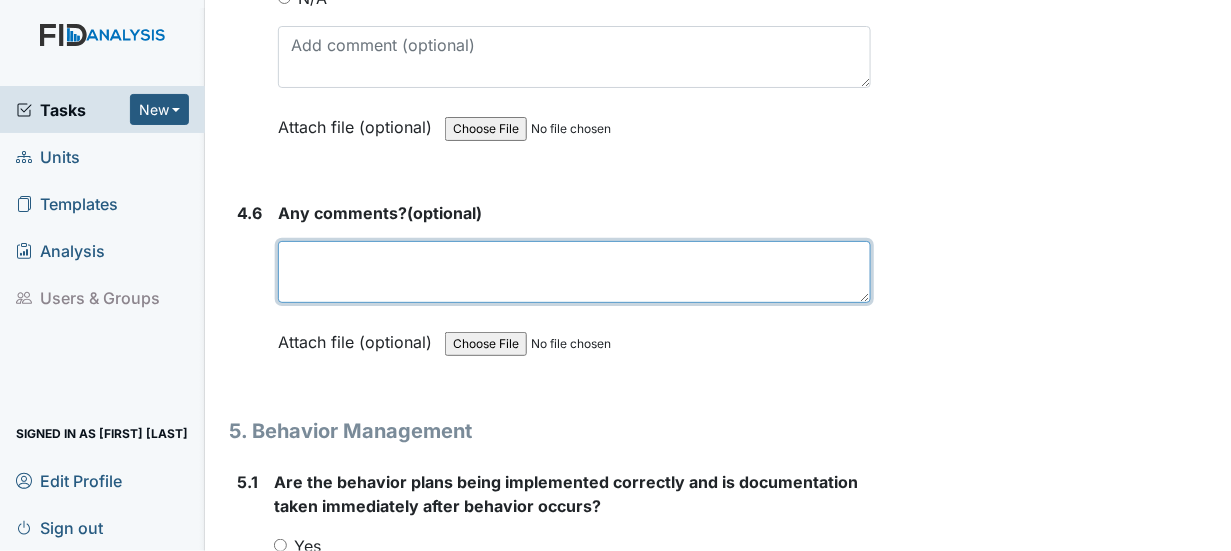 click at bounding box center [574, 272] 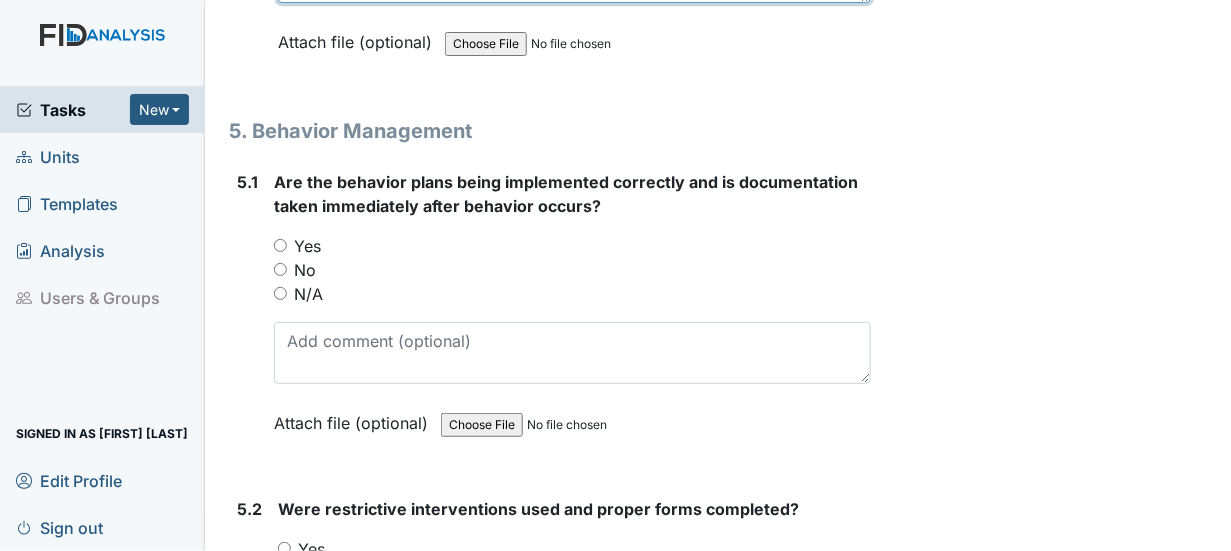scroll, scrollTop: 10700, scrollLeft: 0, axis: vertical 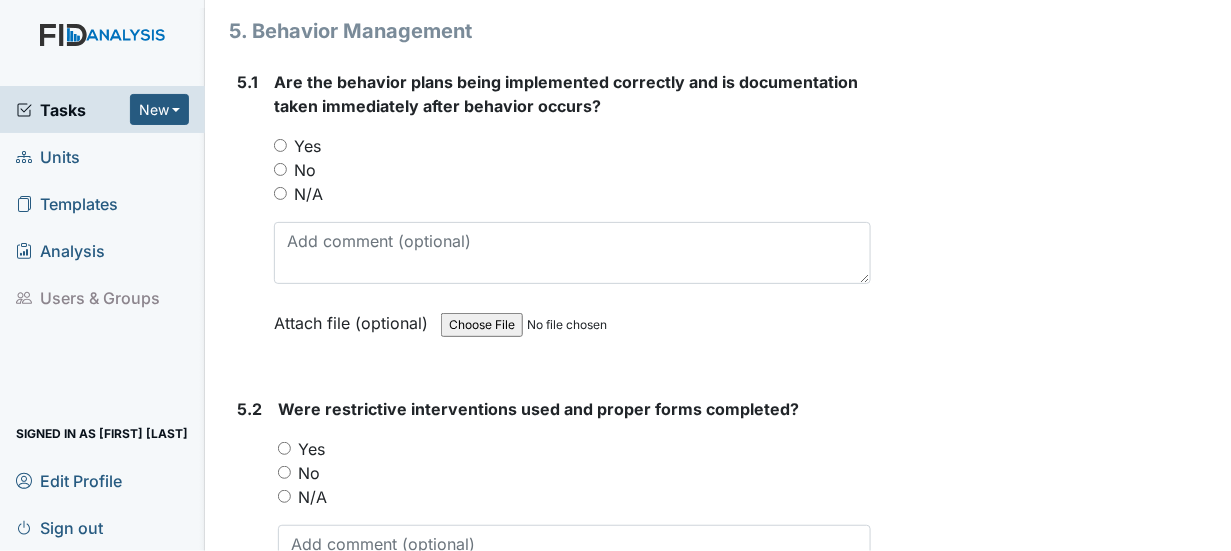 type on "na" 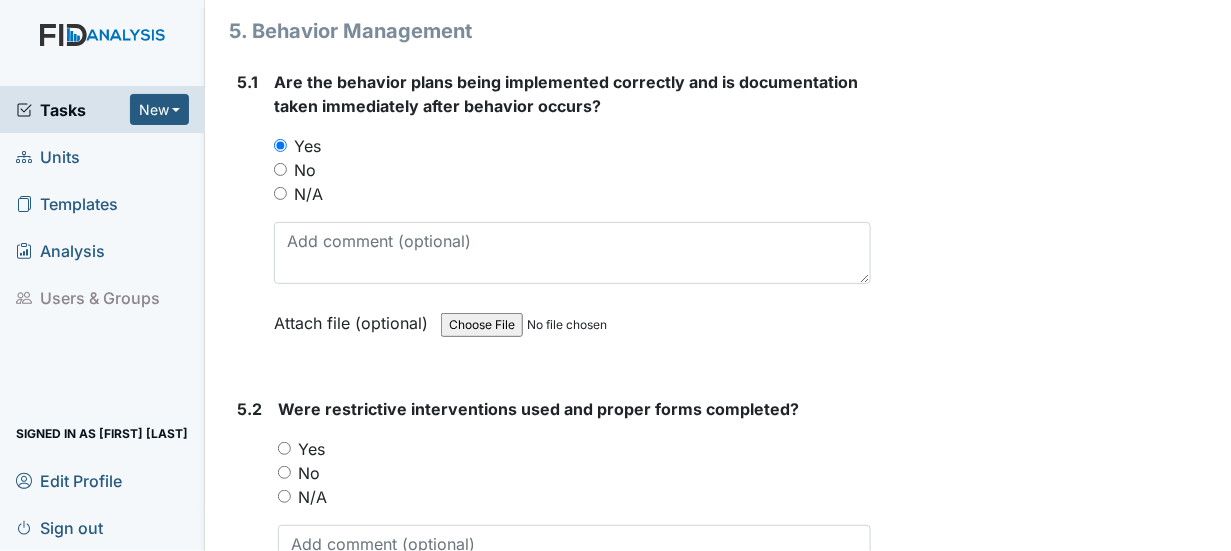 click on "N/A" at bounding box center (284, 496) 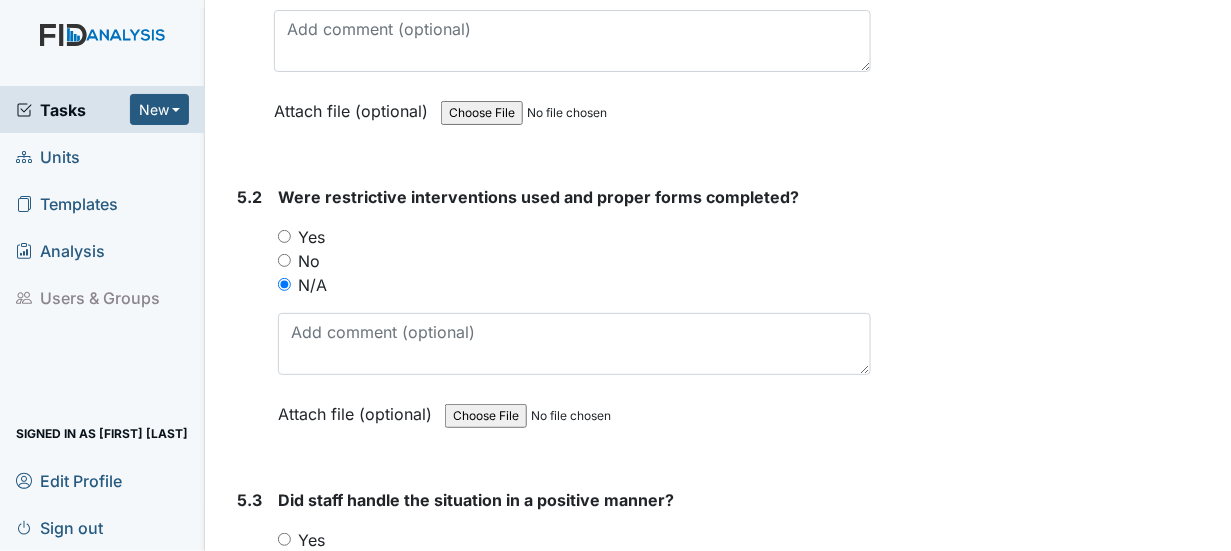 scroll, scrollTop: 11000, scrollLeft: 0, axis: vertical 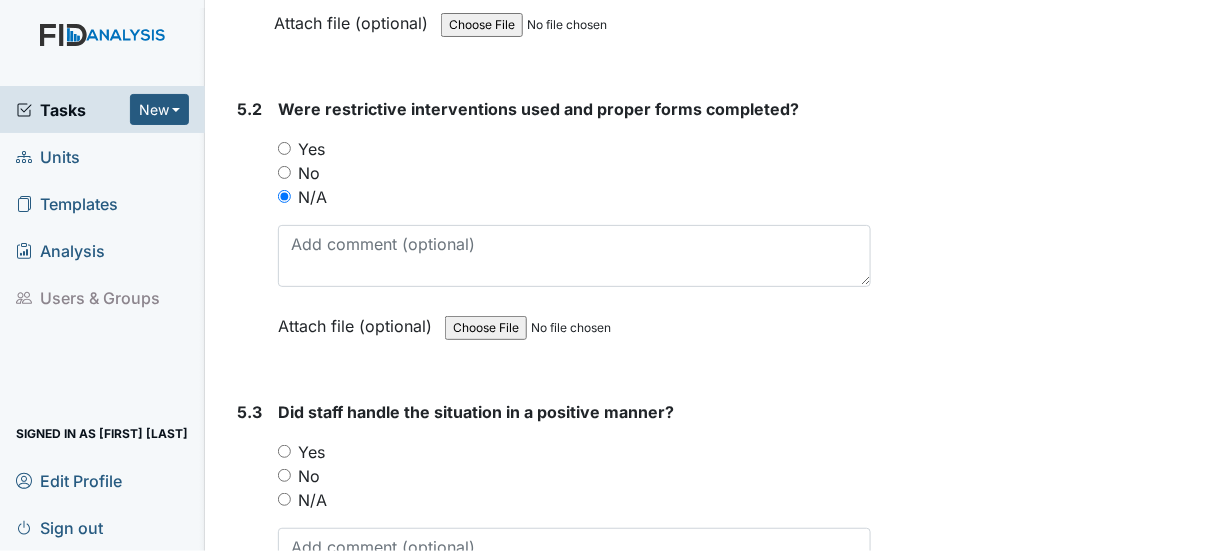 click on "Yes" at bounding box center [284, 451] 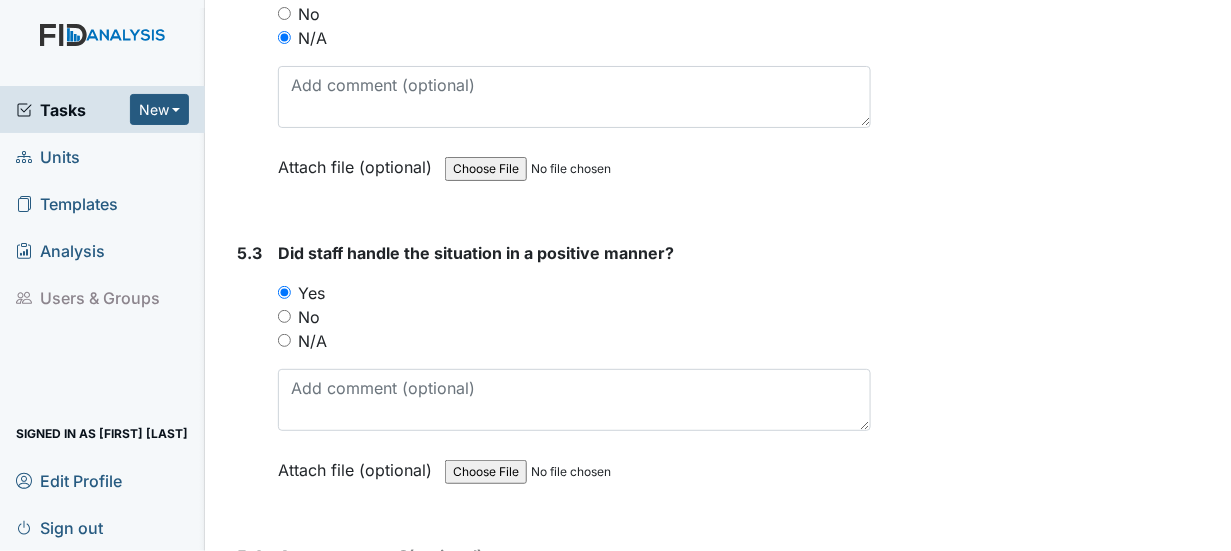 scroll, scrollTop: 11300, scrollLeft: 0, axis: vertical 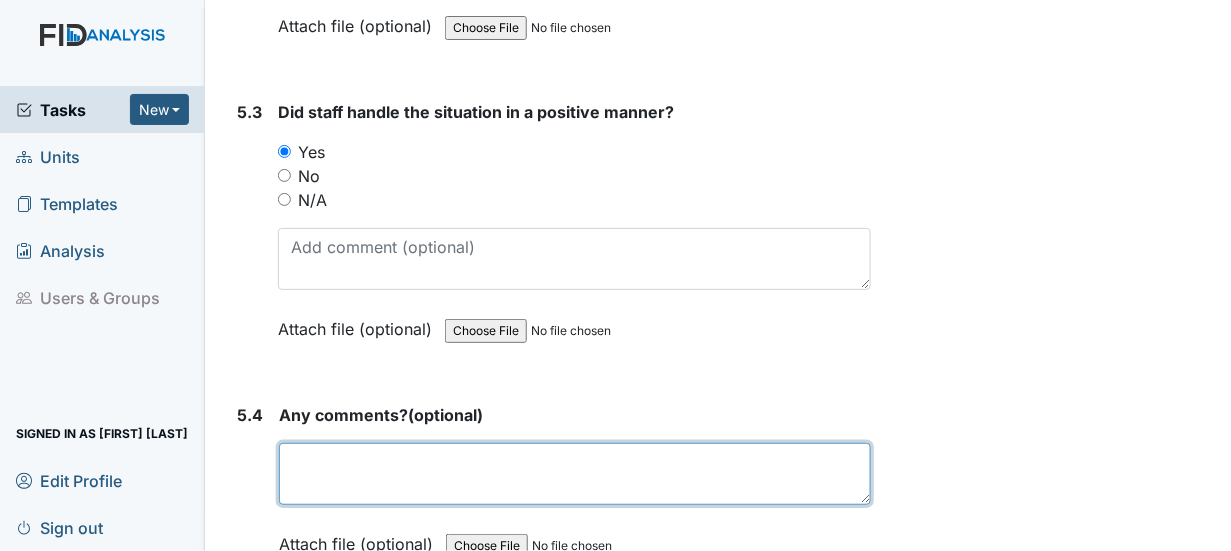 click at bounding box center (575, 474) 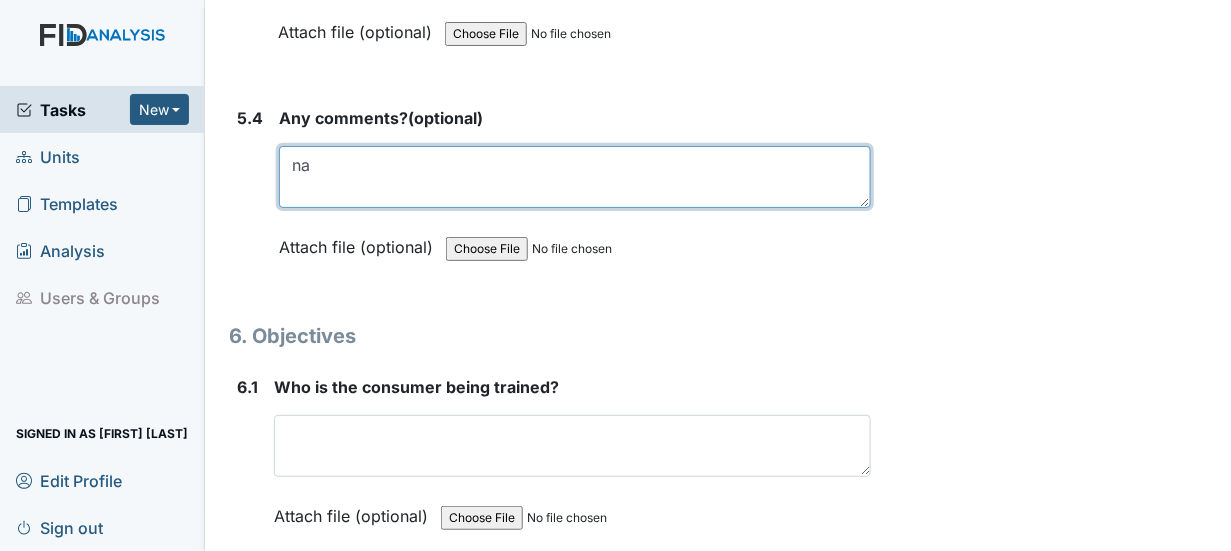 scroll, scrollTop: 11600, scrollLeft: 0, axis: vertical 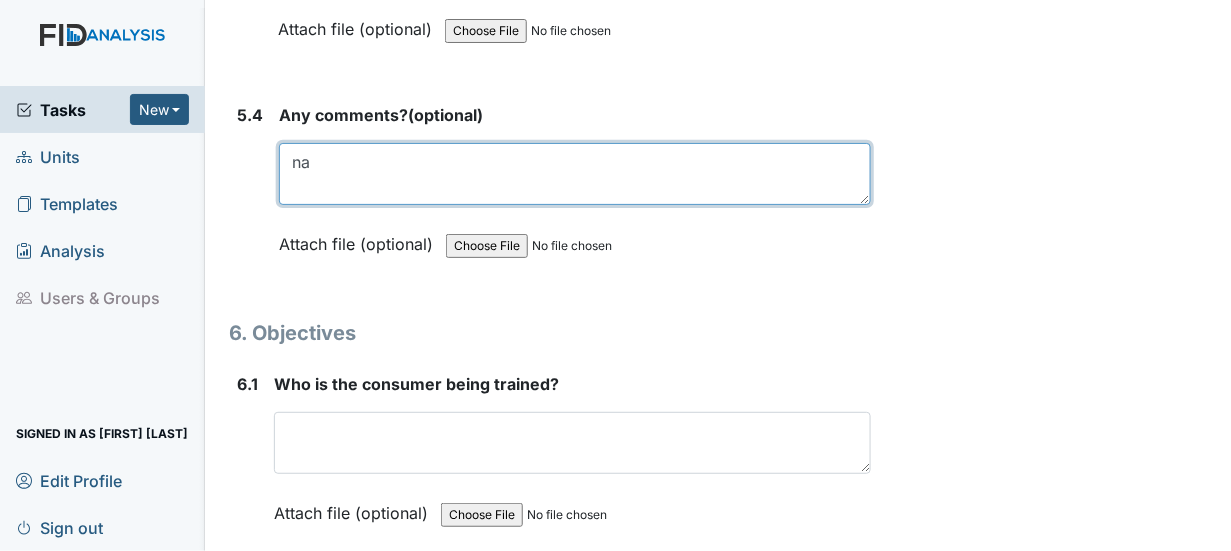 type on "na" 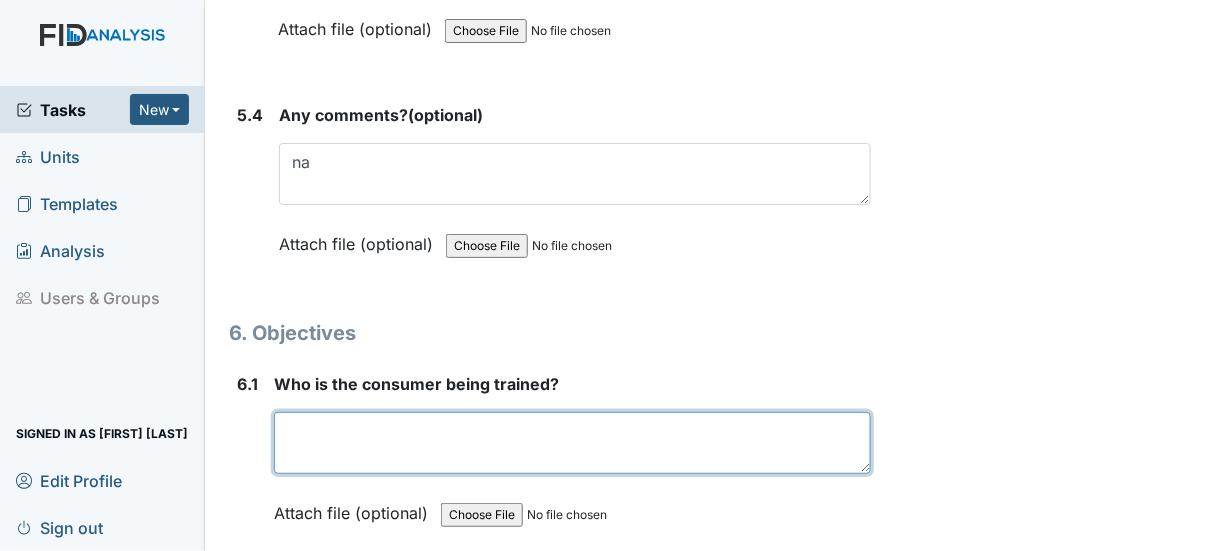 click at bounding box center (572, 443) 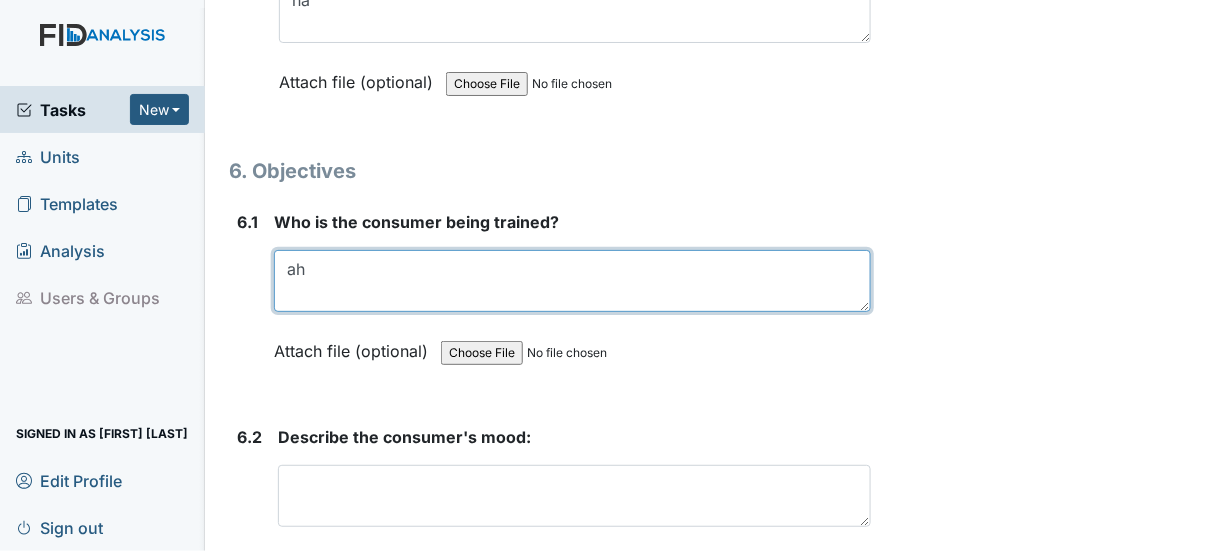 scroll, scrollTop: 11800, scrollLeft: 0, axis: vertical 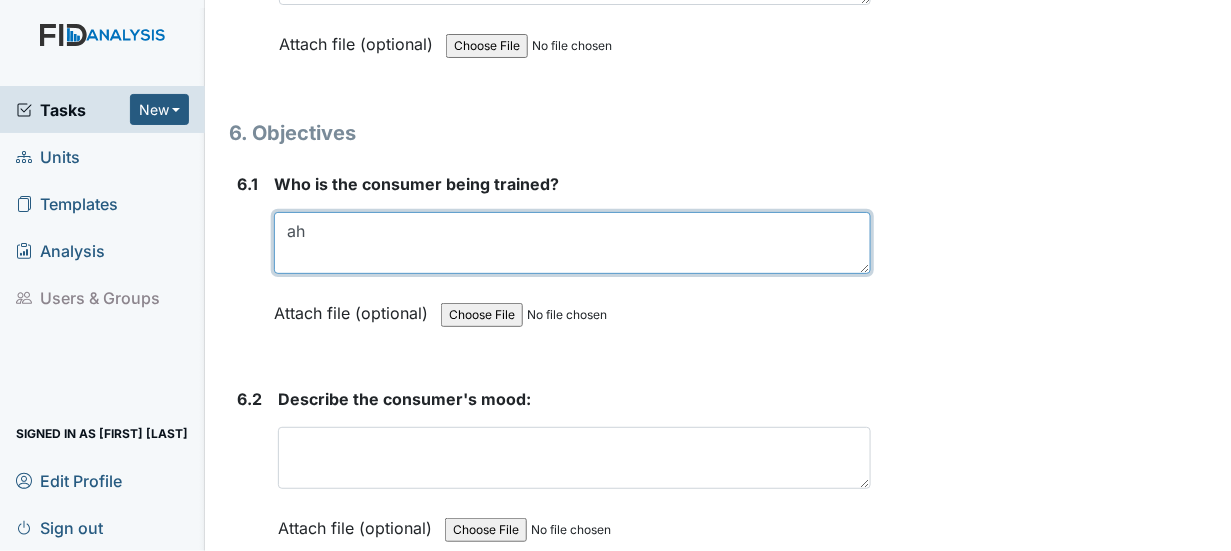 type on "ah" 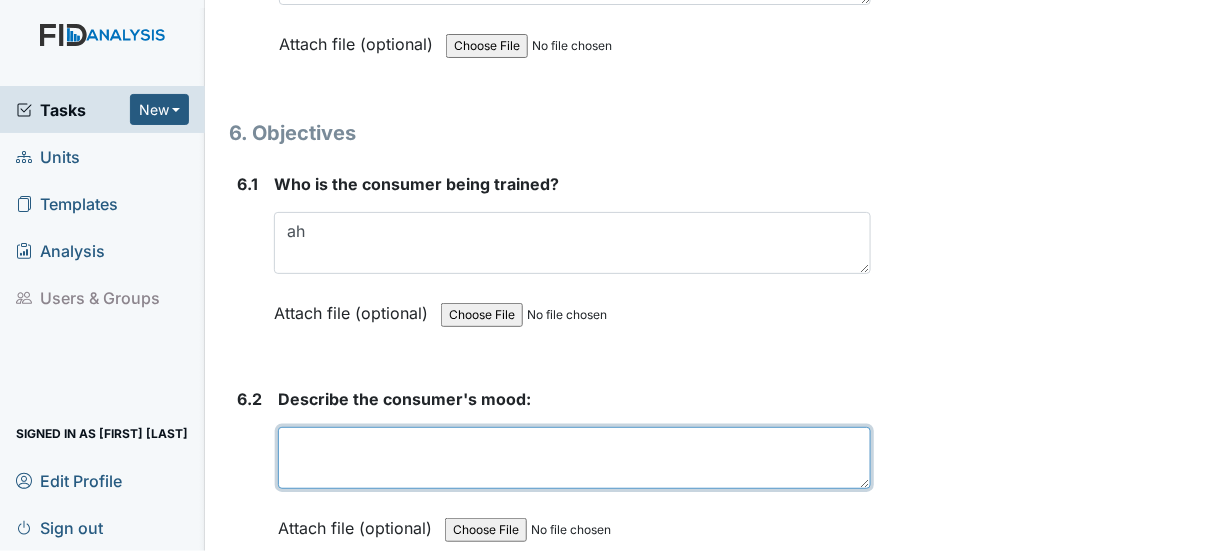 click at bounding box center [574, 458] 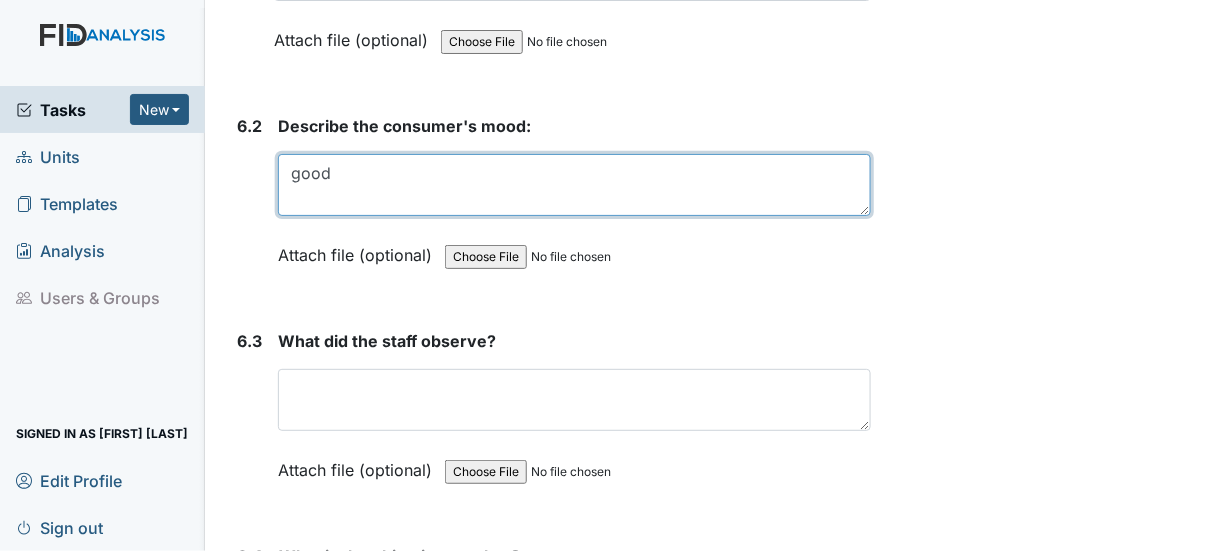 scroll, scrollTop: 12100, scrollLeft: 0, axis: vertical 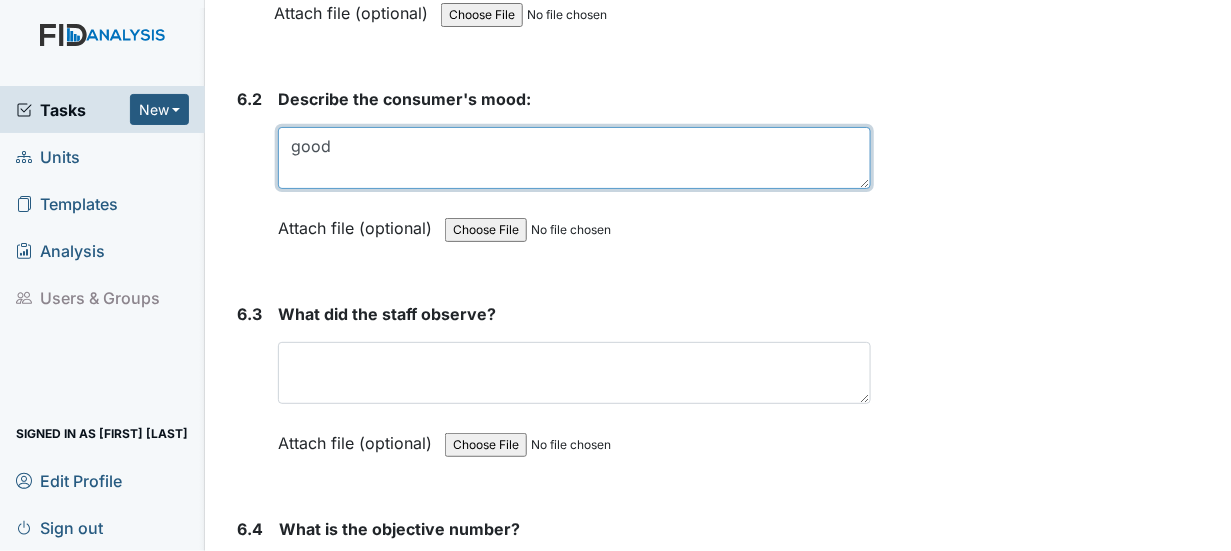 type on "good" 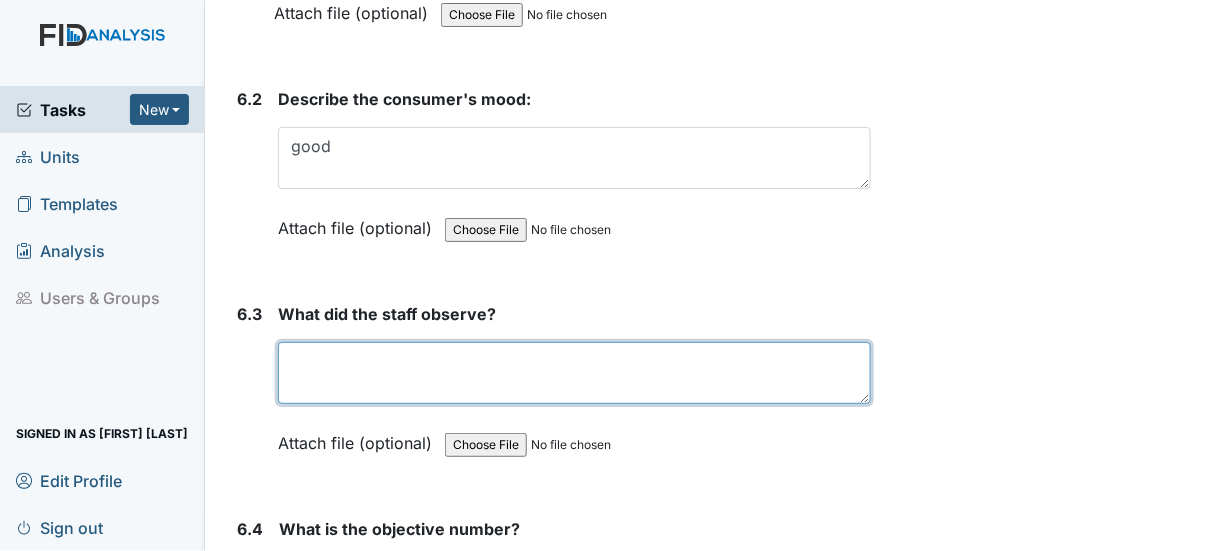 click at bounding box center (574, 373) 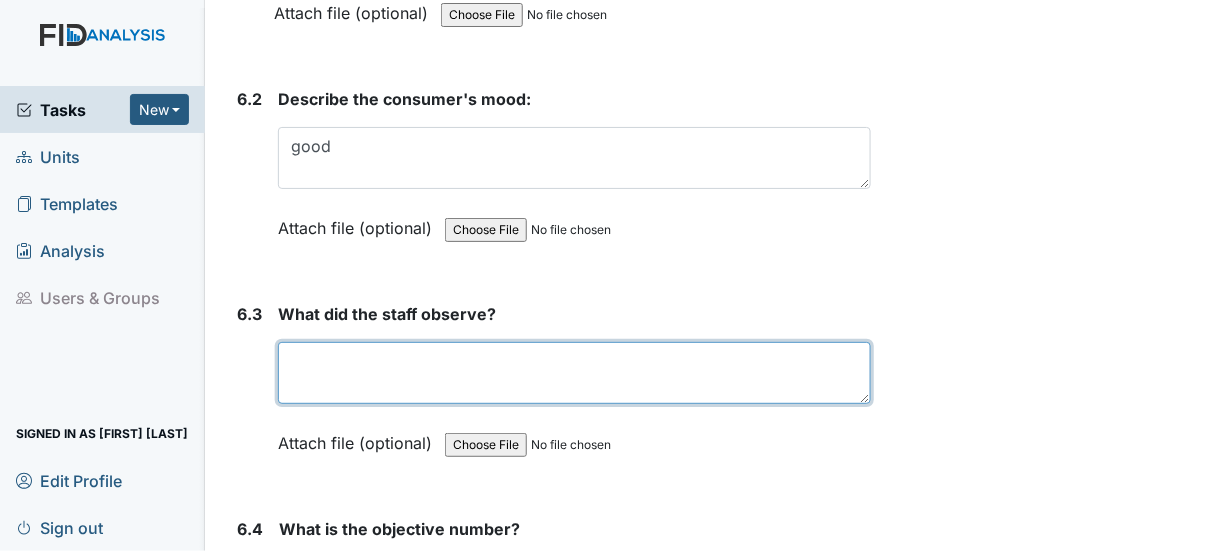 type on "l" 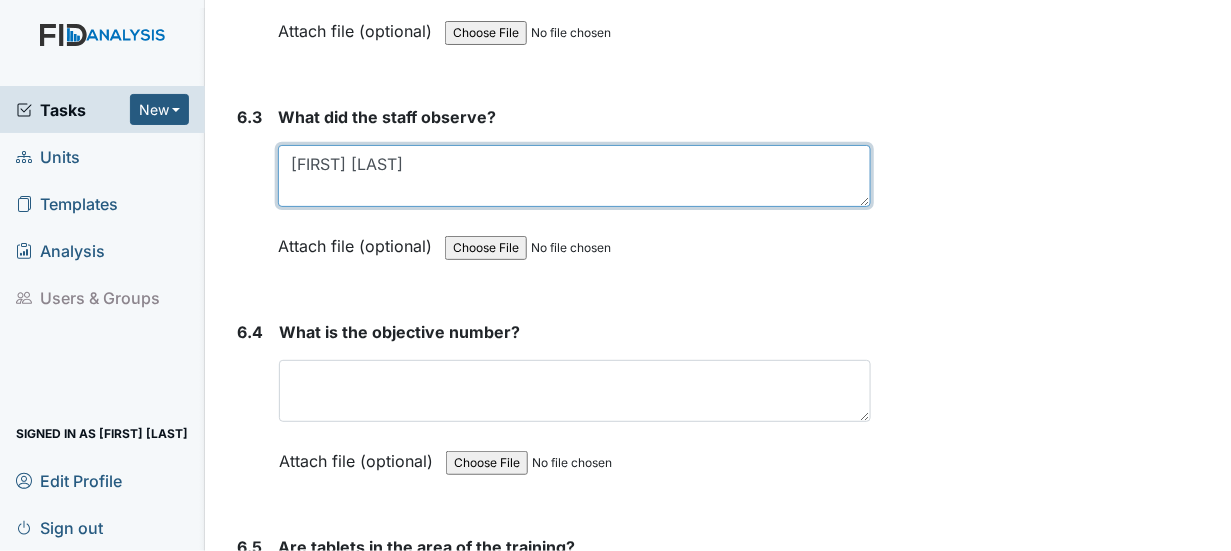 scroll, scrollTop: 12300, scrollLeft: 0, axis: vertical 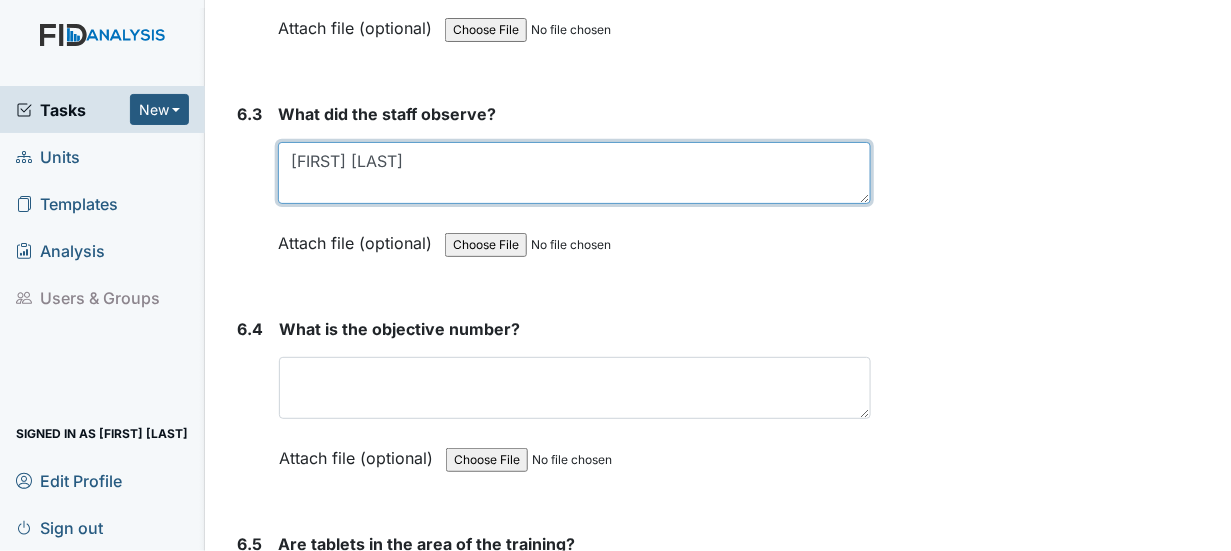 type on "[FIRST] [LAST]" 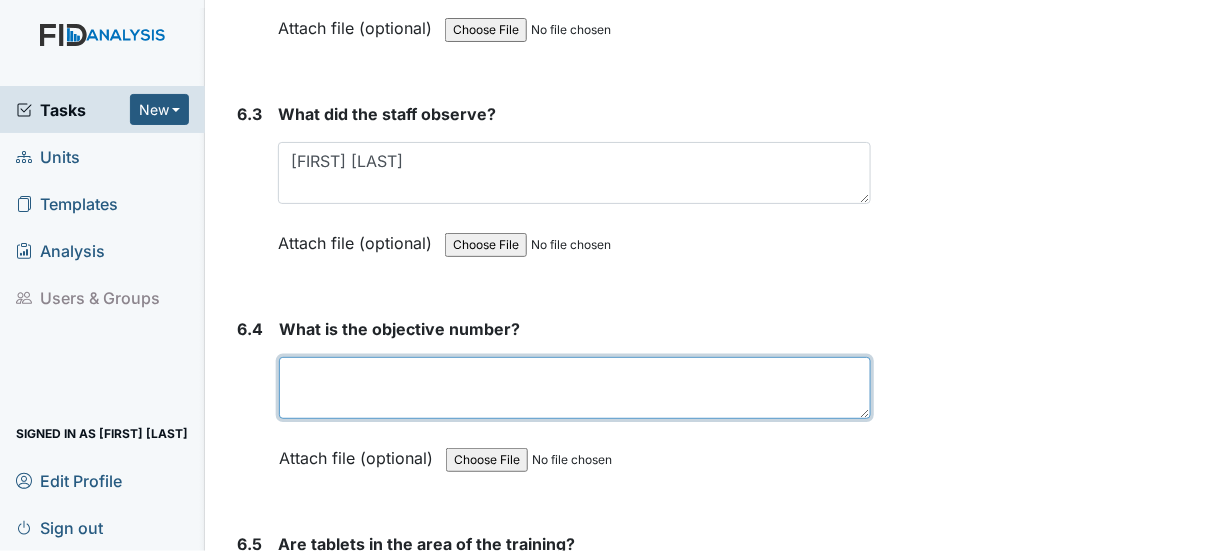 click at bounding box center [575, 388] 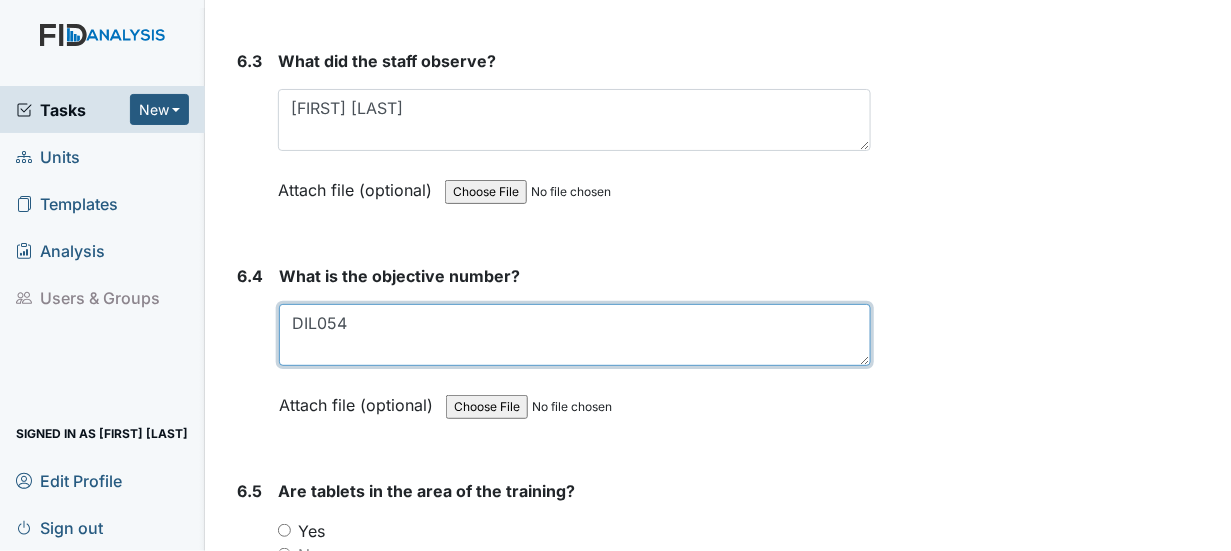 scroll, scrollTop: 12400, scrollLeft: 0, axis: vertical 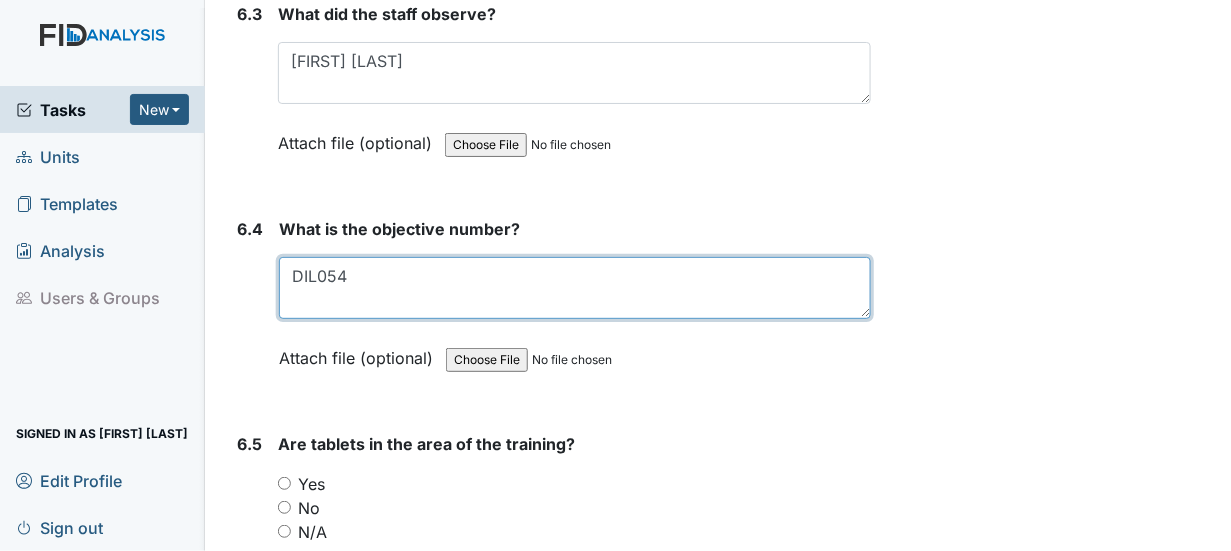 type on "DIL054" 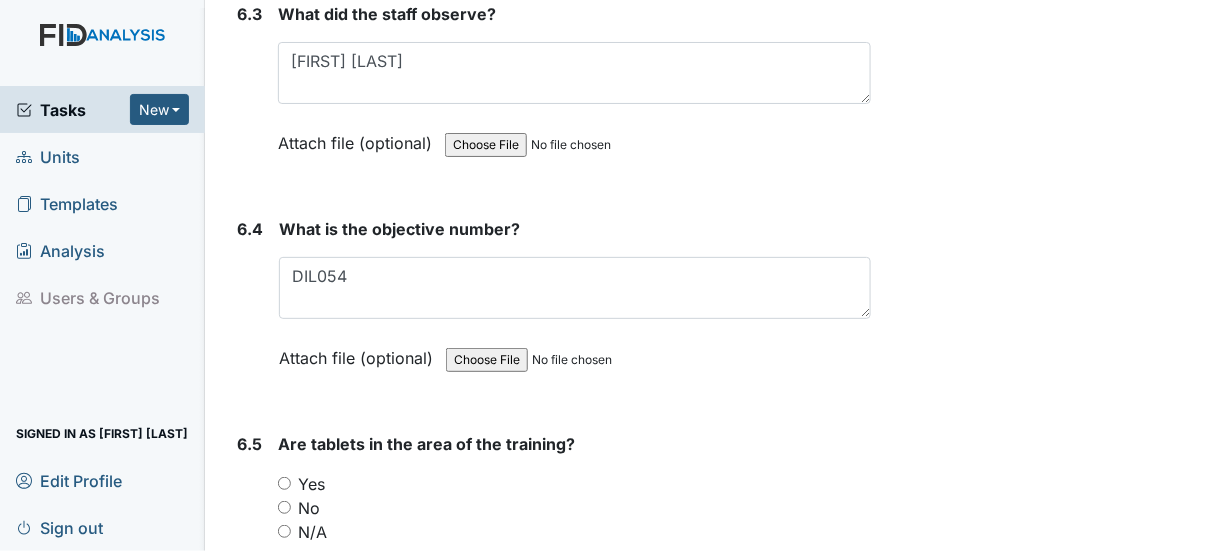 click on "Yes" at bounding box center (284, 483) 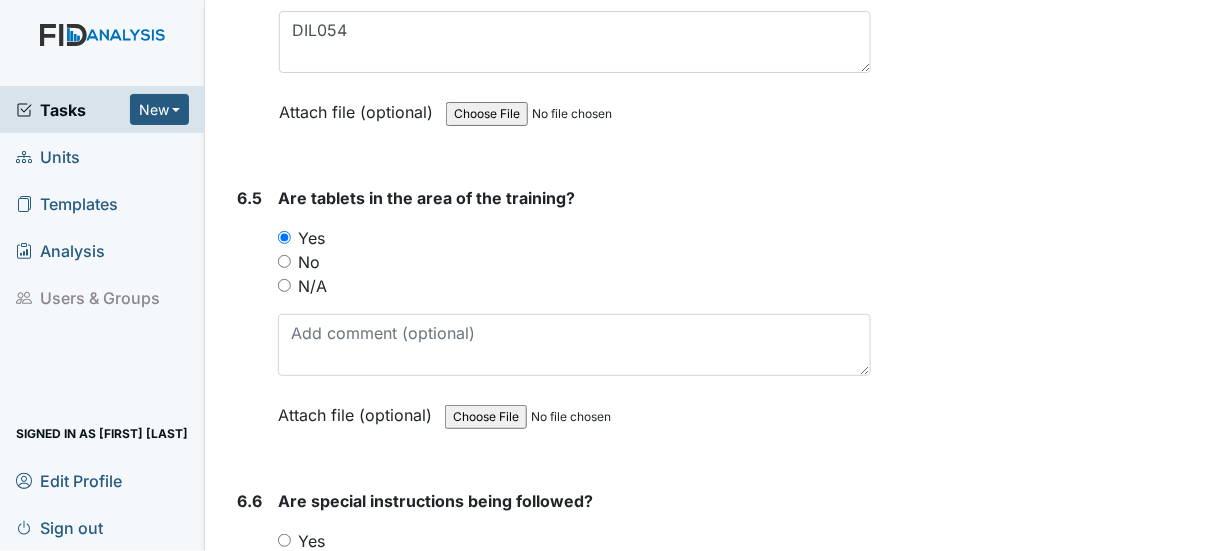 scroll, scrollTop: 12700, scrollLeft: 0, axis: vertical 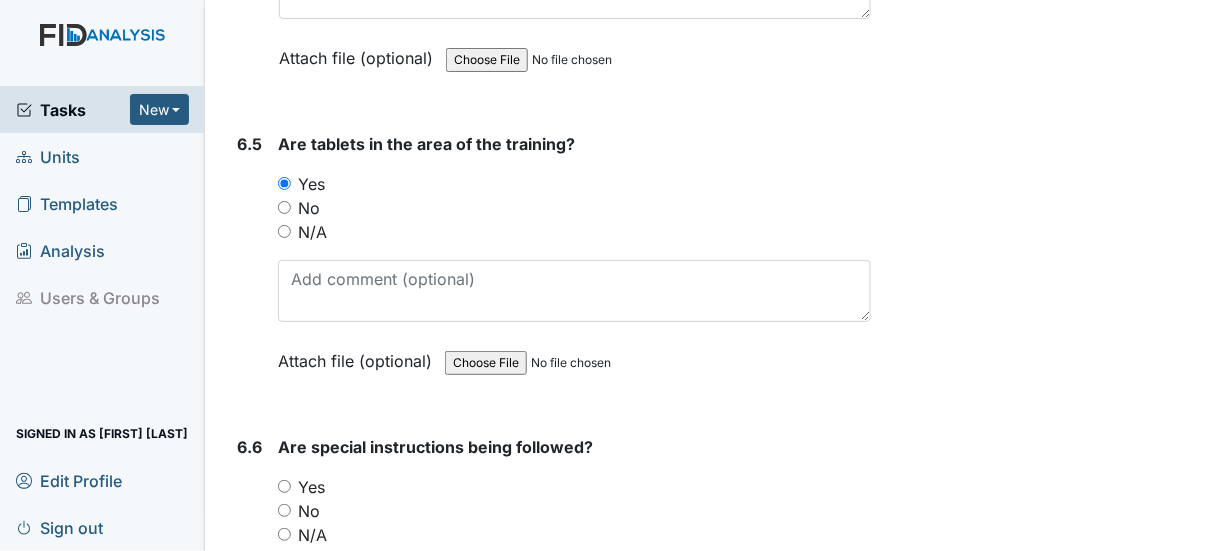 click on "Yes" at bounding box center (284, 486) 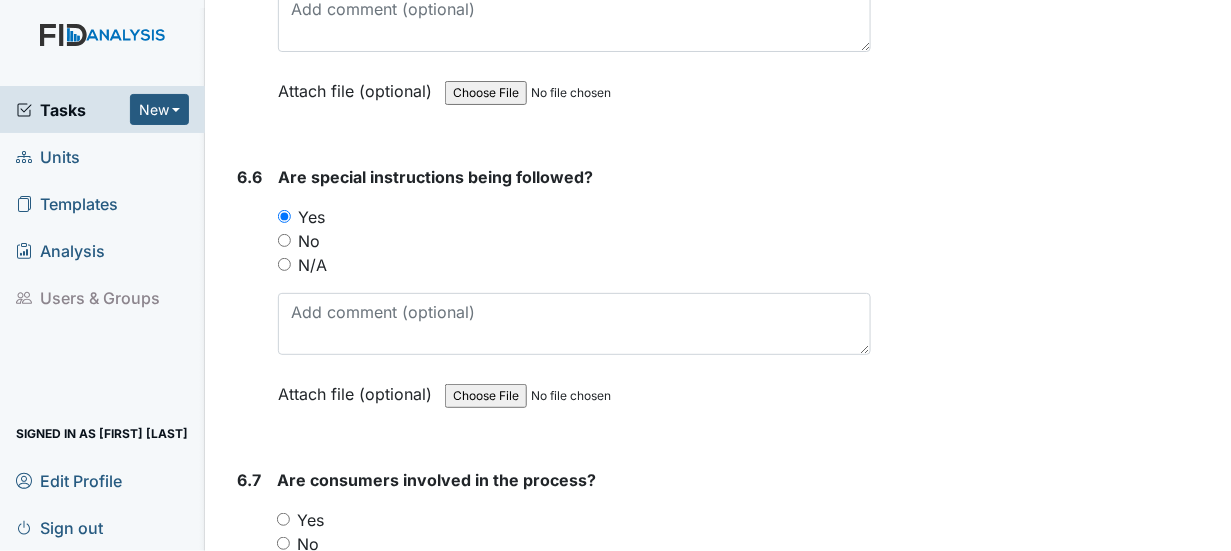 scroll, scrollTop: 13000, scrollLeft: 0, axis: vertical 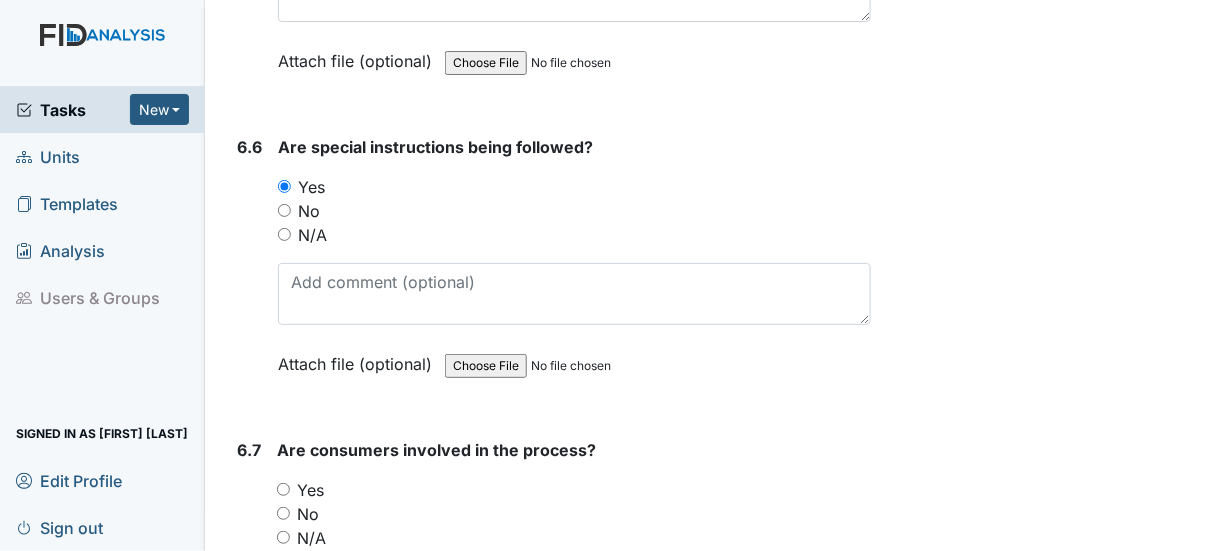 click on "Yes" at bounding box center [283, 489] 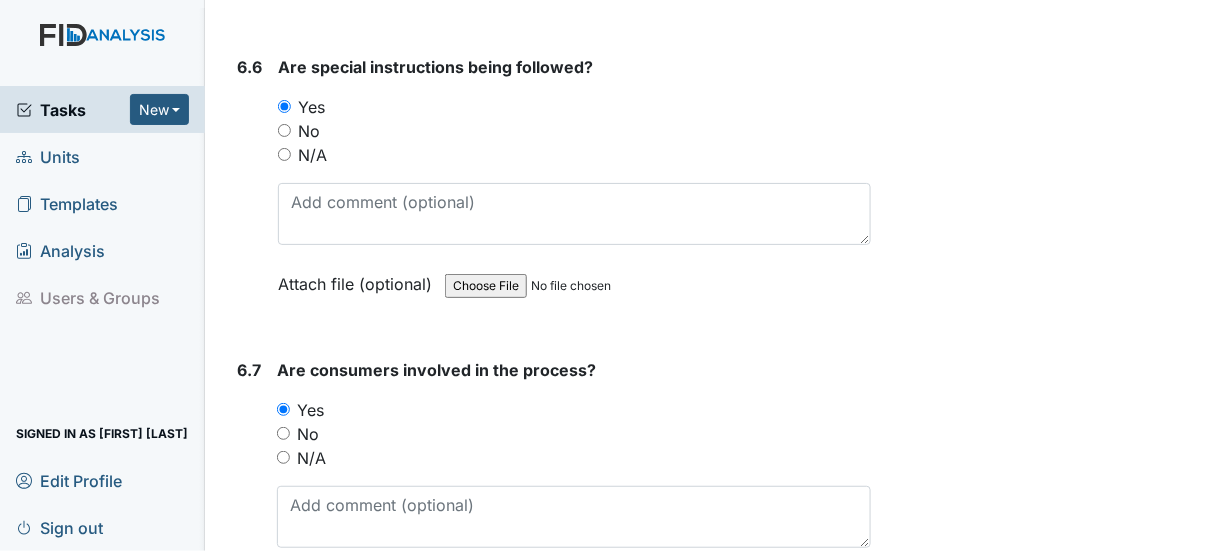 scroll, scrollTop: 13300, scrollLeft: 0, axis: vertical 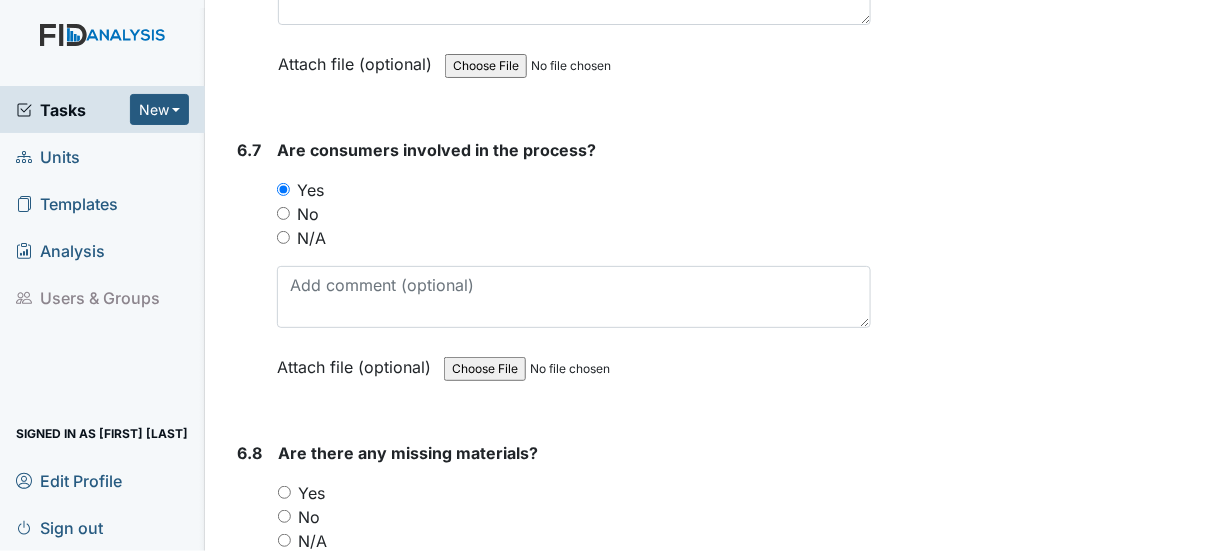 click on "No" at bounding box center [284, 516] 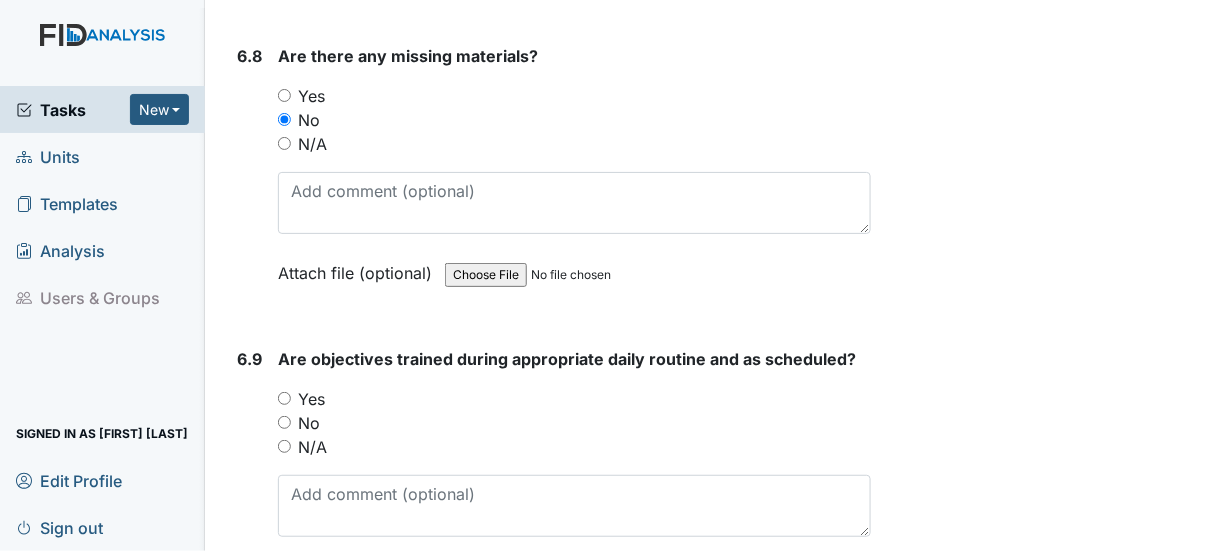 scroll, scrollTop: 13700, scrollLeft: 0, axis: vertical 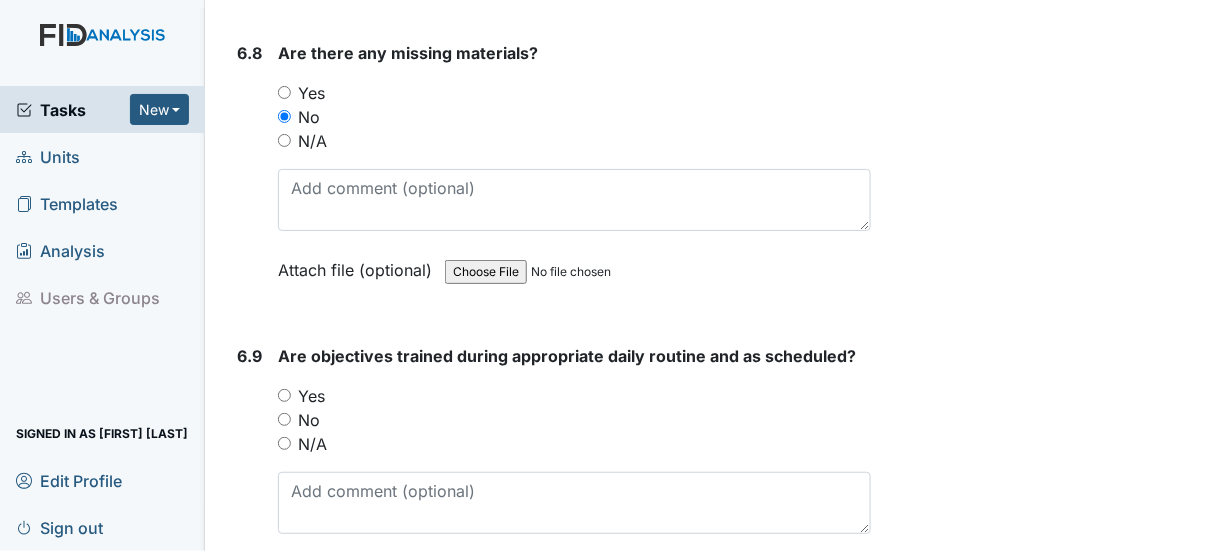 click on "Yes" at bounding box center (284, 395) 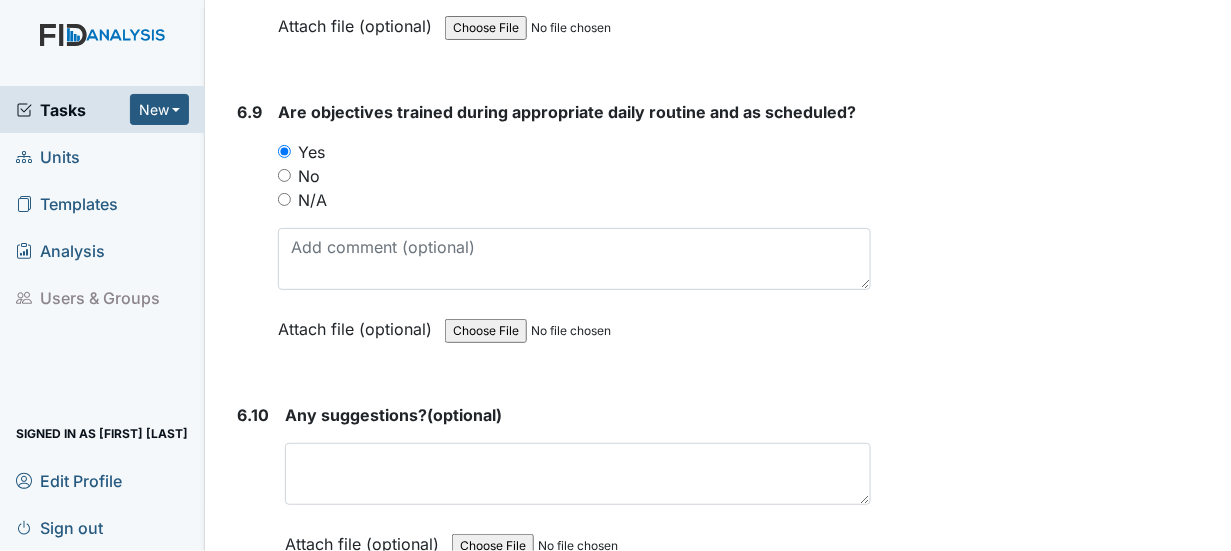 scroll, scrollTop: 14000, scrollLeft: 0, axis: vertical 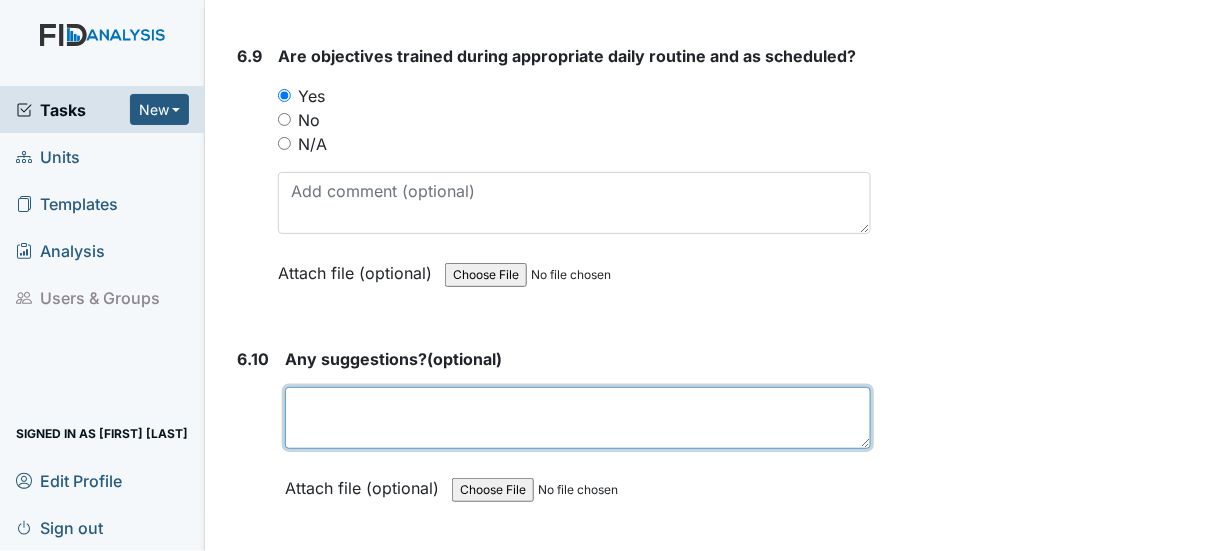 click at bounding box center [578, 418] 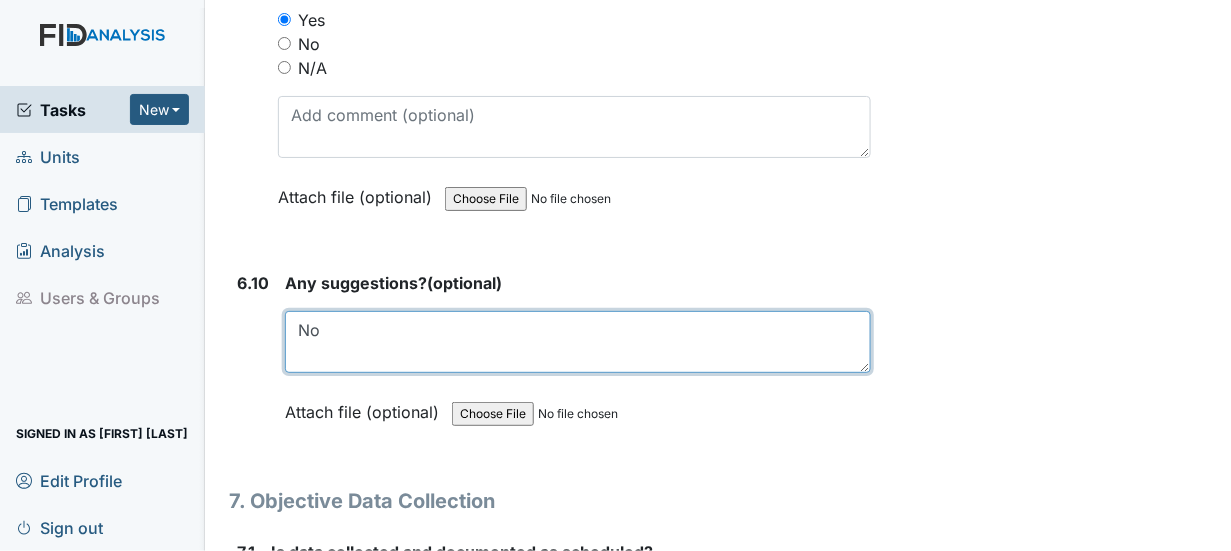 scroll, scrollTop: 14300, scrollLeft: 0, axis: vertical 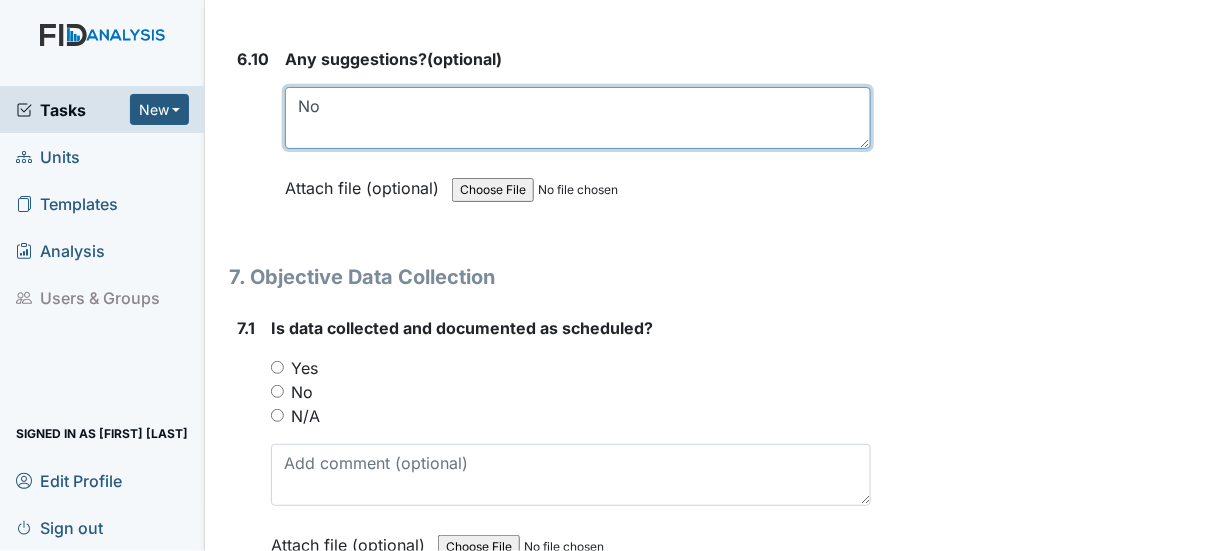 type on "No" 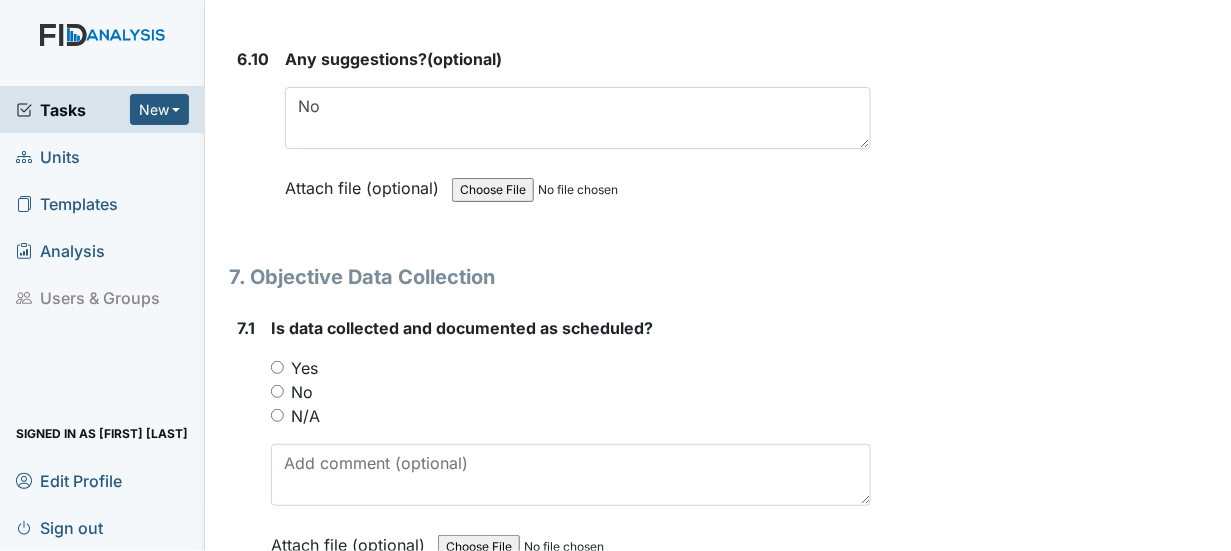 click on "Yes" at bounding box center (277, 367) 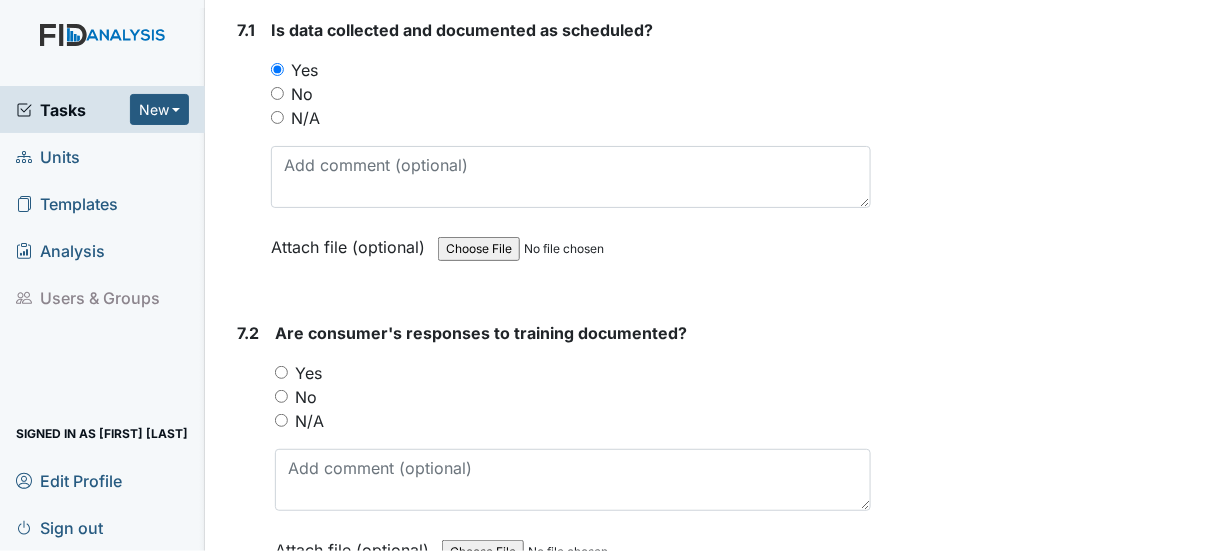 scroll, scrollTop: 14600, scrollLeft: 0, axis: vertical 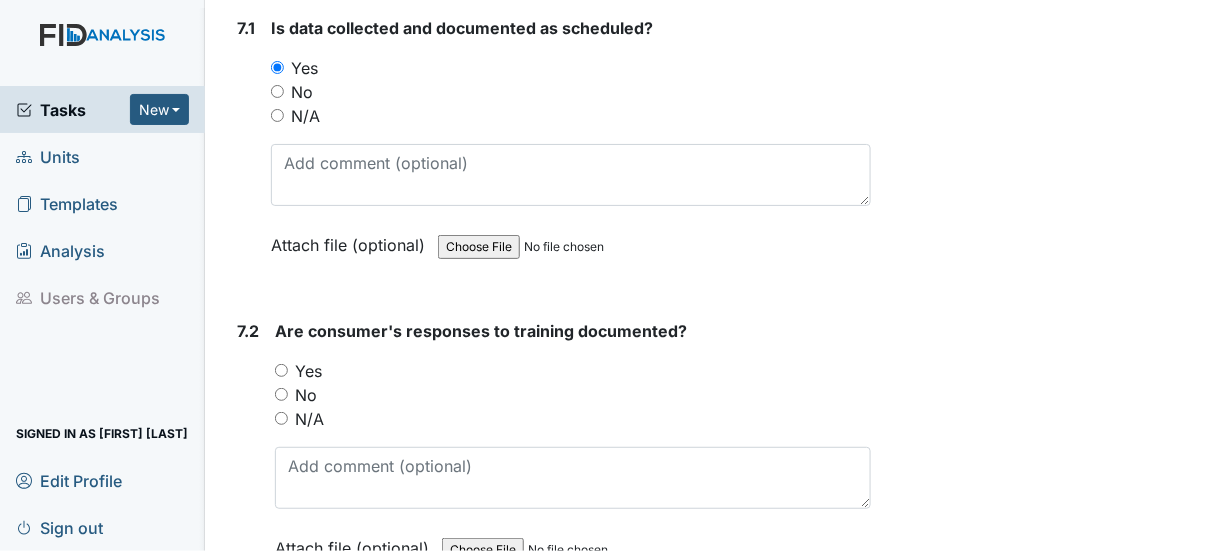 click on "Yes" at bounding box center (281, 370) 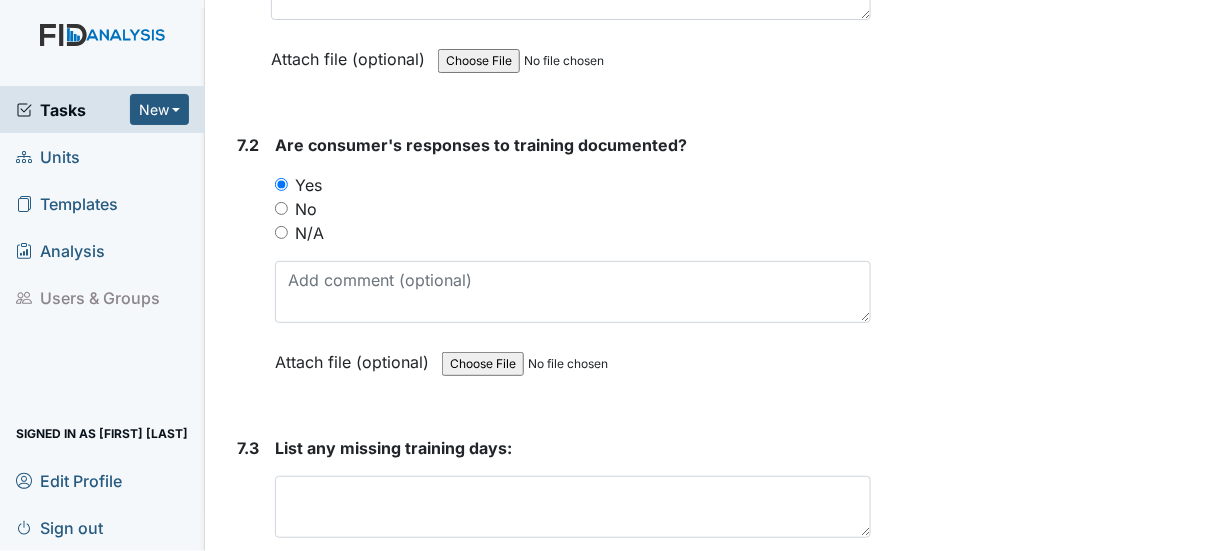 scroll, scrollTop: 14800, scrollLeft: 0, axis: vertical 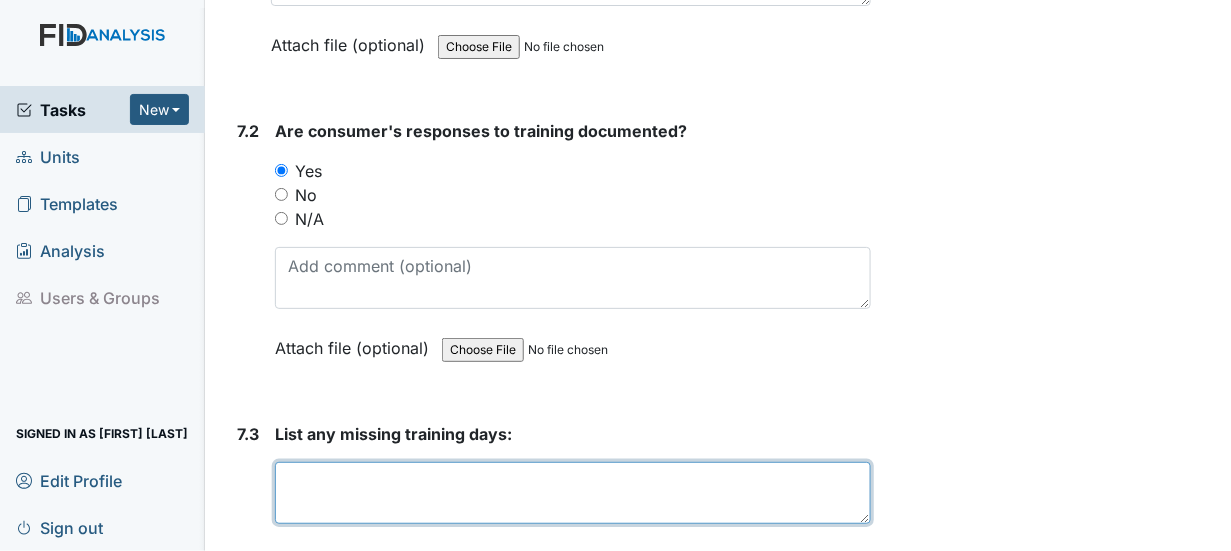 click at bounding box center (573, 493) 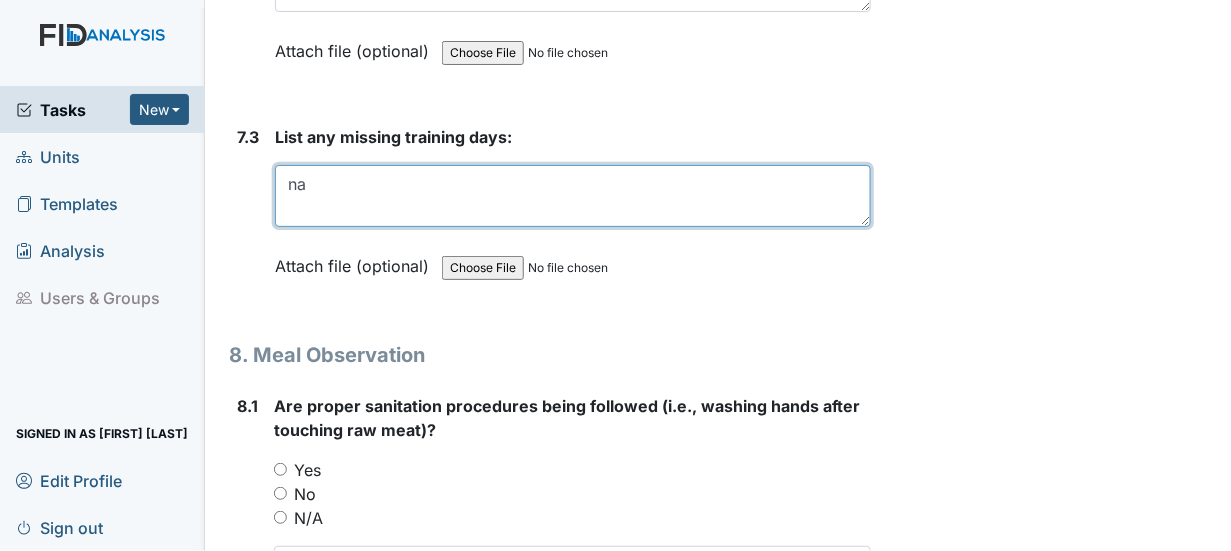 scroll, scrollTop: 15100, scrollLeft: 0, axis: vertical 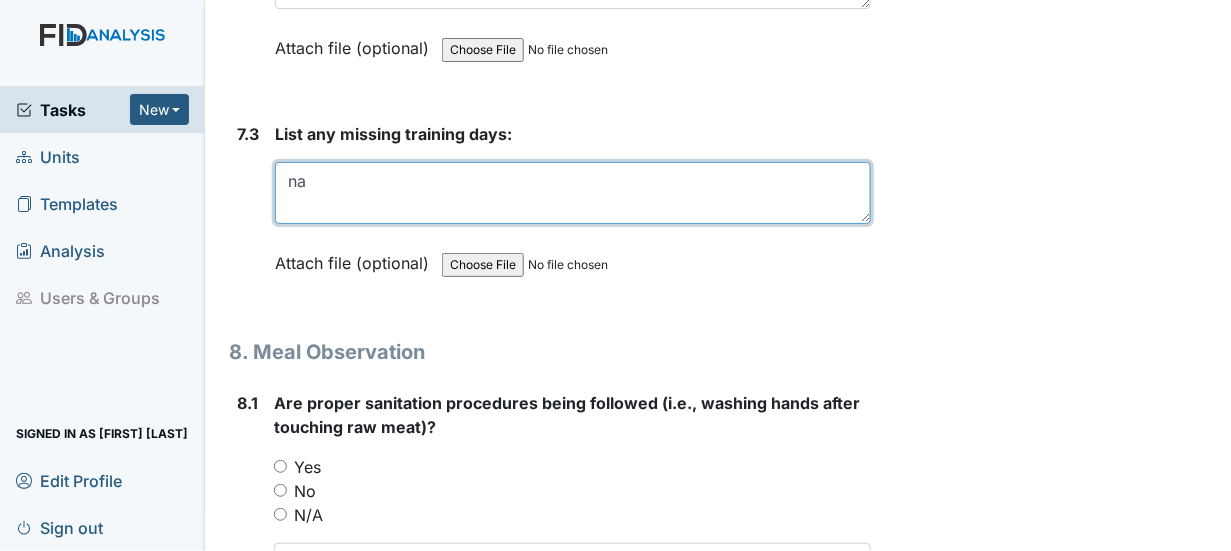 type on "na" 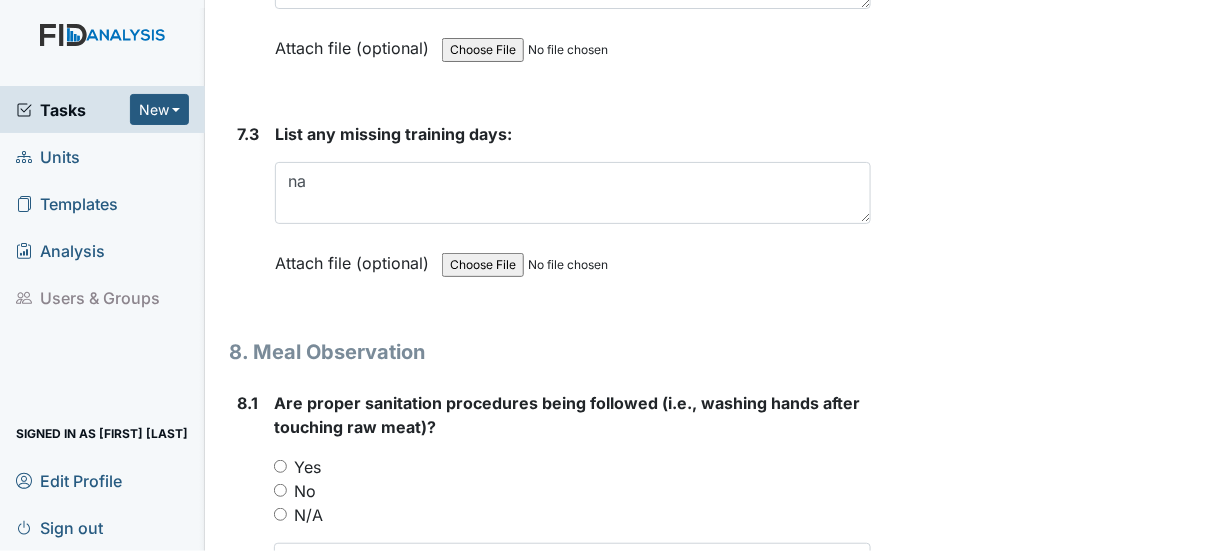 click on "Yes" at bounding box center (280, 466) 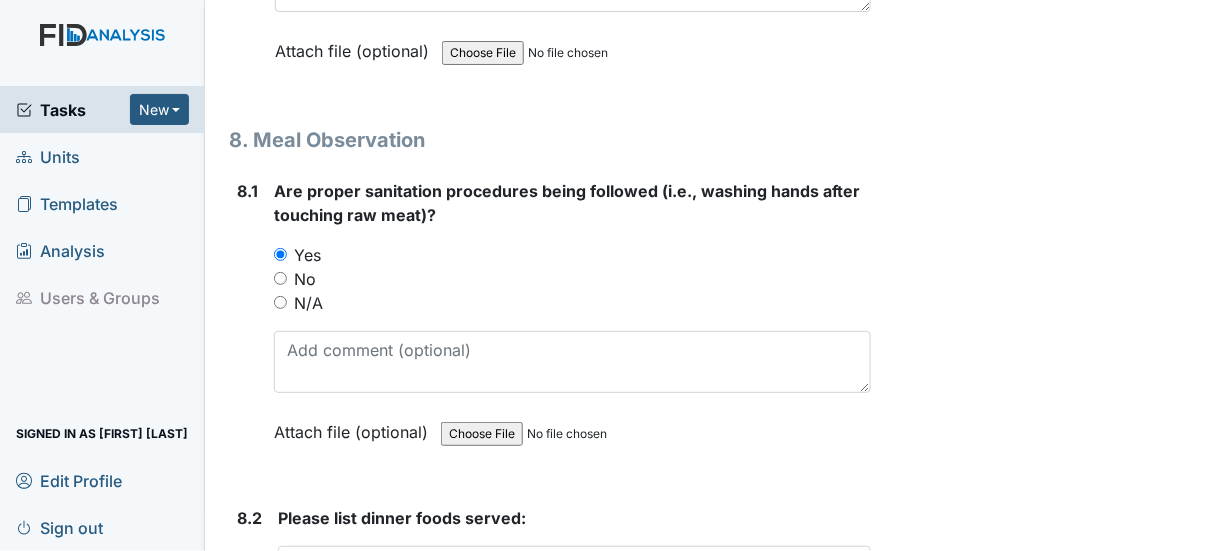 scroll, scrollTop: 15400, scrollLeft: 0, axis: vertical 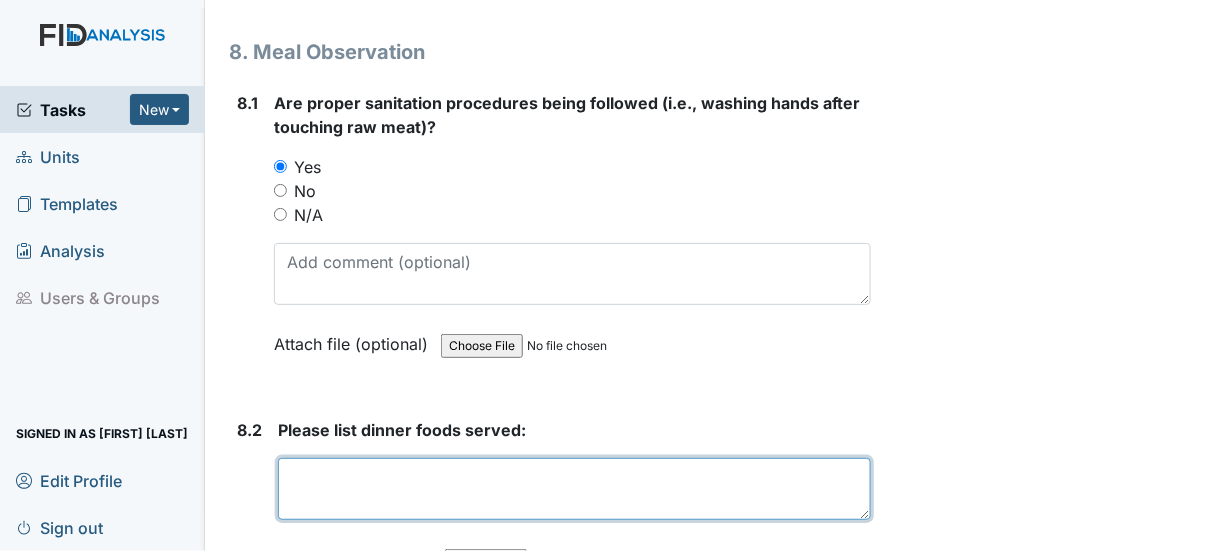 click at bounding box center (574, 489) 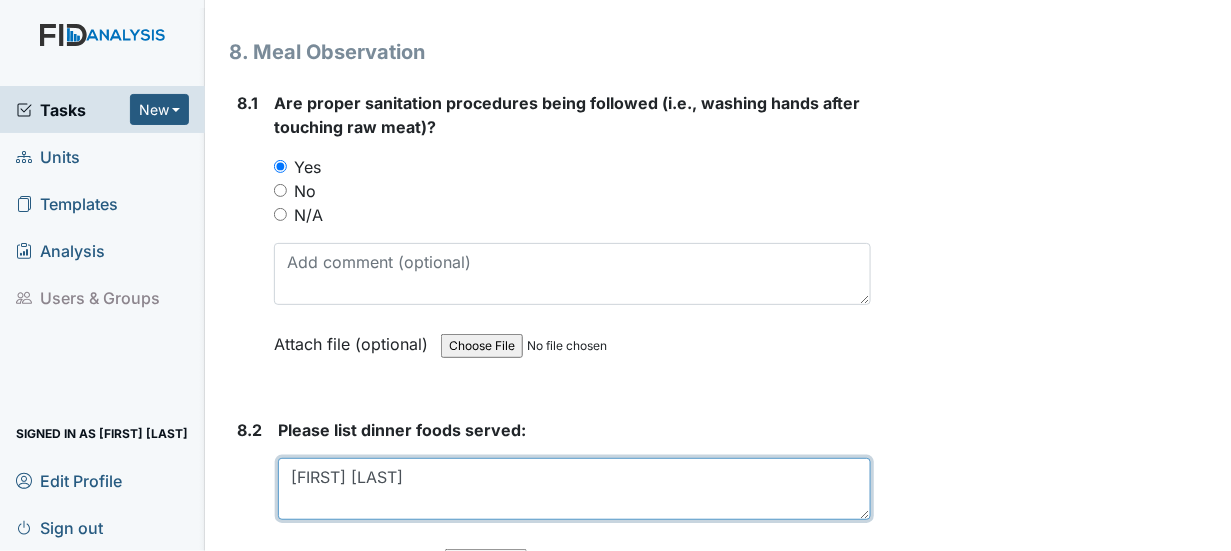 click on "[FIRST] [LAST]" at bounding box center (574, 489) 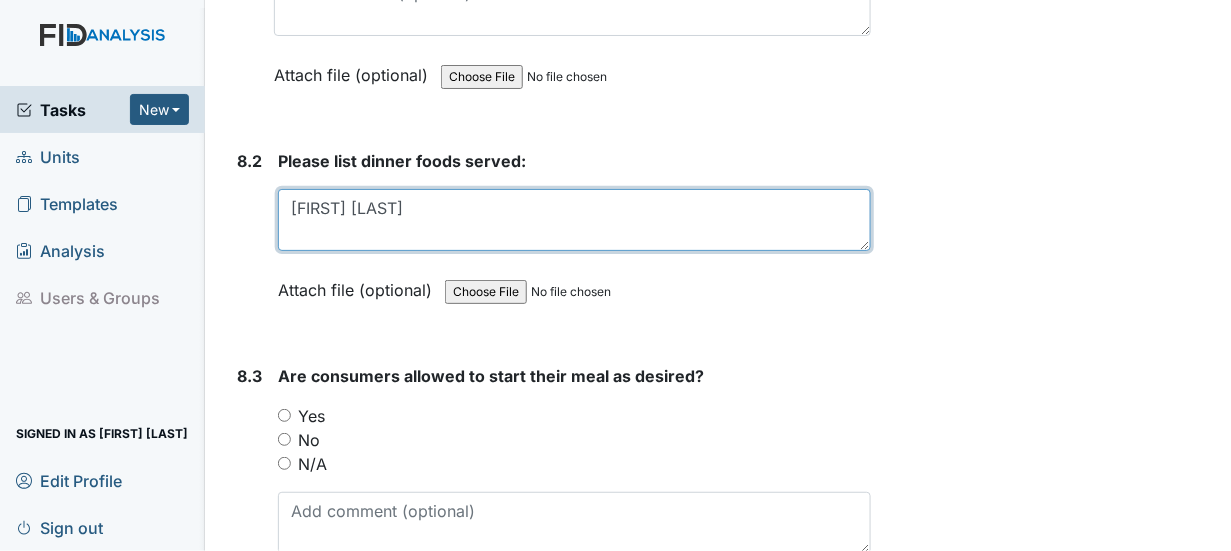 scroll, scrollTop: 15700, scrollLeft: 0, axis: vertical 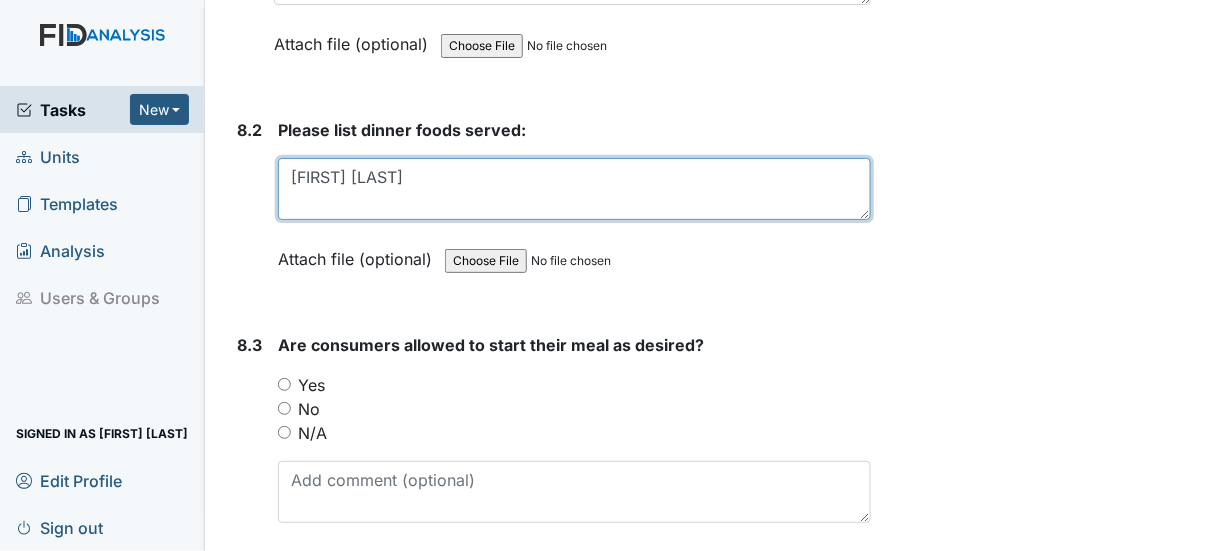 type on "[FIRST] [LAST]" 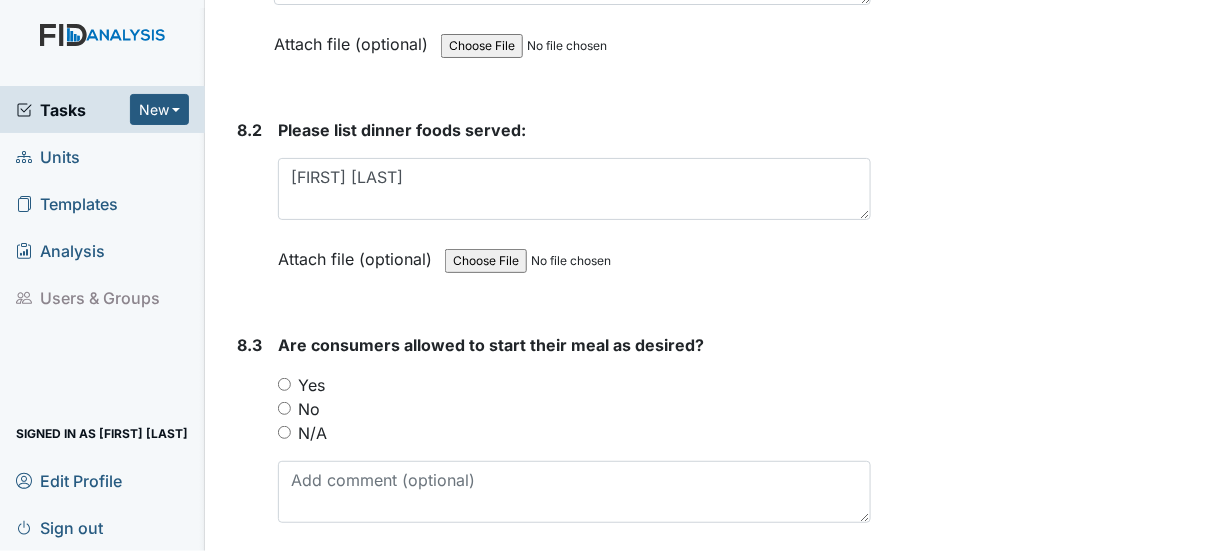 click on "Yes" at bounding box center (284, 384) 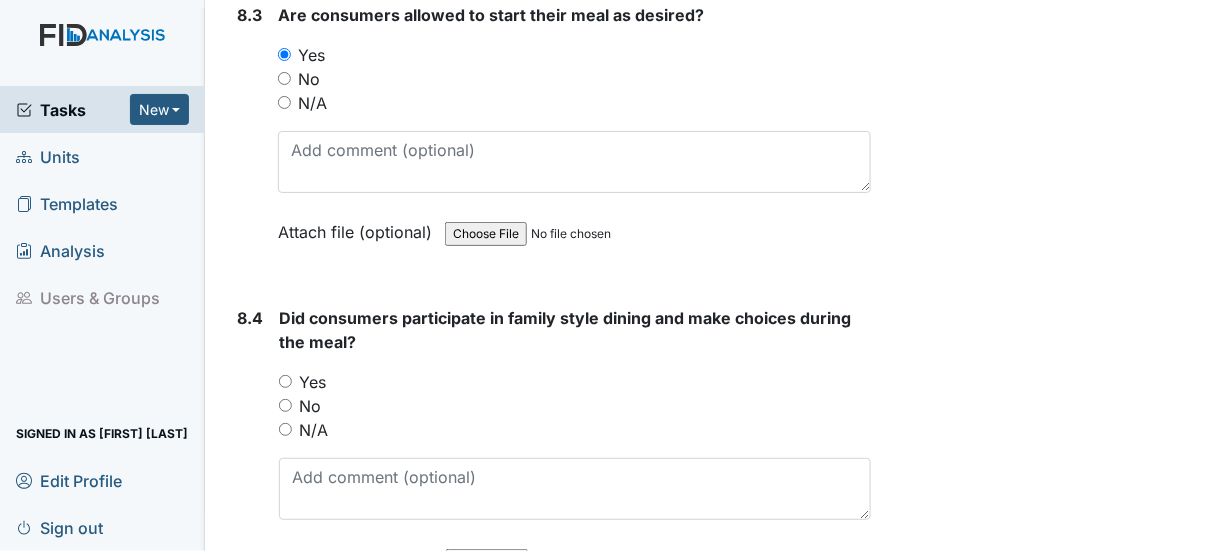 scroll, scrollTop: 16000, scrollLeft: 0, axis: vertical 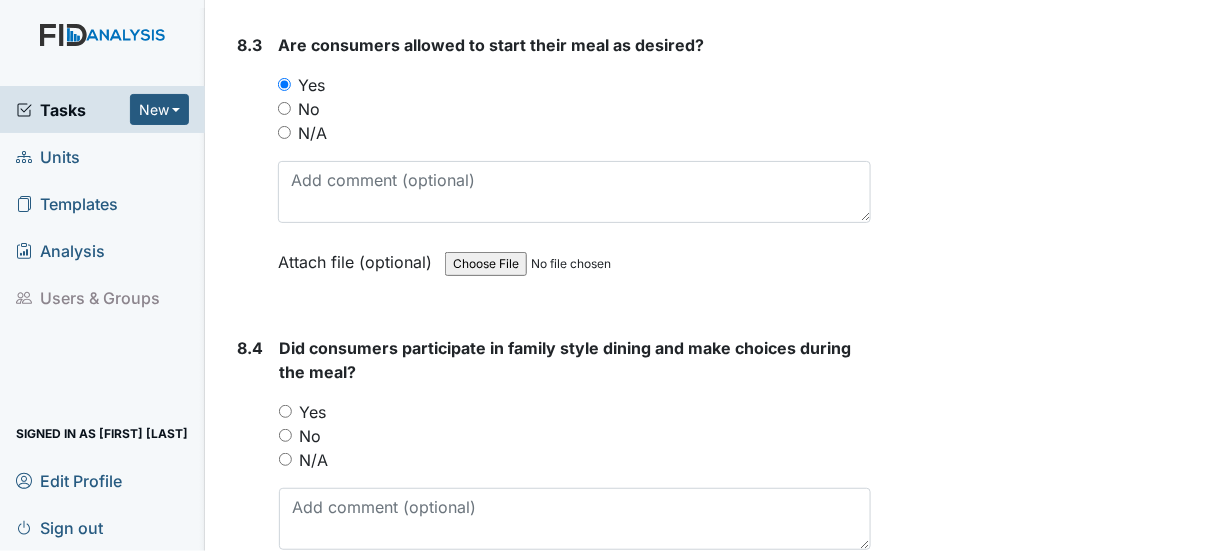 click on "Yes" at bounding box center [285, 411] 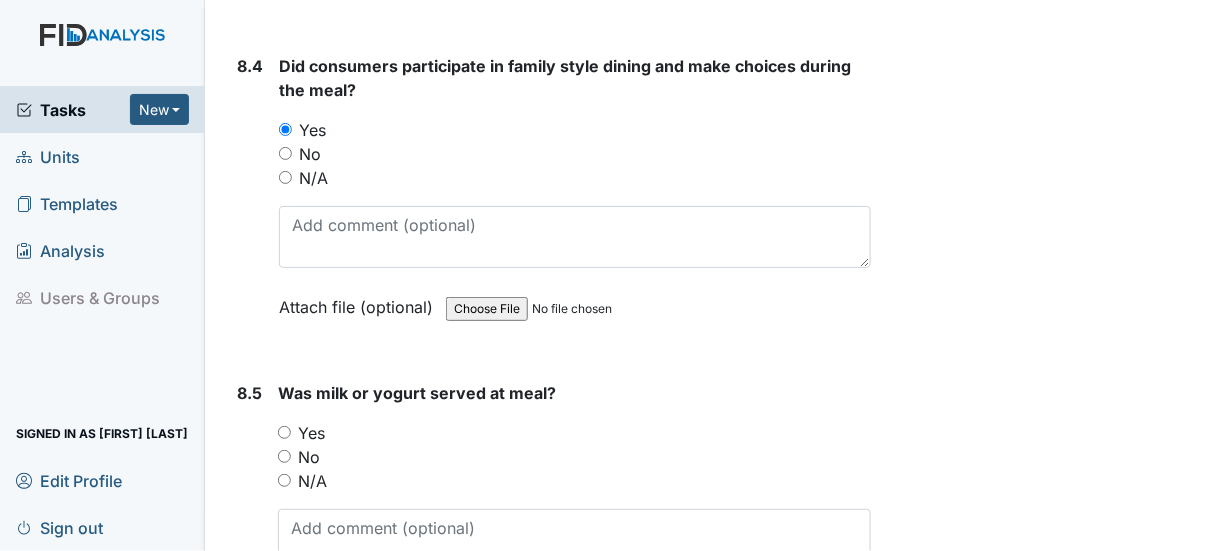 scroll, scrollTop: 16300, scrollLeft: 0, axis: vertical 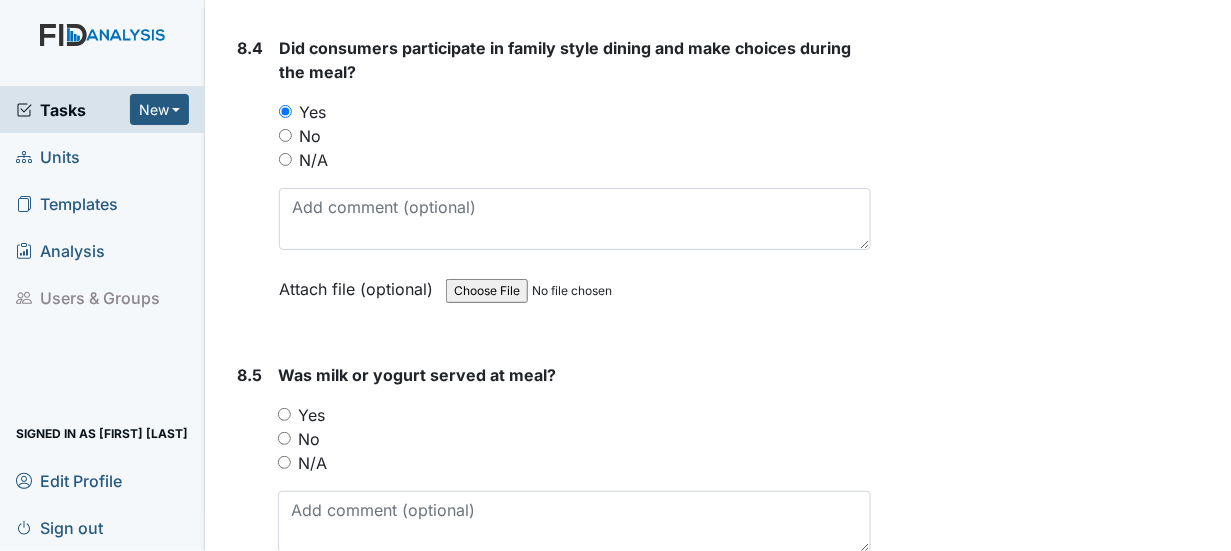 click on "Yes" at bounding box center (284, 414) 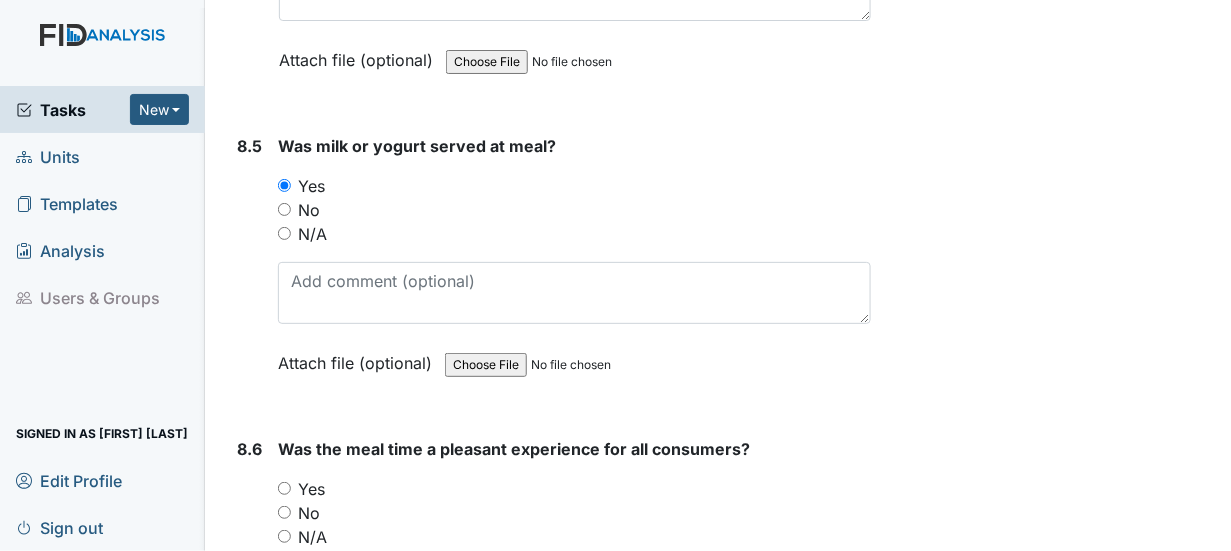 scroll, scrollTop: 16600, scrollLeft: 0, axis: vertical 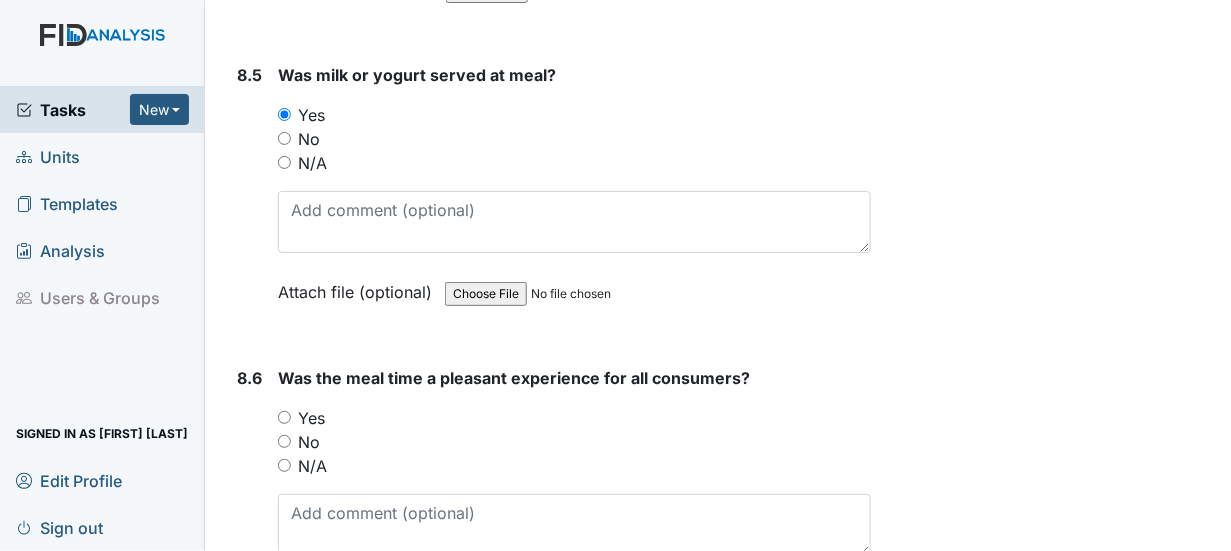 click on "Yes" at bounding box center [284, 417] 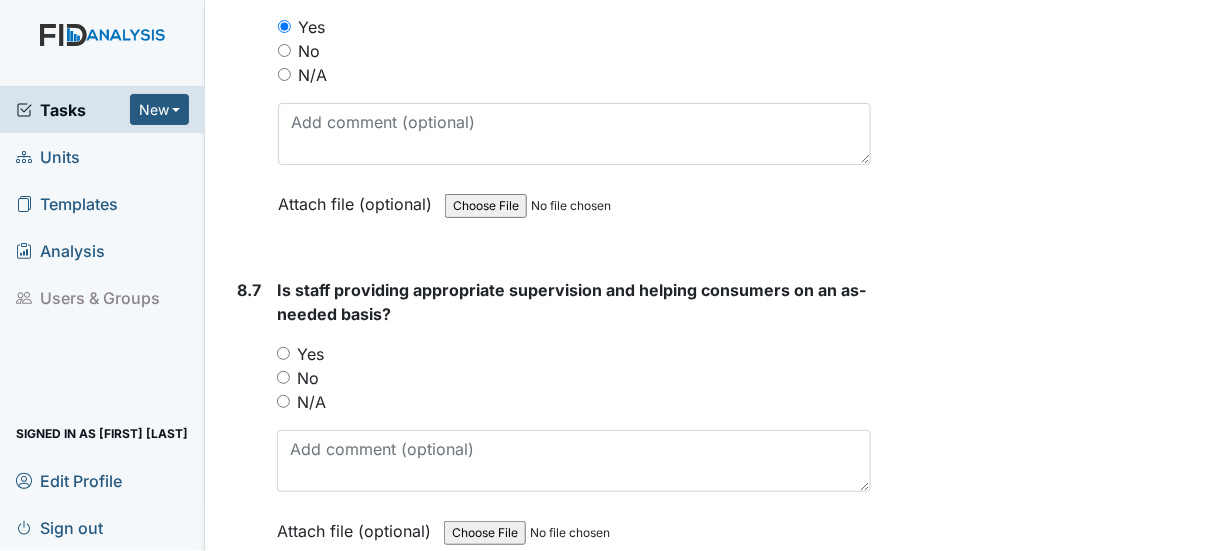 scroll, scrollTop: 17000, scrollLeft: 0, axis: vertical 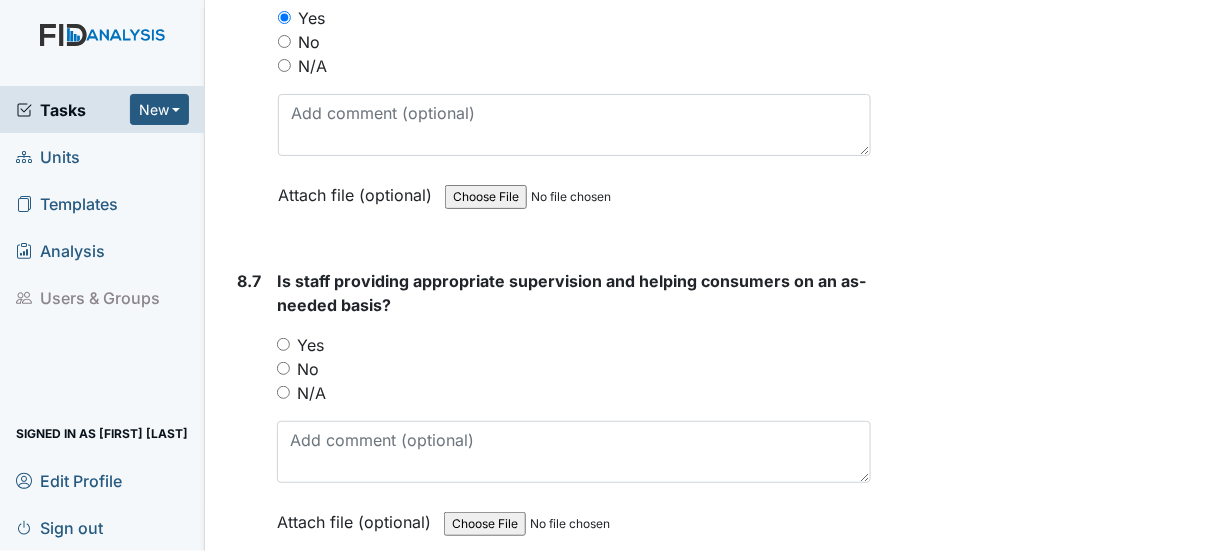 click on "Yes" at bounding box center [283, 344] 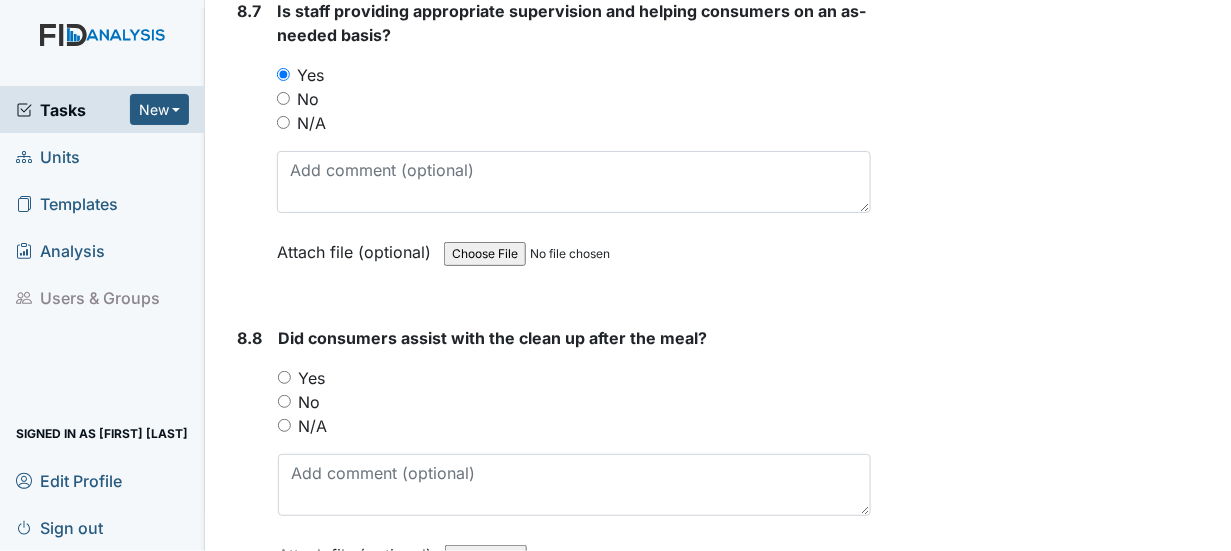 scroll, scrollTop: 17300, scrollLeft: 0, axis: vertical 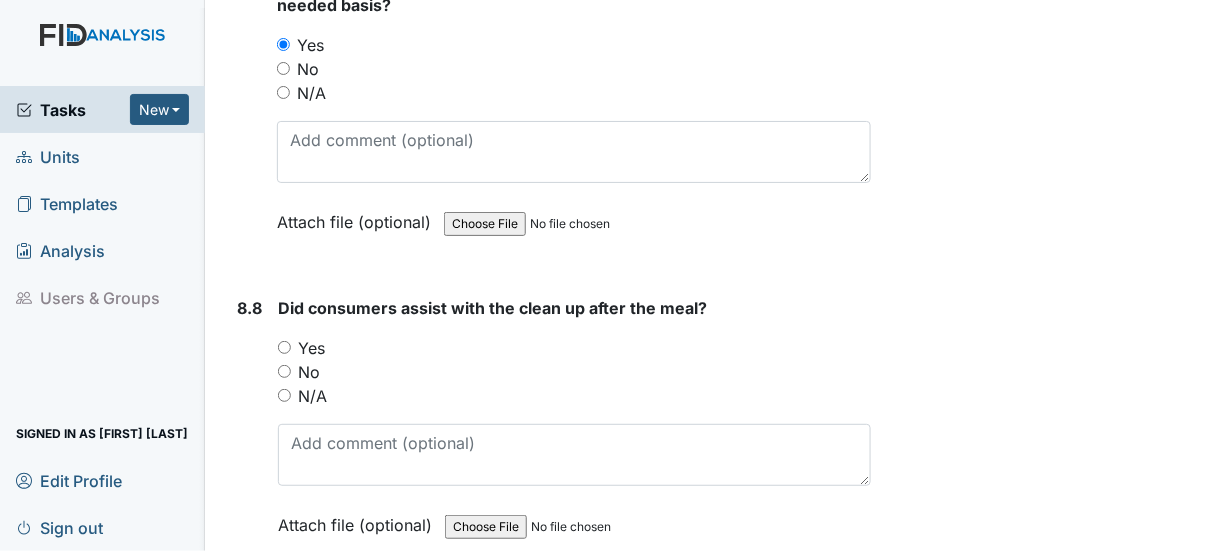 click on "Yes" at bounding box center [284, 347] 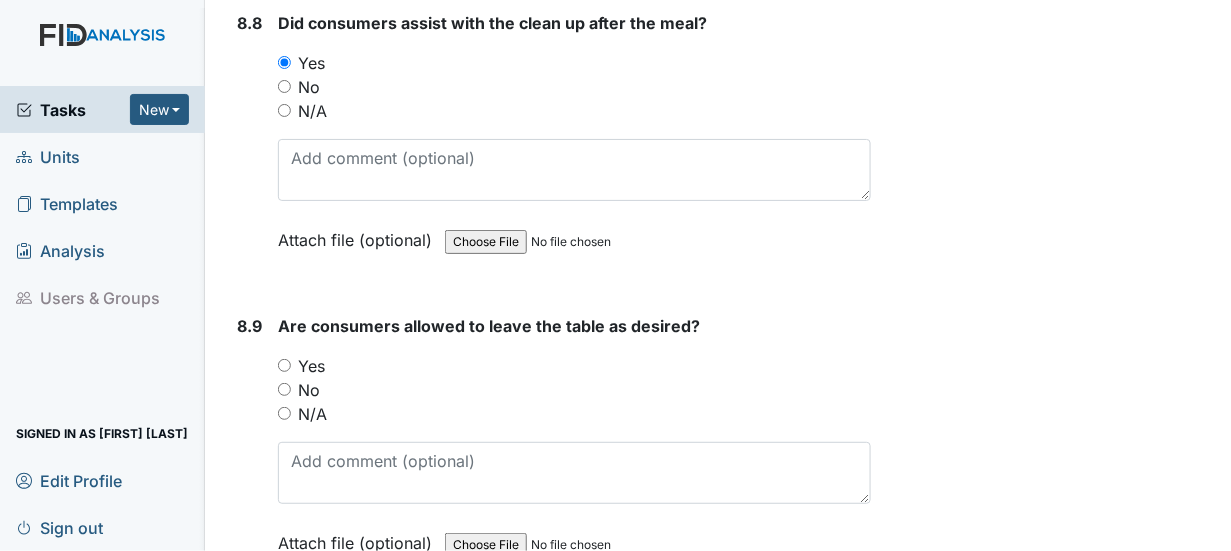 scroll, scrollTop: 17600, scrollLeft: 0, axis: vertical 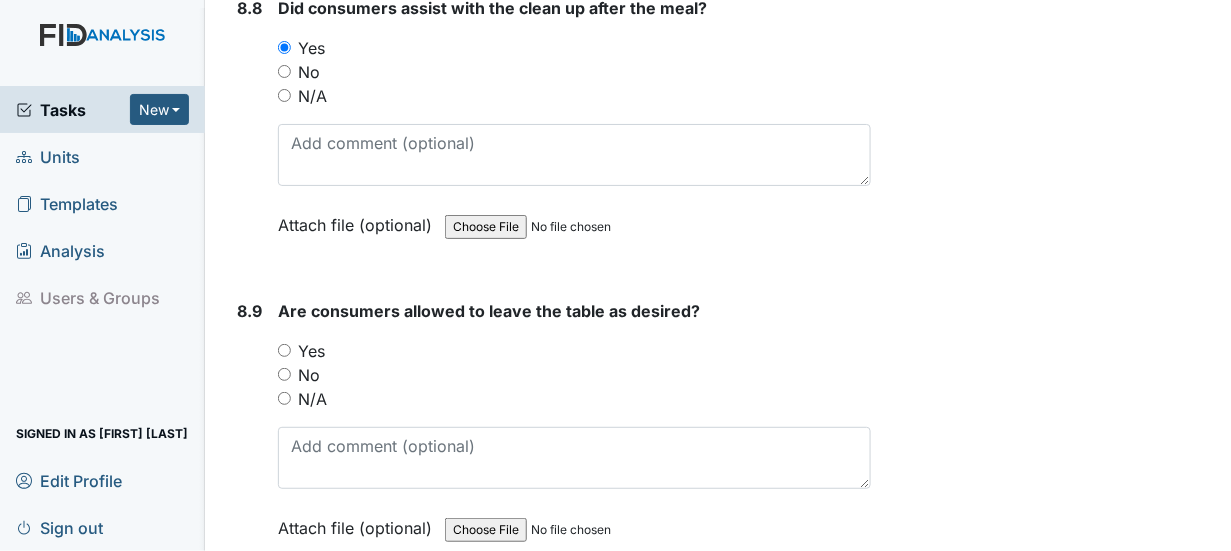 click on "Yes" at bounding box center [284, 350] 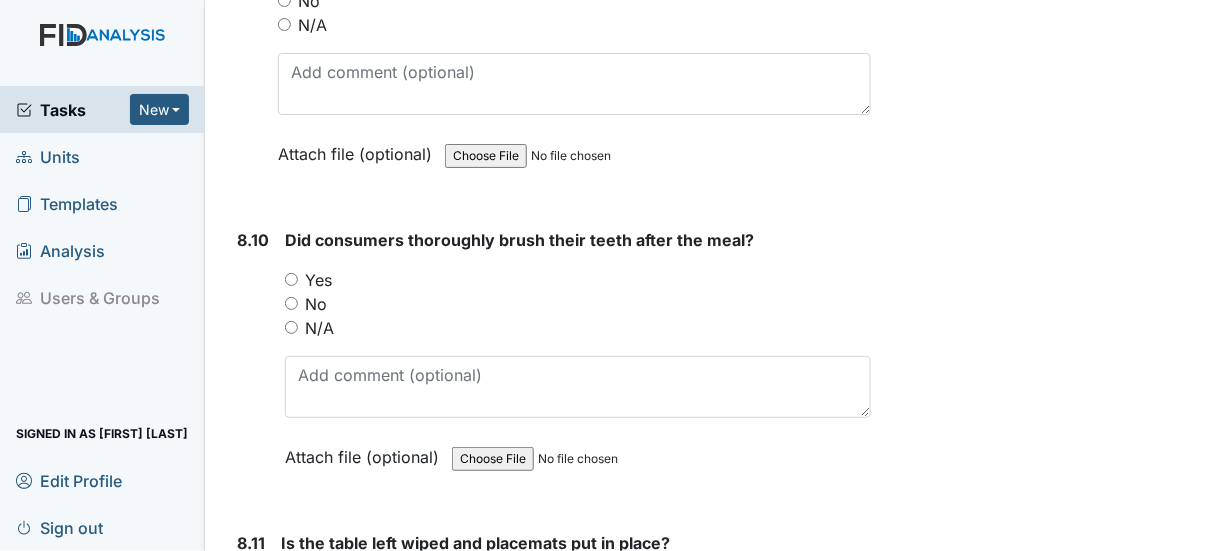 scroll, scrollTop: 18000, scrollLeft: 0, axis: vertical 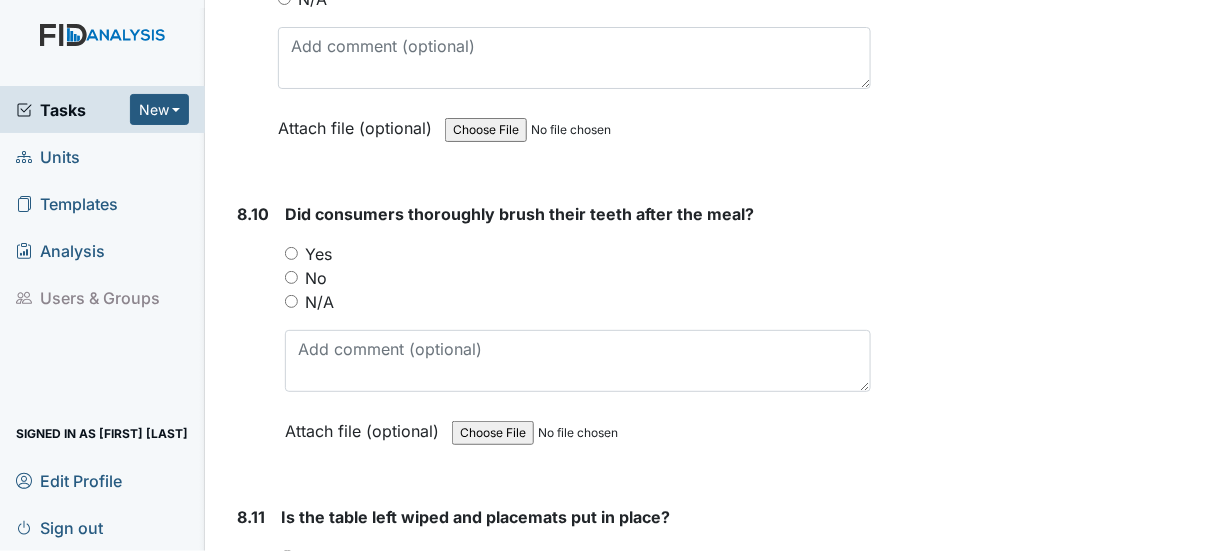 click on "Yes" at bounding box center [291, 253] 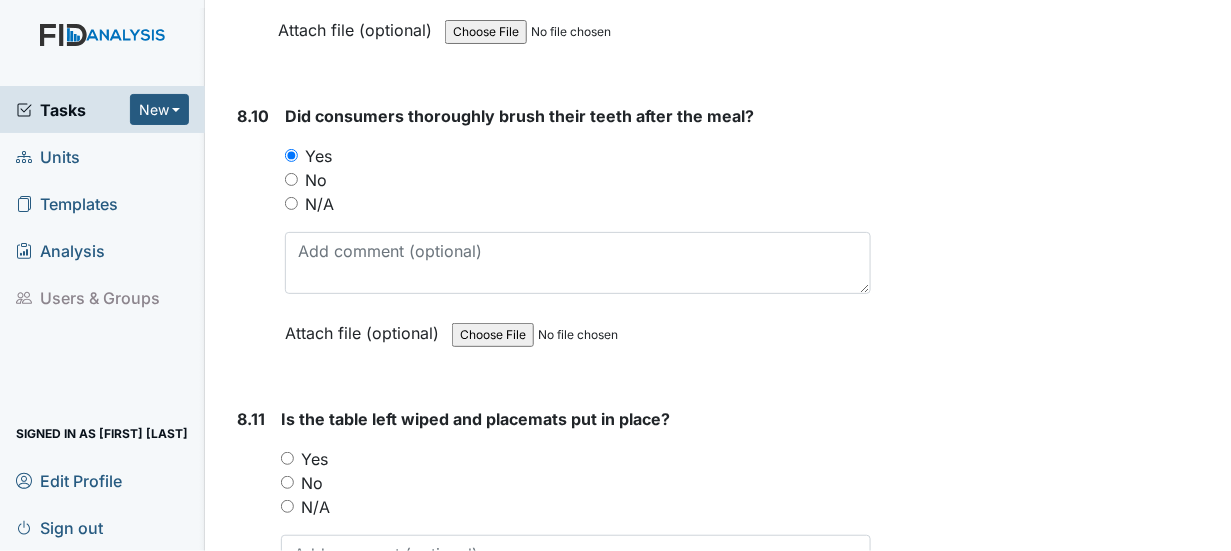 scroll, scrollTop: 18300, scrollLeft: 0, axis: vertical 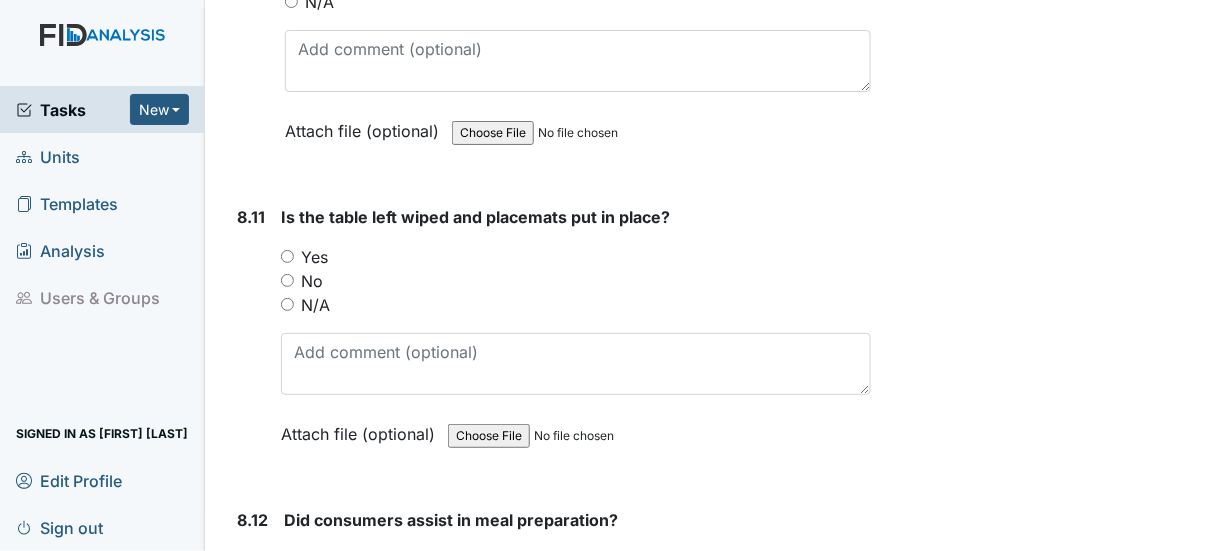 click on "Yes" at bounding box center [287, 256] 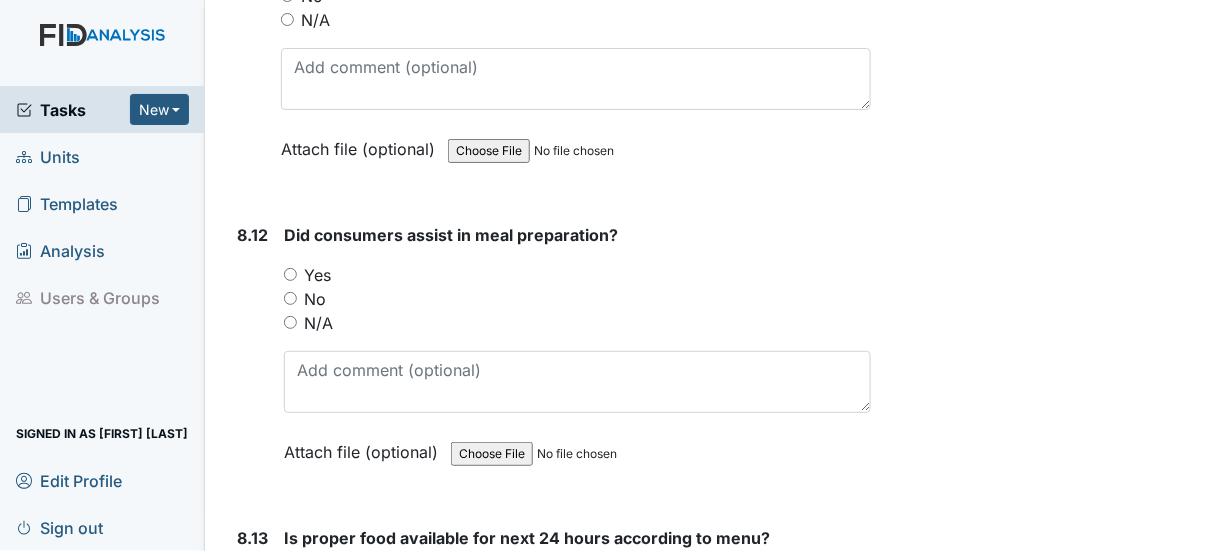 scroll, scrollTop: 18600, scrollLeft: 0, axis: vertical 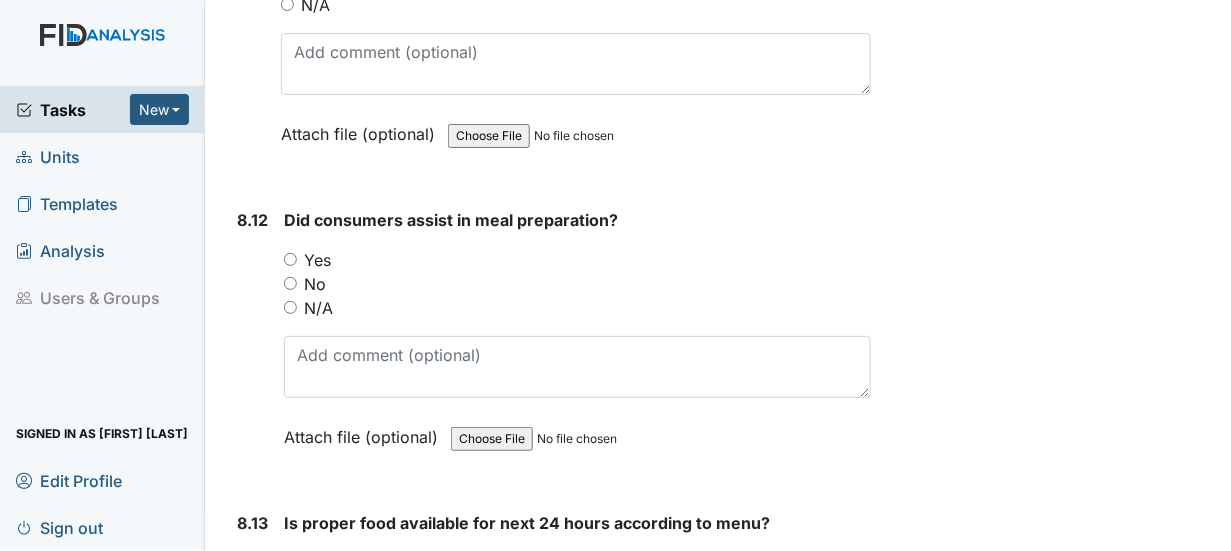 click on "Yes" at bounding box center (290, 259) 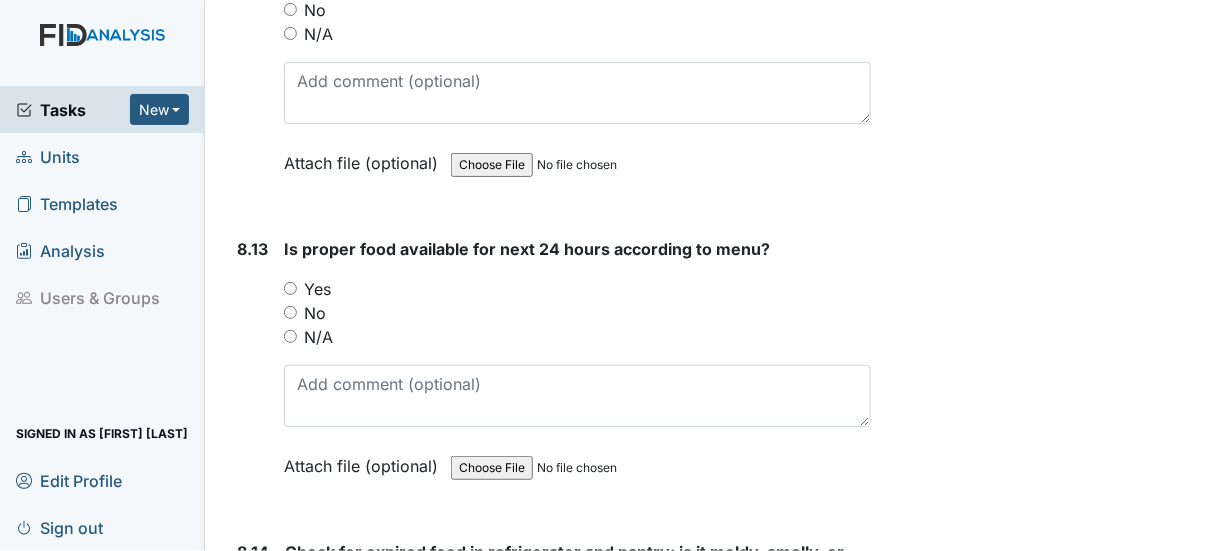 scroll, scrollTop: 18900, scrollLeft: 0, axis: vertical 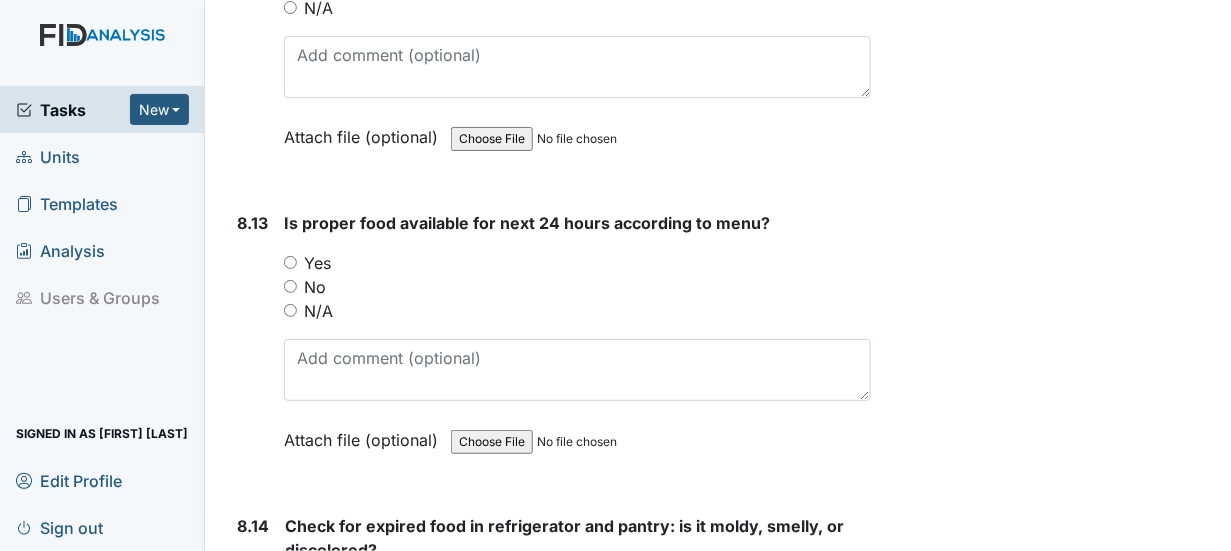 click on "Yes" at bounding box center (290, 262) 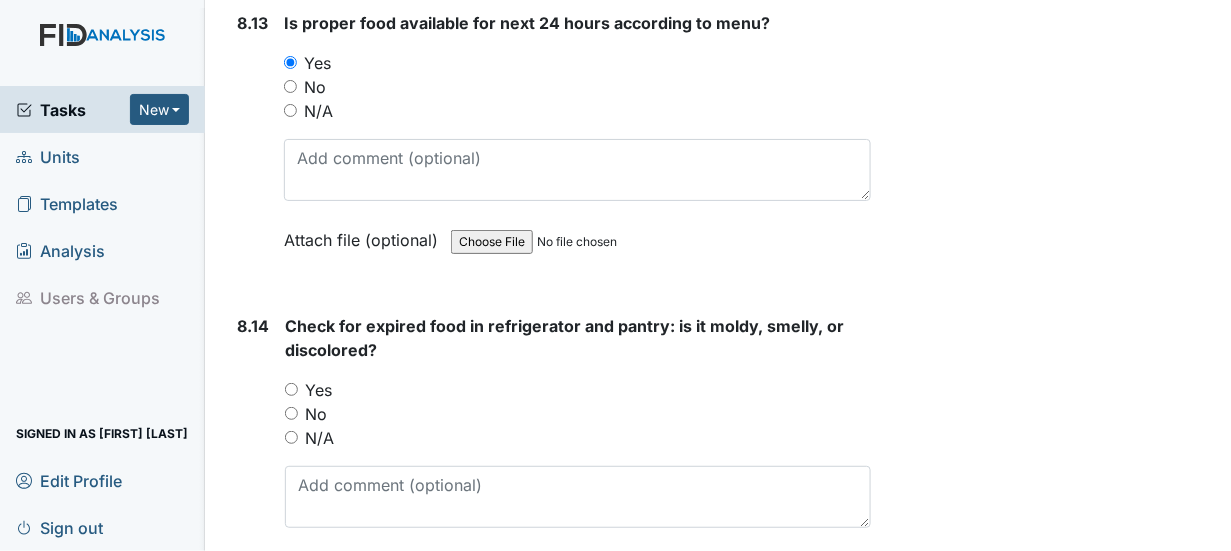 scroll, scrollTop: 19200, scrollLeft: 0, axis: vertical 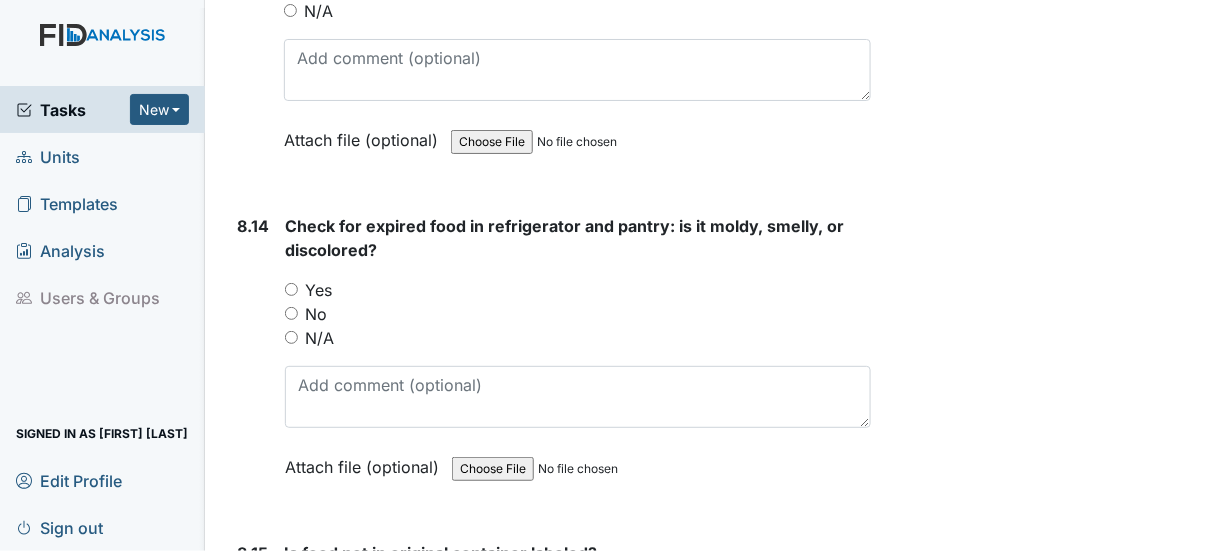 click on "No" at bounding box center [291, 313] 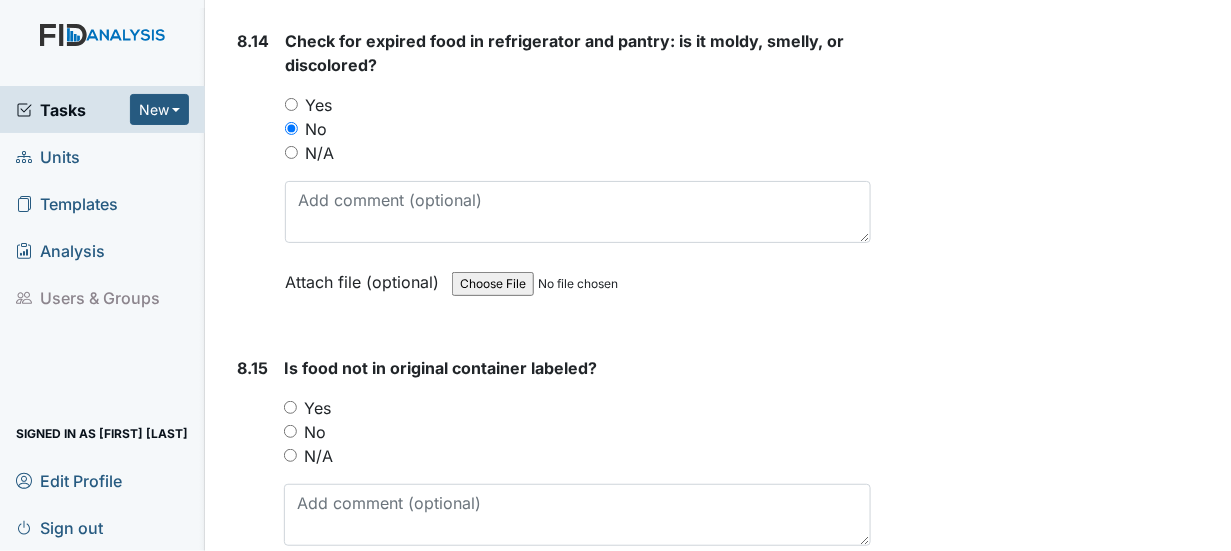 scroll, scrollTop: 19400, scrollLeft: 0, axis: vertical 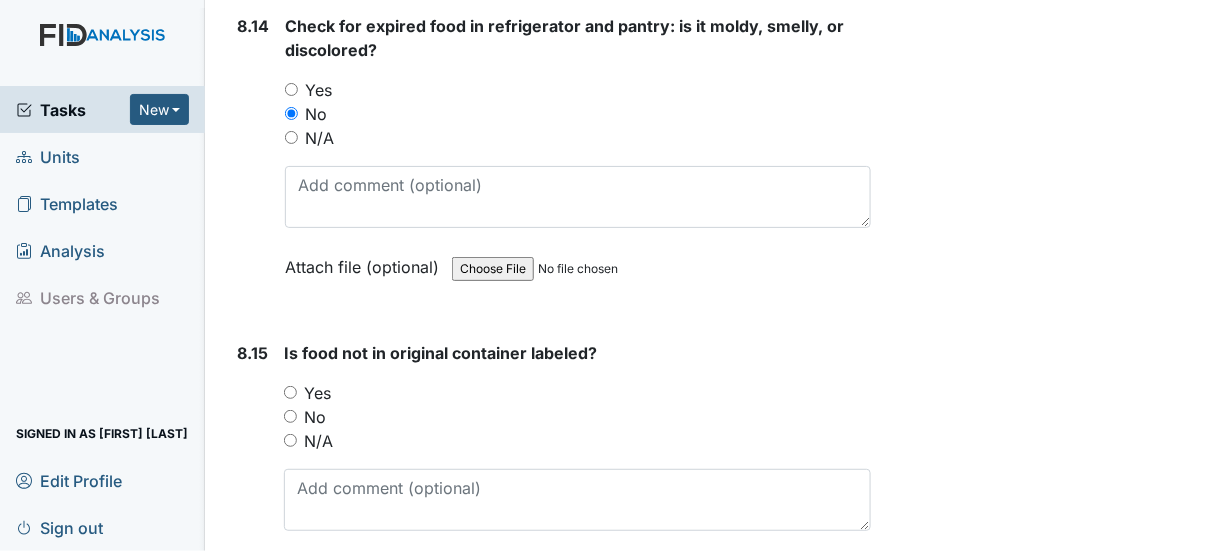 click on "Yes" at bounding box center [290, 392] 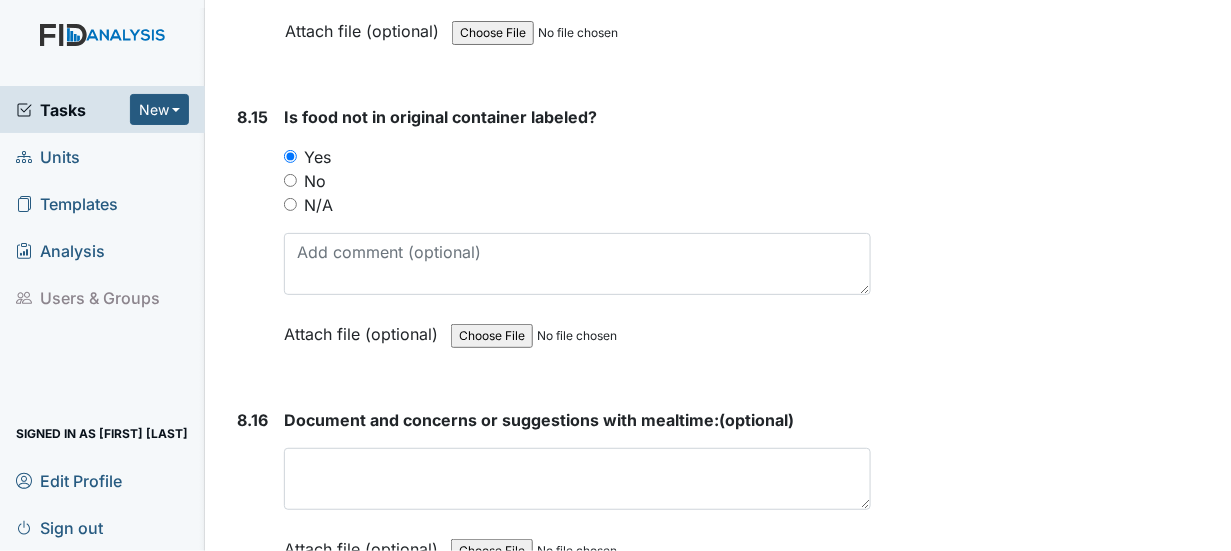 scroll, scrollTop: 19700, scrollLeft: 0, axis: vertical 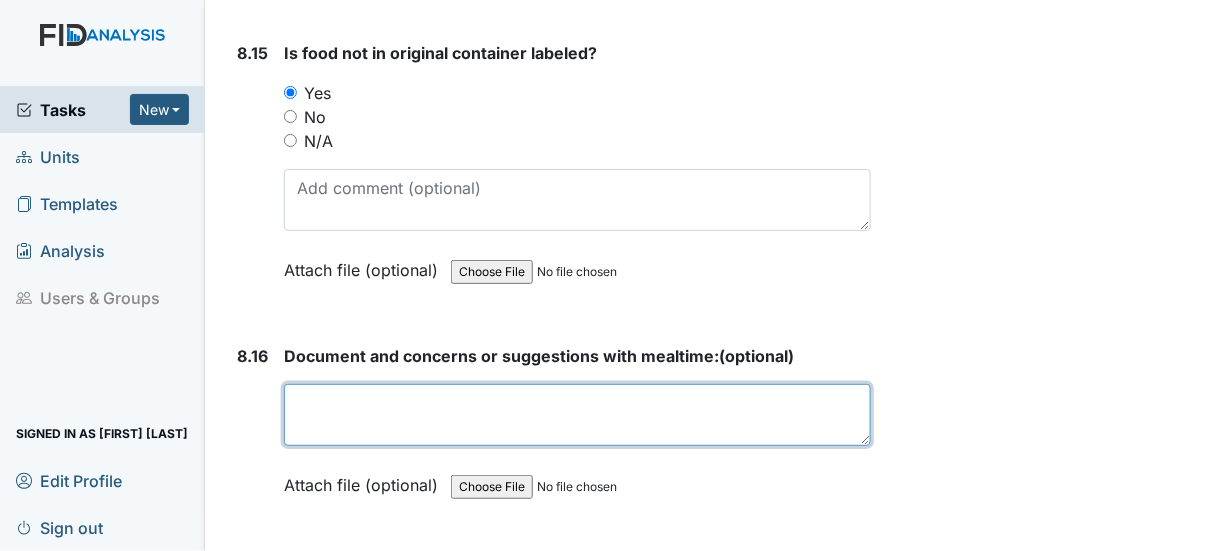click at bounding box center (577, 415) 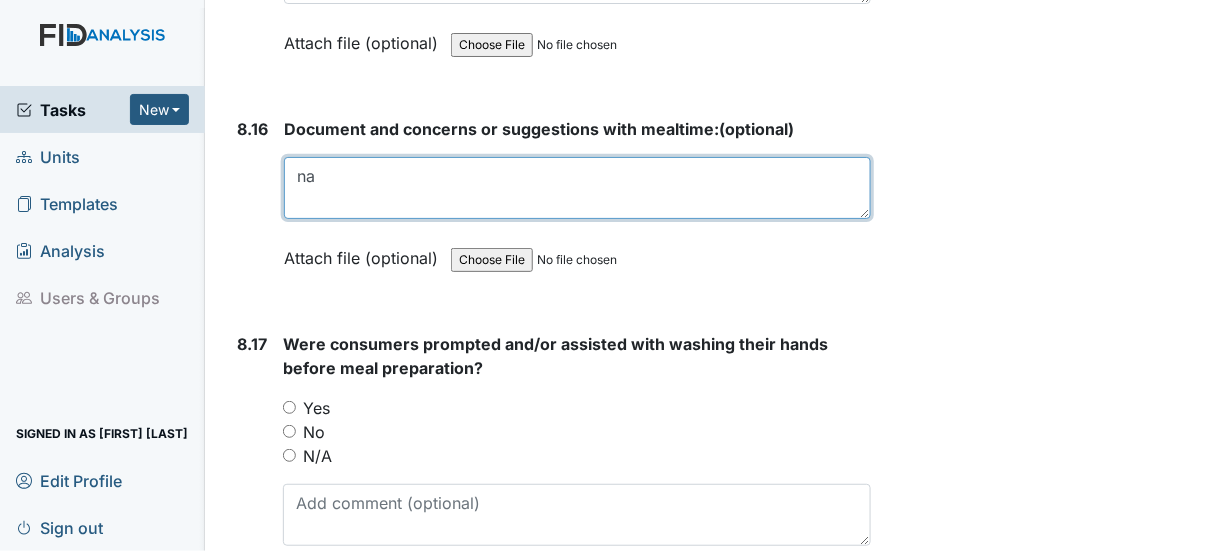 scroll, scrollTop: 19900, scrollLeft: 0, axis: vertical 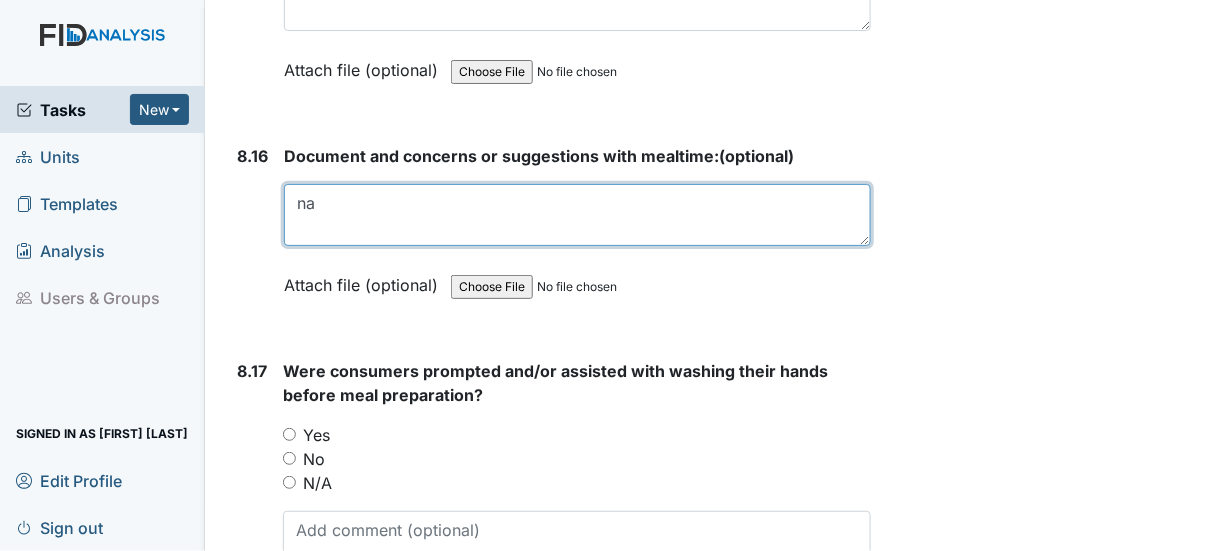 type on "na" 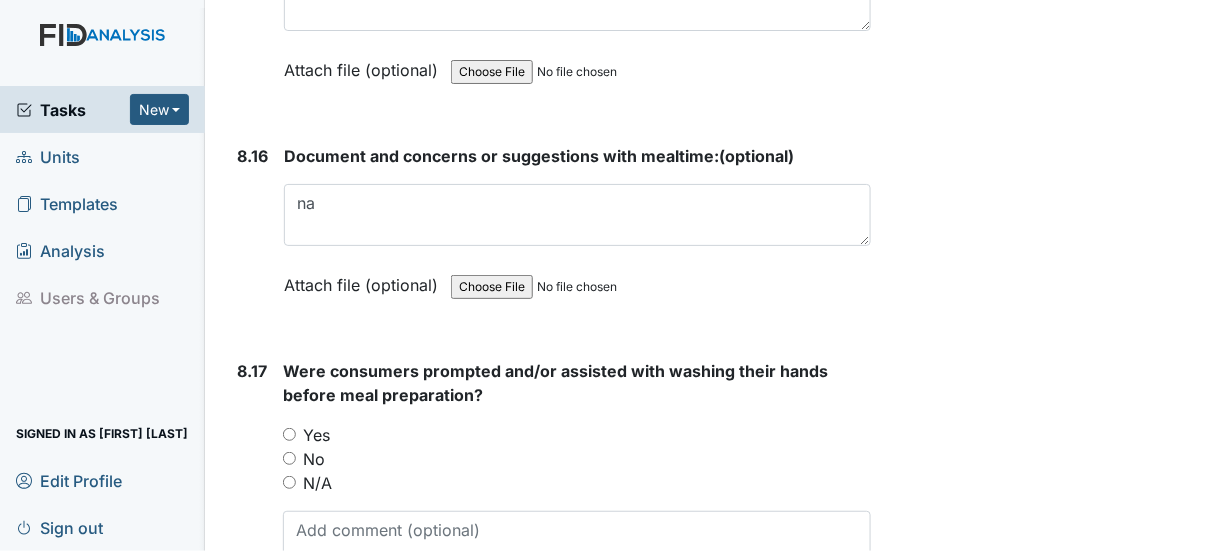 drag, startPoint x: 285, startPoint y: 343, endPoint x: 379, endPoint y: 354, distance: 94.641426 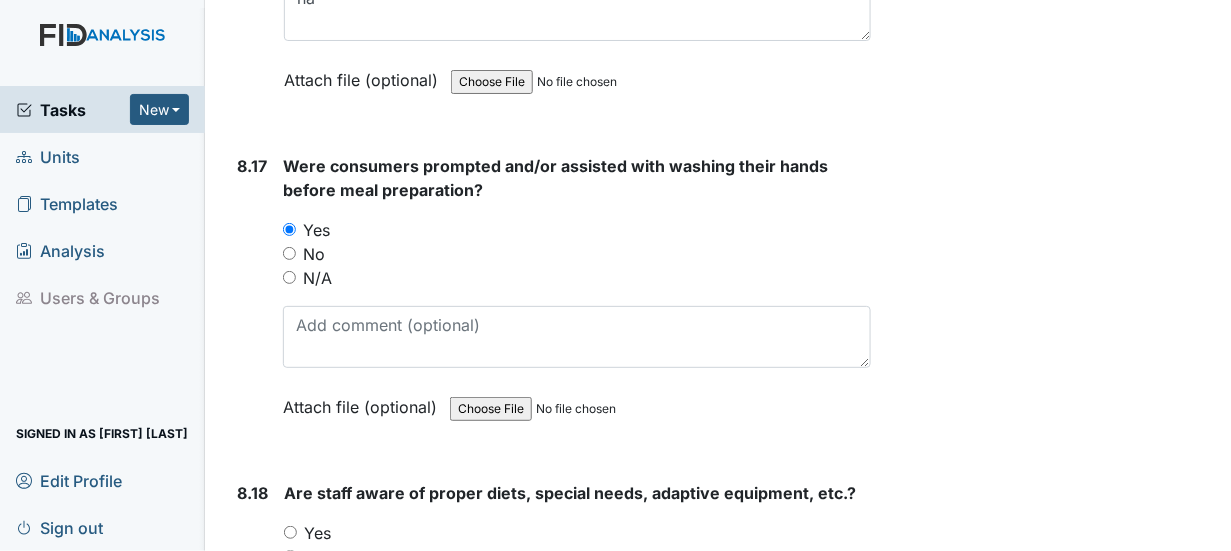 scroll, scrollTop: 20200, scrollLeft: 0, axis: vertical 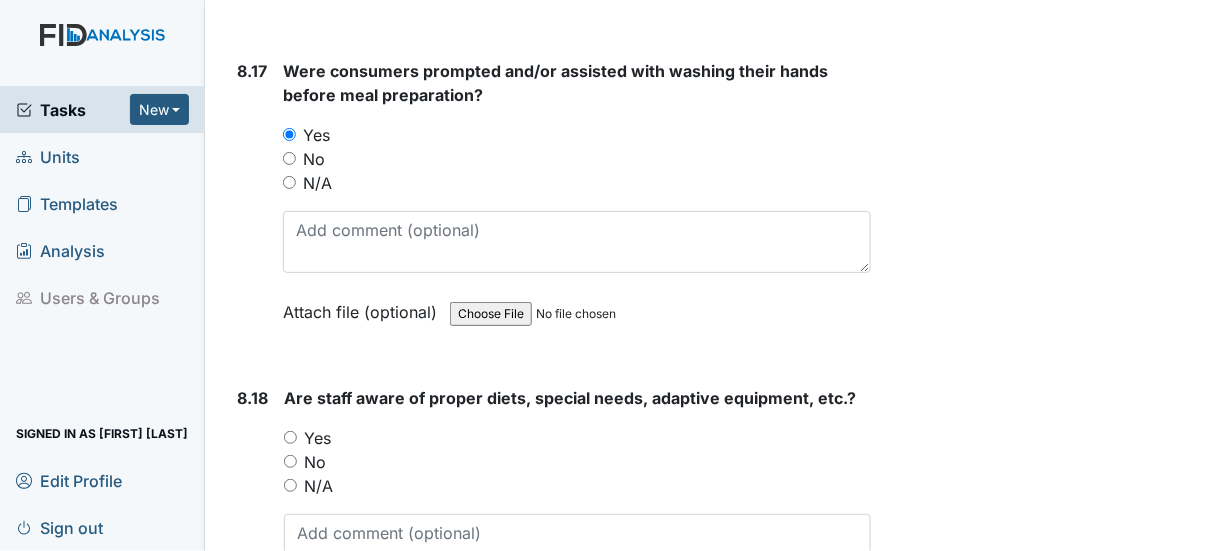 click on "8.18
Are staff aware of proper diets, special needs, adaptive equipment, etc.?
You must select one of the below options.
Yes
No
N/A
Attach file (optional)
You can upload .pdf, .txt, .jpg, .jpeg, .png, .csv, .xls, or .doc files under 100MB." at bounding box center (550, 521) 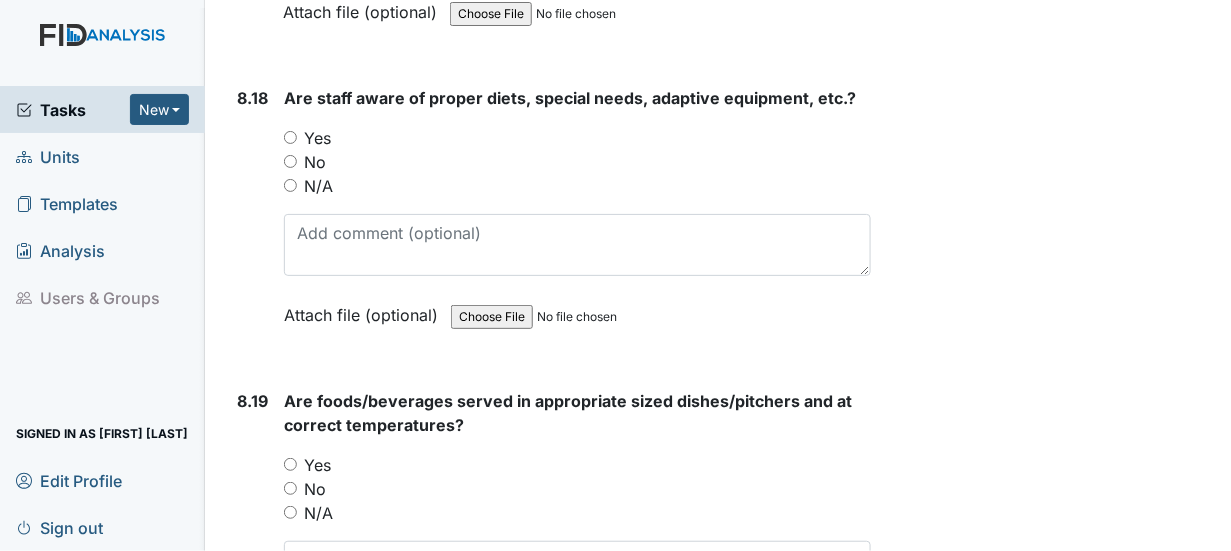 scroll, scrollTop: 20400, scrollLeft: 0, axis: vertical 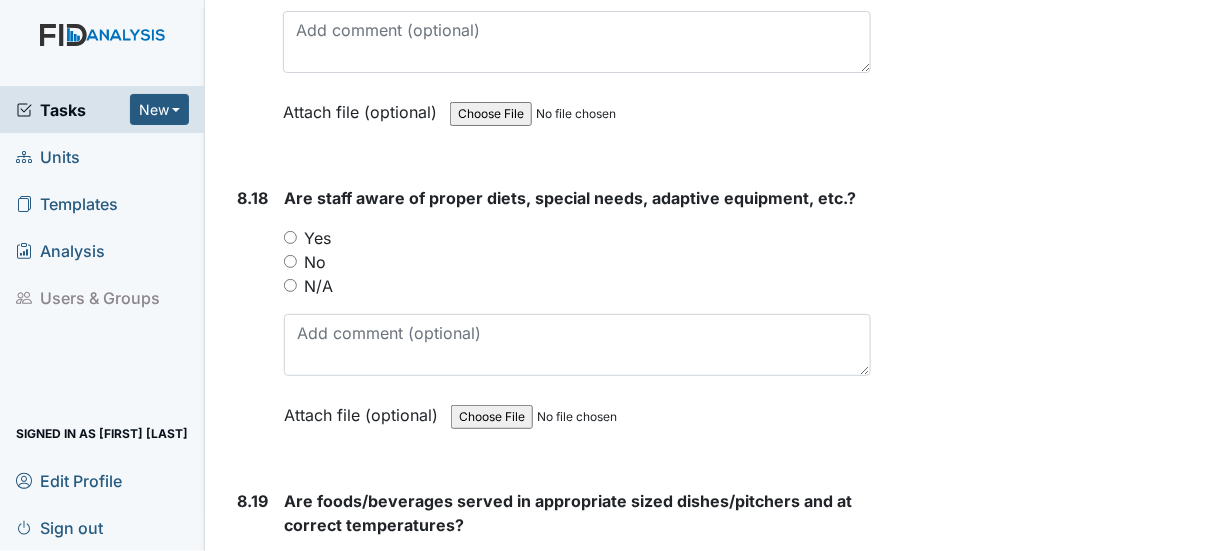 click on "Yes" at bounding box center [290, 237] 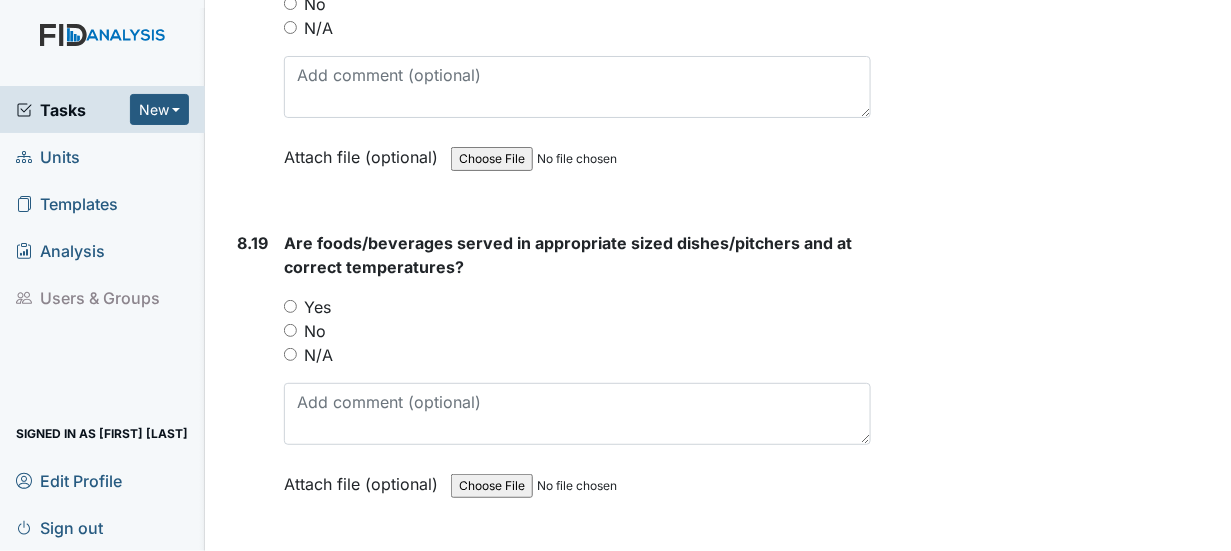 scroll, scrollTop: 20700, scrollLeft: 0, axis: vertical 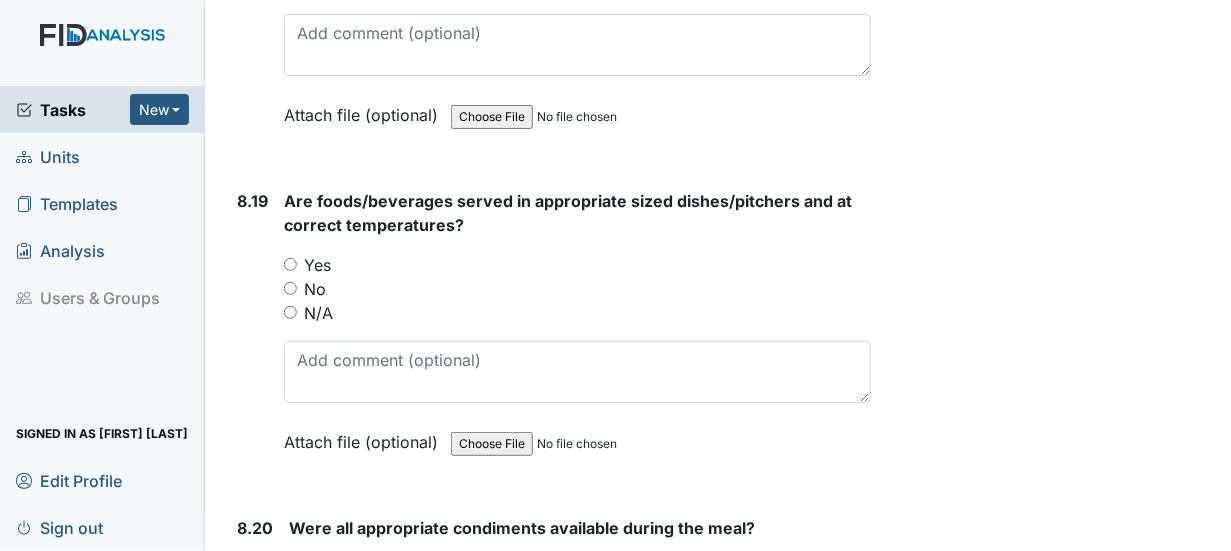 click on "Yes" at bounding box center (577, 265) 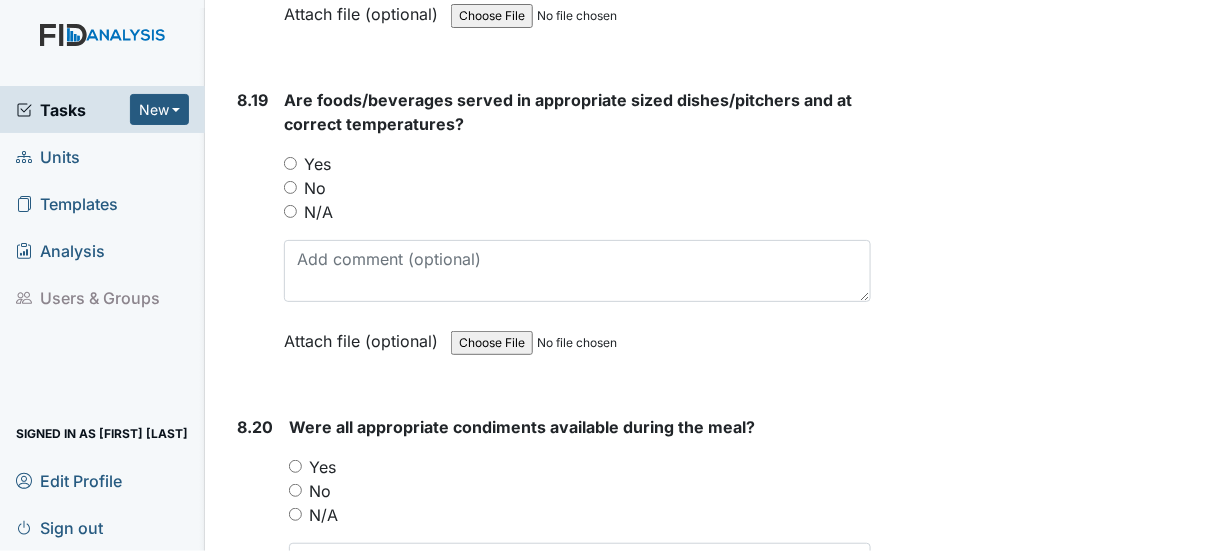 scroll, scrollTop: 21000, scrollLeft: 0, axis: vertical 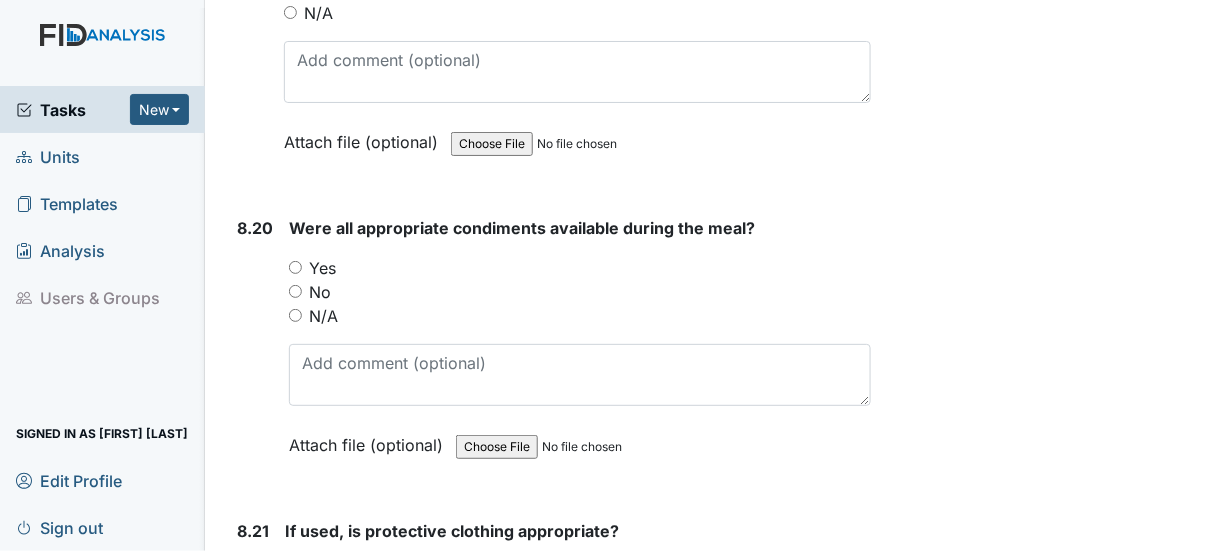 click on "Yes" at bounding box center [295, 267] 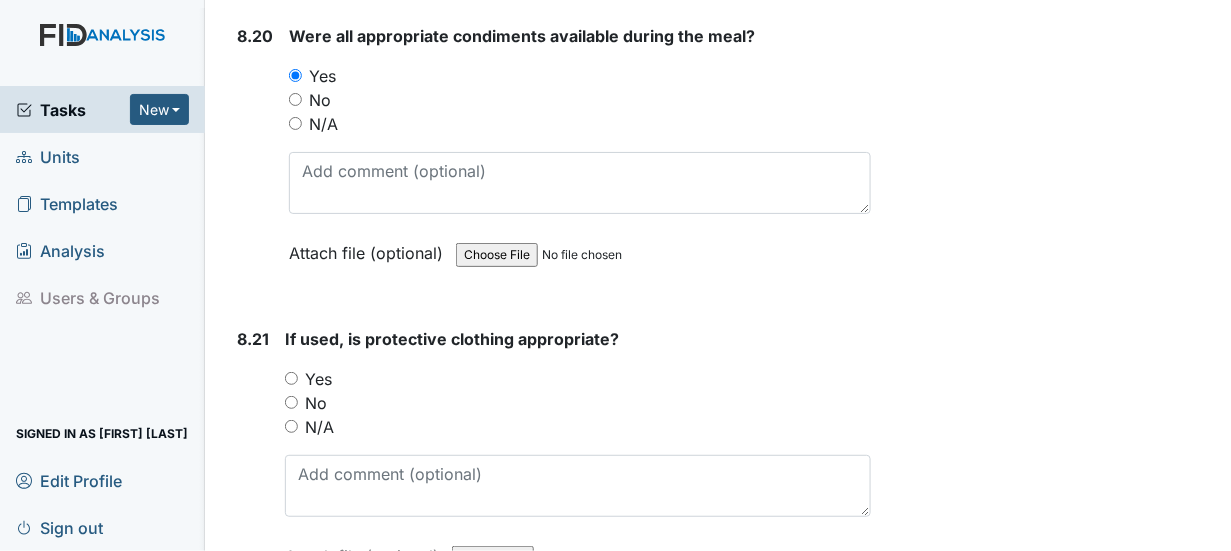 scroll, scrollTop: 21300, scrollLeft: 0, axis: vertical 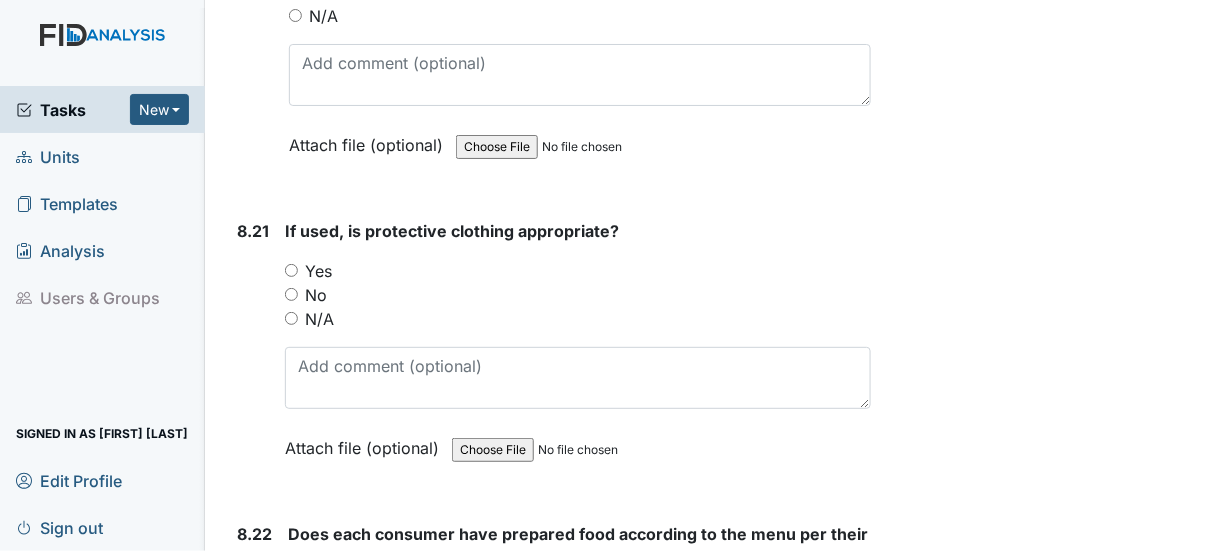 click on "Yes" at bounding box center (291, 270) 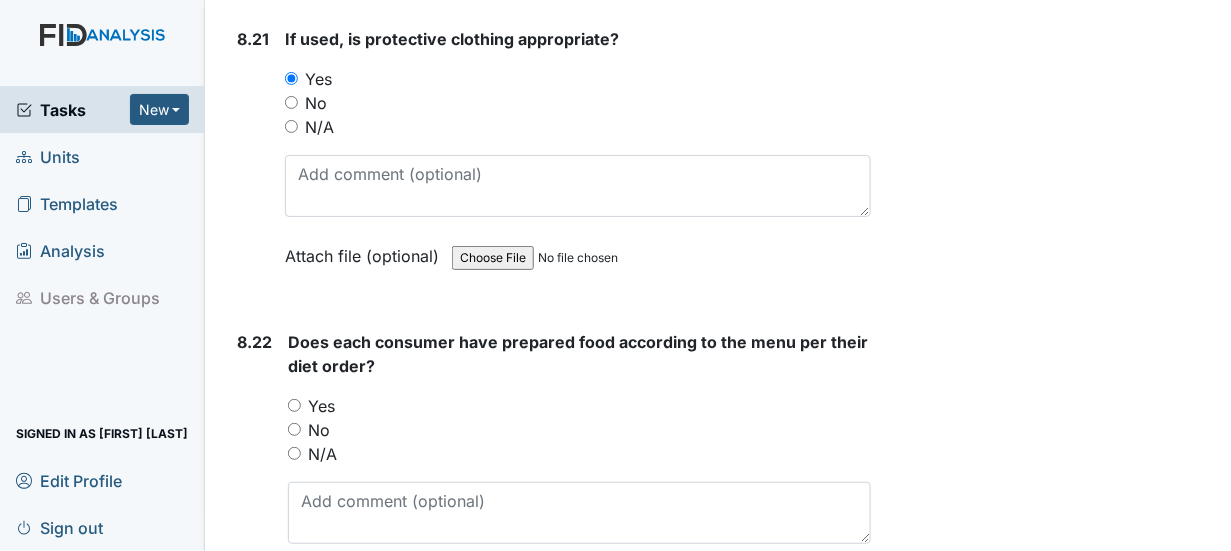 scroll, scrollTop: 21600, scrollLeft: 0, axis: vertical 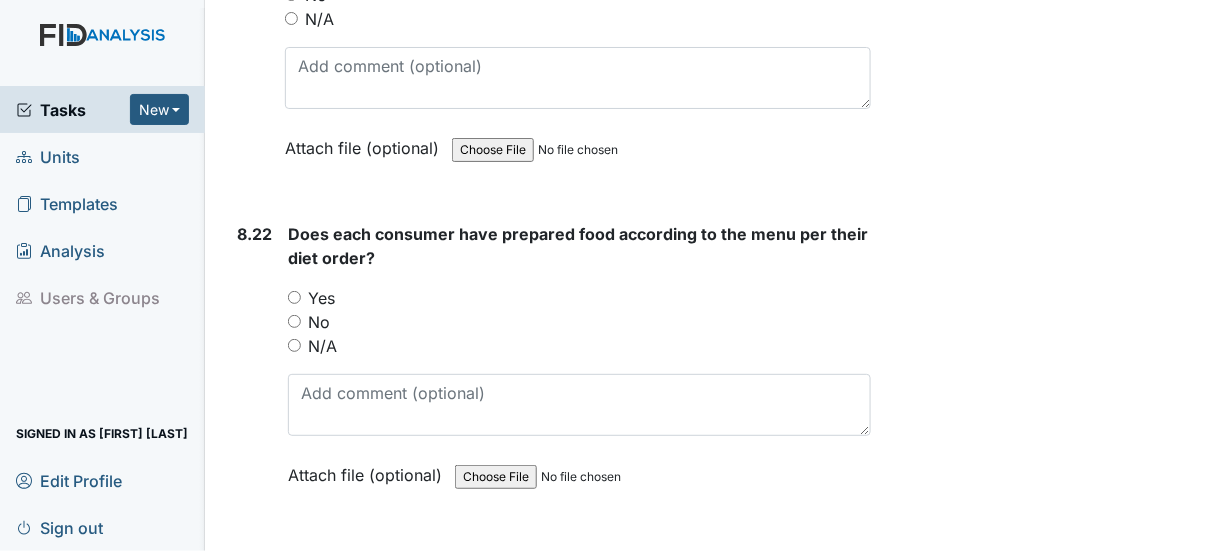 drag, startPoint x: 292, startPoint y: 201, endPoint x: 332, endPoint y: 203, distance: 40.04997 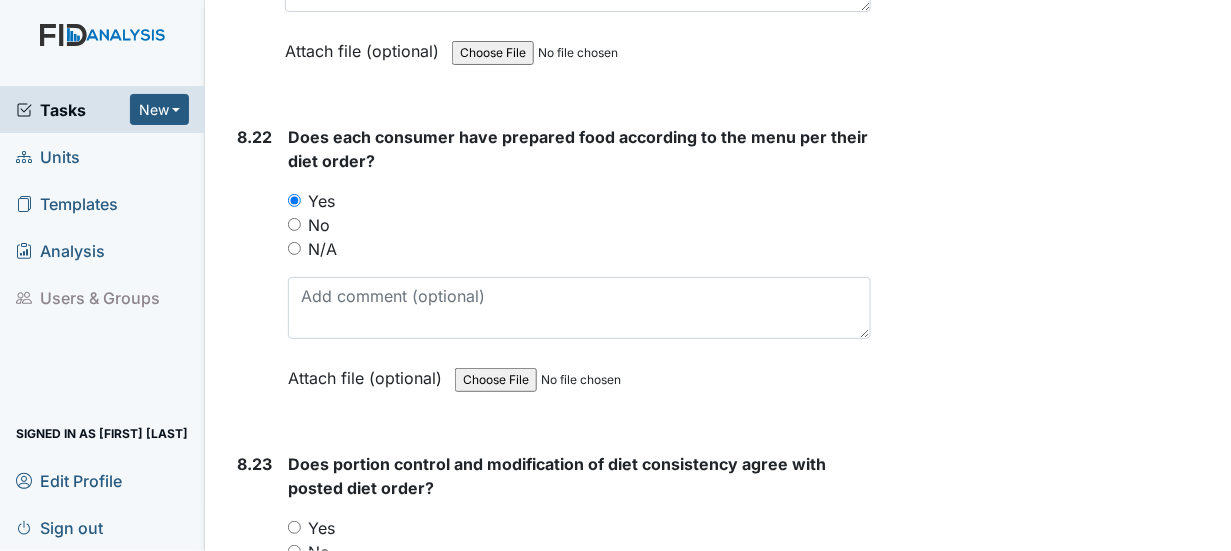 scroll, scrollTop: 21900, scrollLeft: 0, axis: vertical 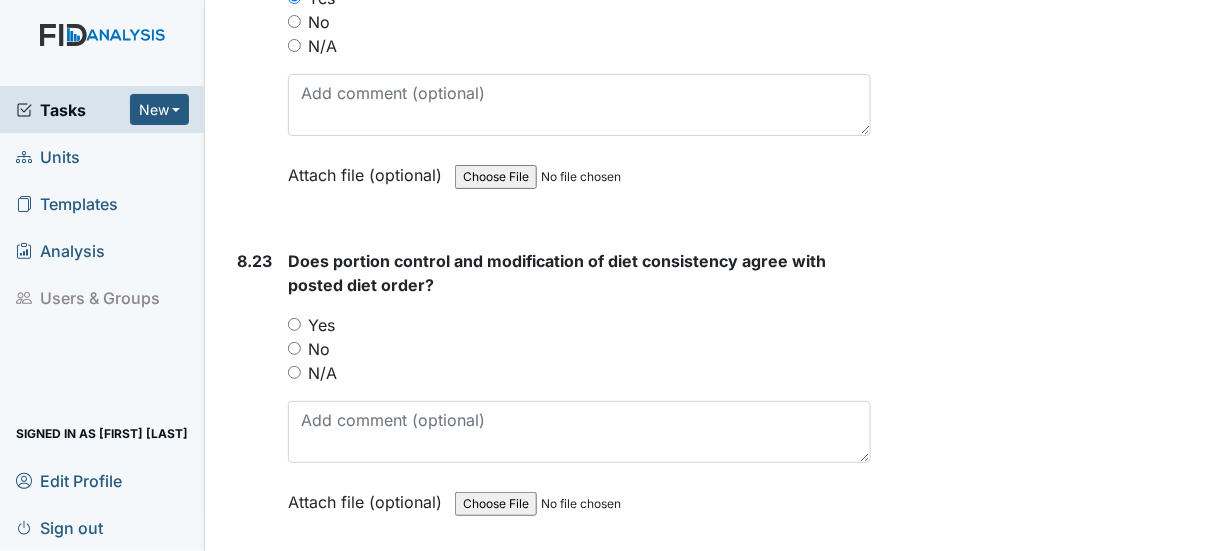 click on "Yes" at bounding box center [294, 324] 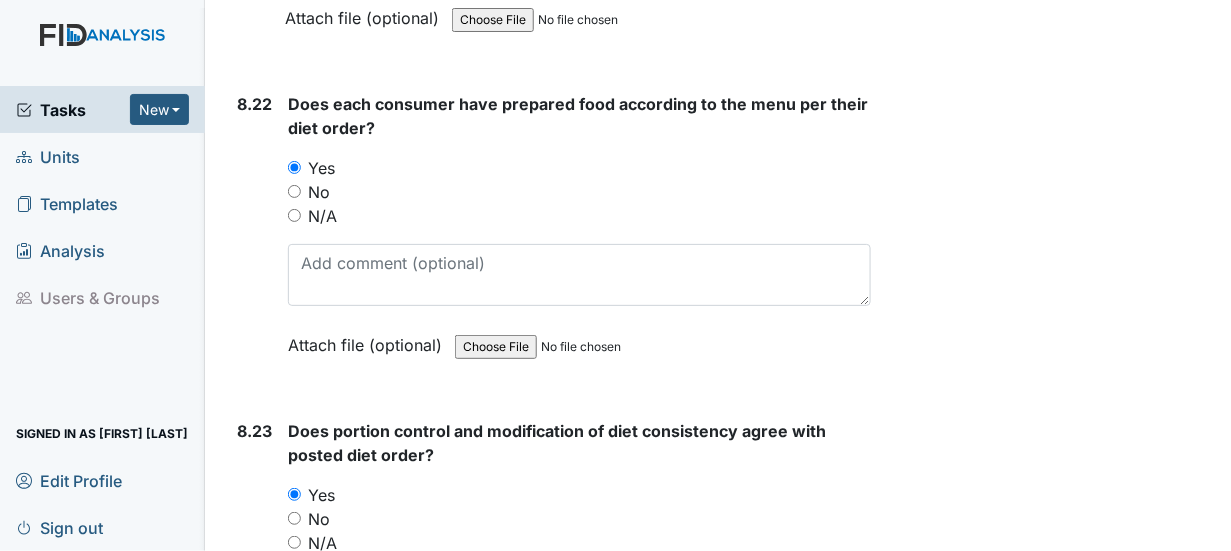 scroll, scrollTop: 21700, scrollLeft: 0, axis: vertical 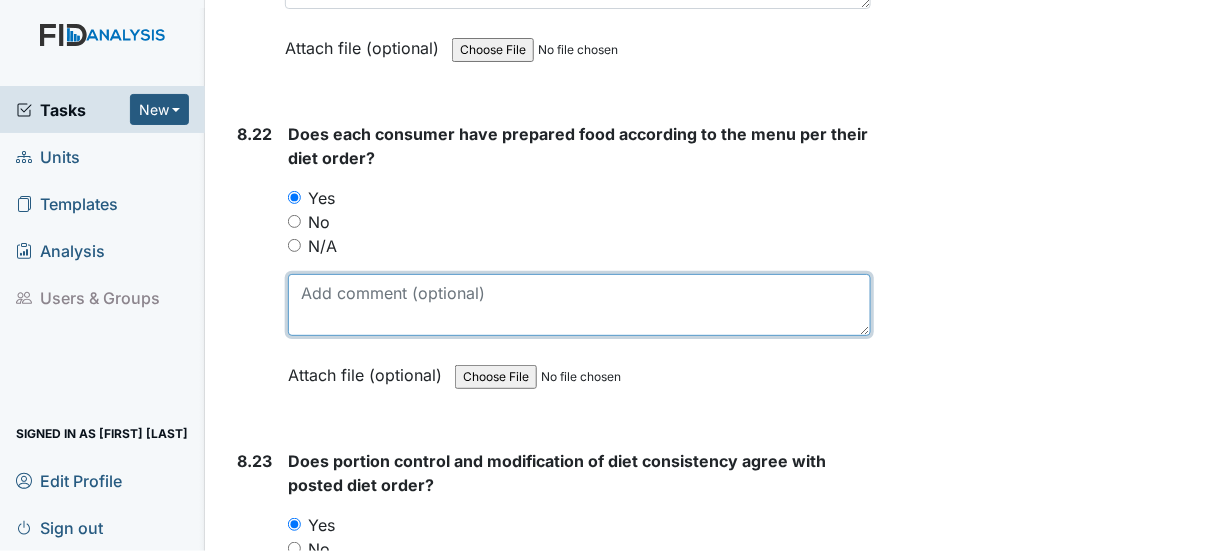 click at bounding box center (579, 305) 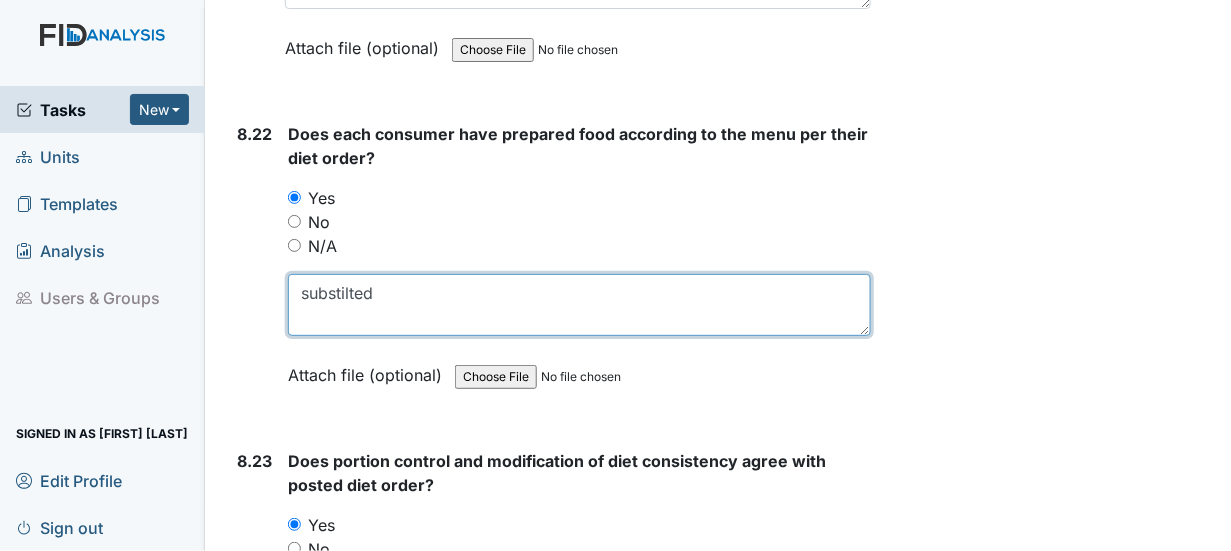 click on "substilted" at bounding box center [579, 305] 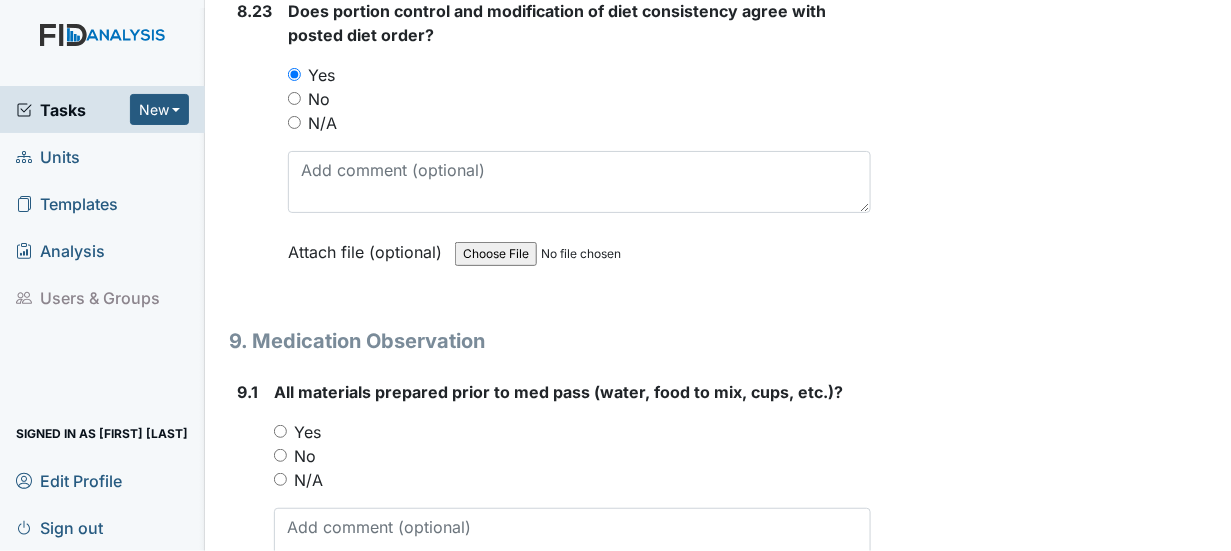 scroll, scrollTop: 22200, scrollLeft: 0, axis: vertical 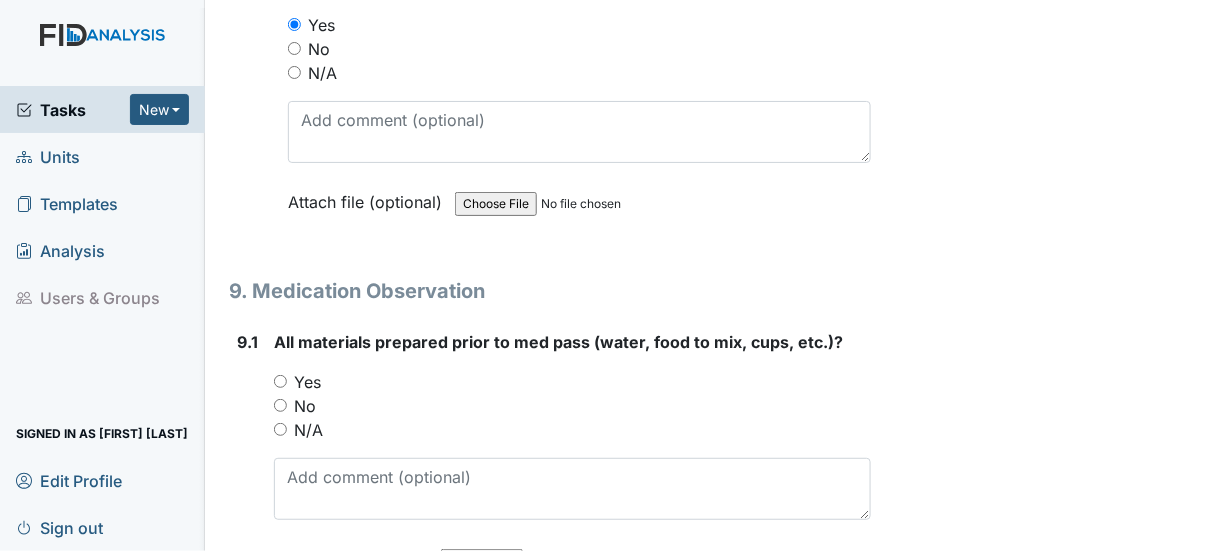 type on "[FIRST] [LAST]" 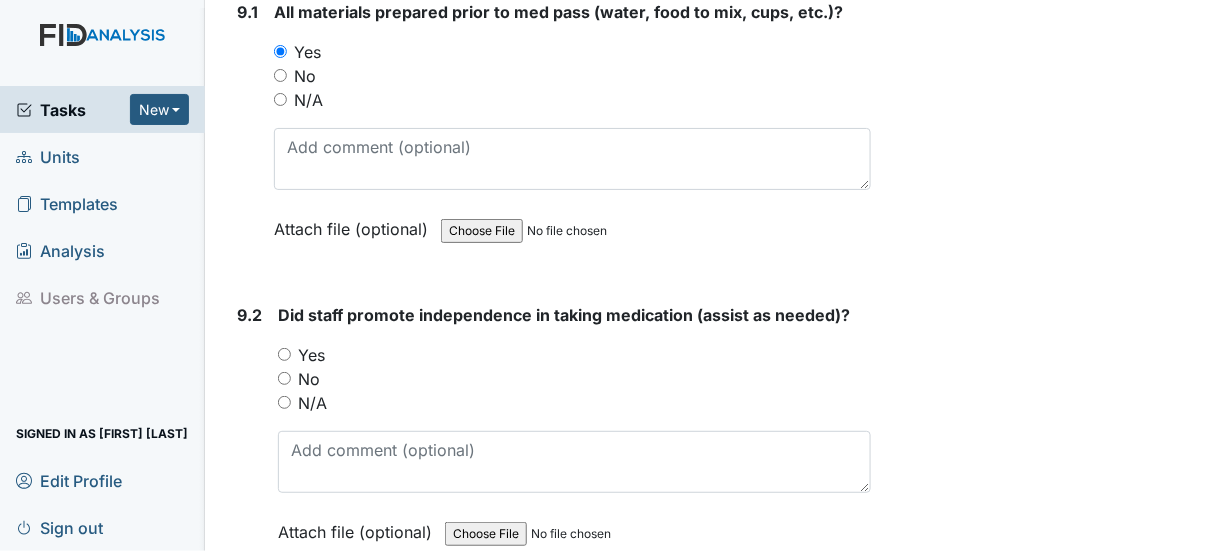 scroll, scrollTop: 22500, scrollLeft: 0, axis: vertical 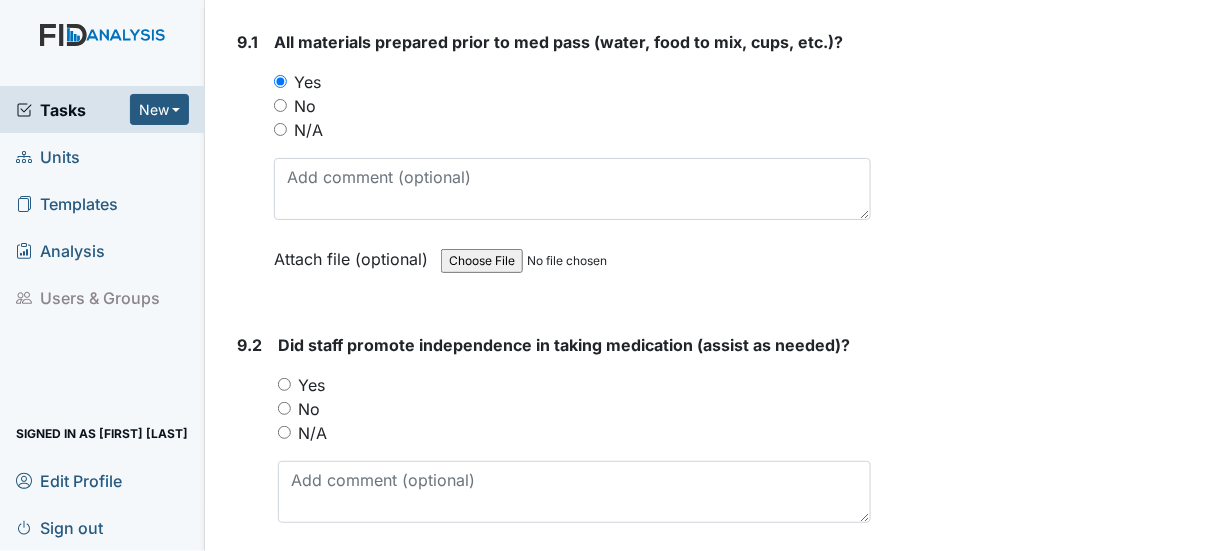 click on "Yes" at bounding box center [284, 384] 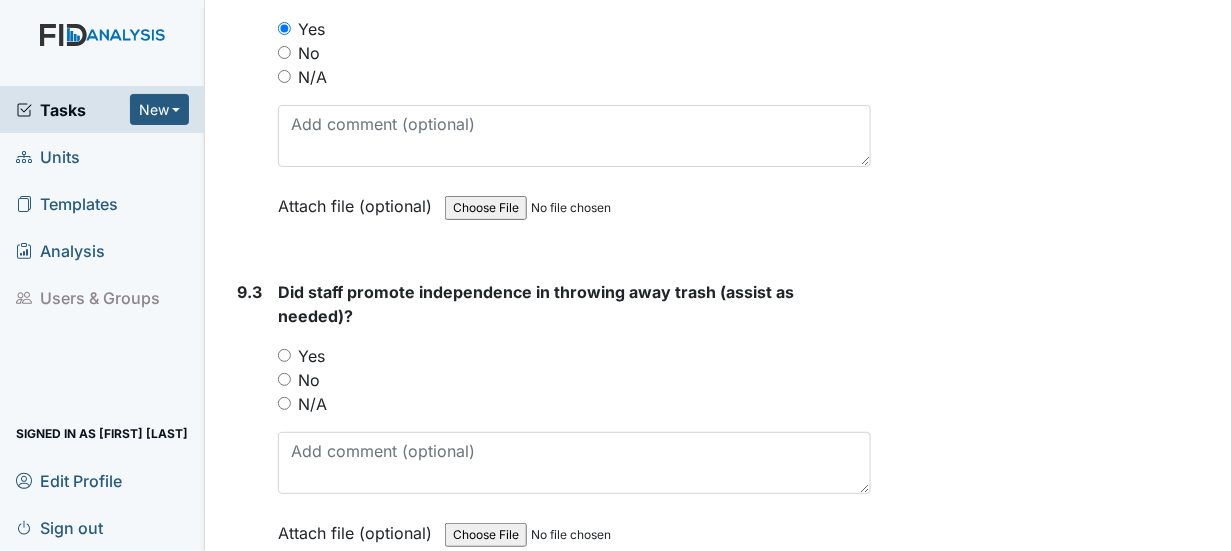 scroll, scrollTop: 22900, scrollLeft: 0, axis: vertical 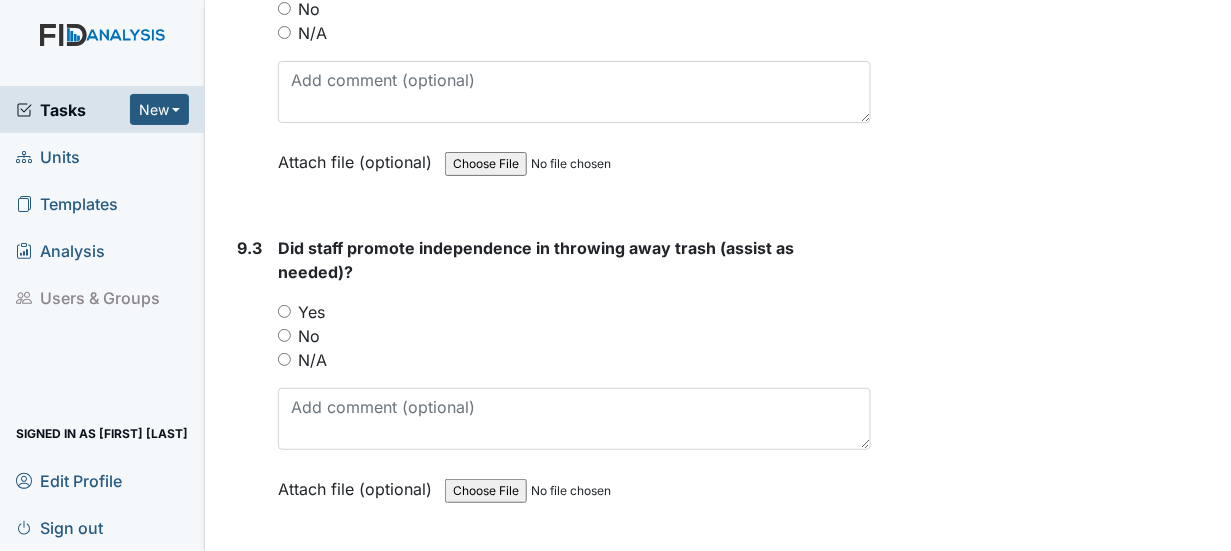 click on "Yes" at bounding box center [284, 311] 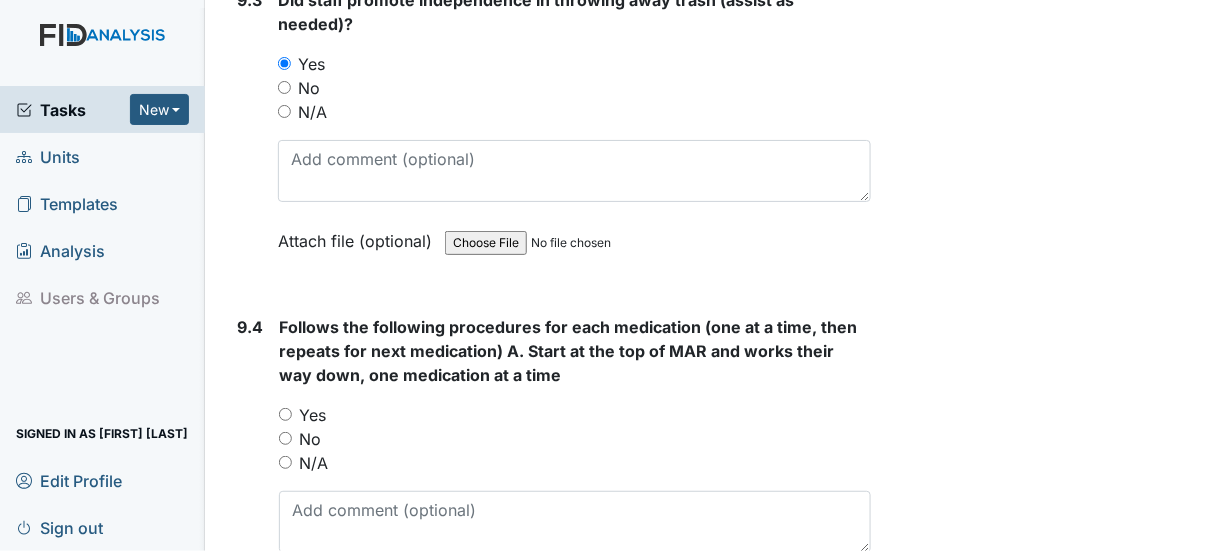 scroll, scrollTop: 23200, scrollLeft: 0, axis: vertical 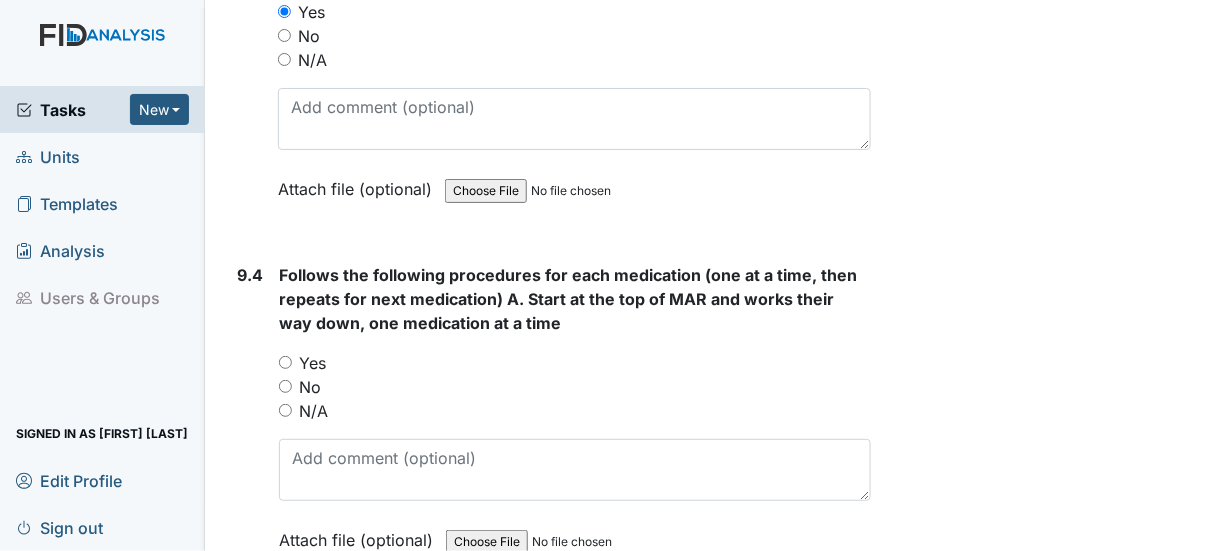 click on "Yes" at bounding box center (285, 362) 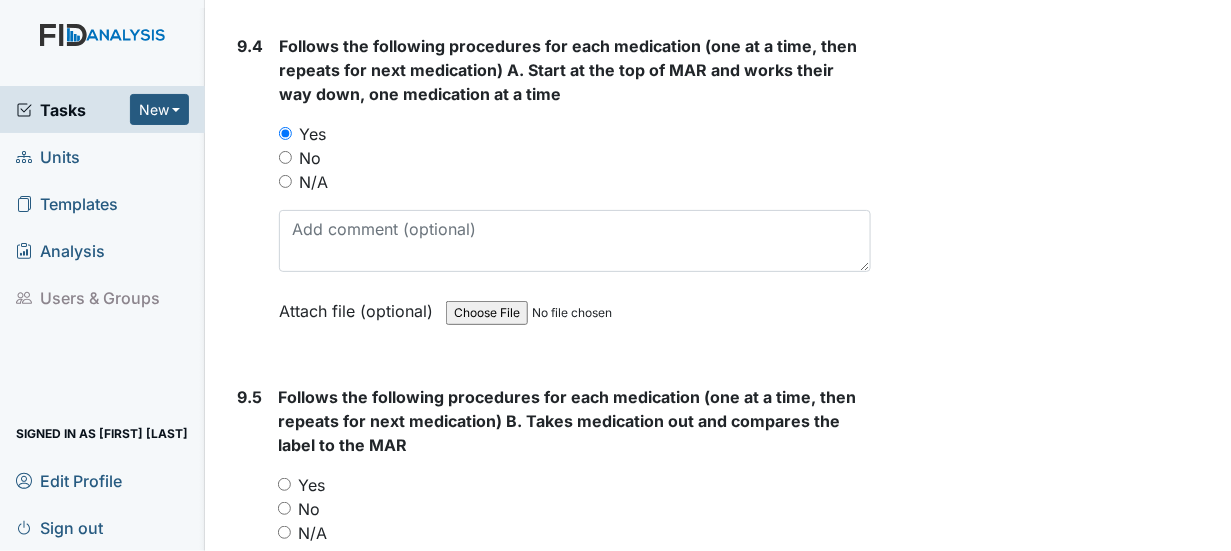 scroll, scrollTop: 23500, scrollLeft: 0, axis: vertical 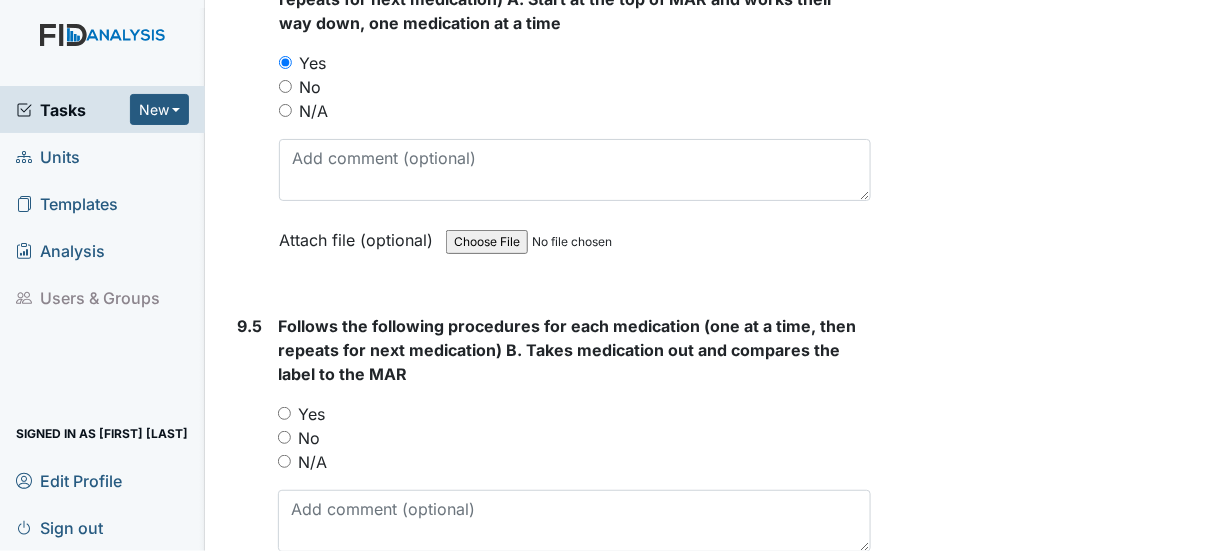 click on "Yes" at bounding box center (284, 413) 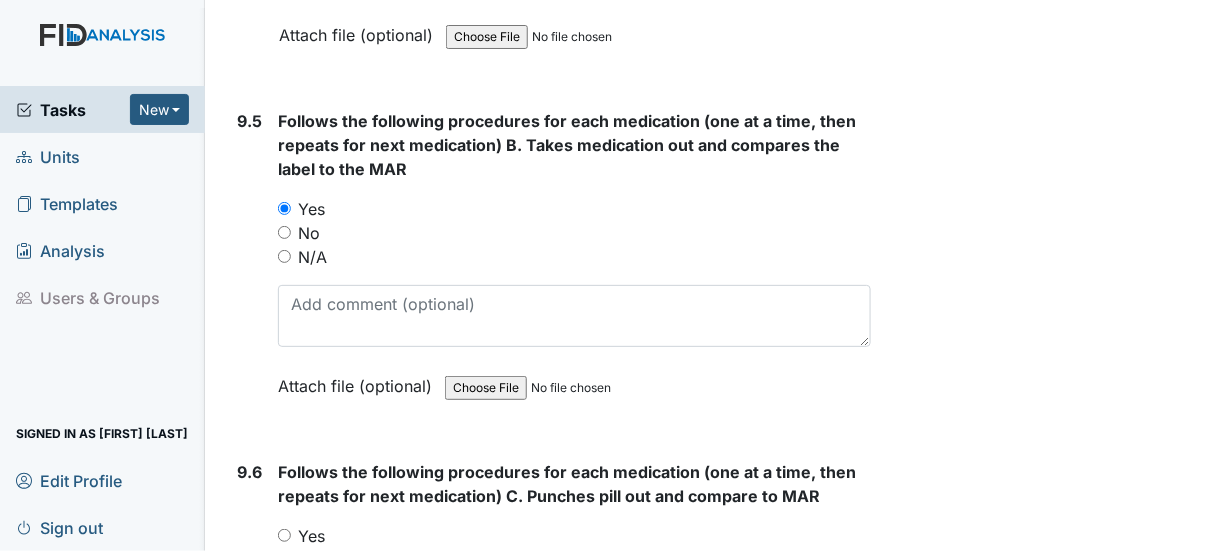 scroll, scrollTop: 23800, scrollLeft: 0, axis: vertical 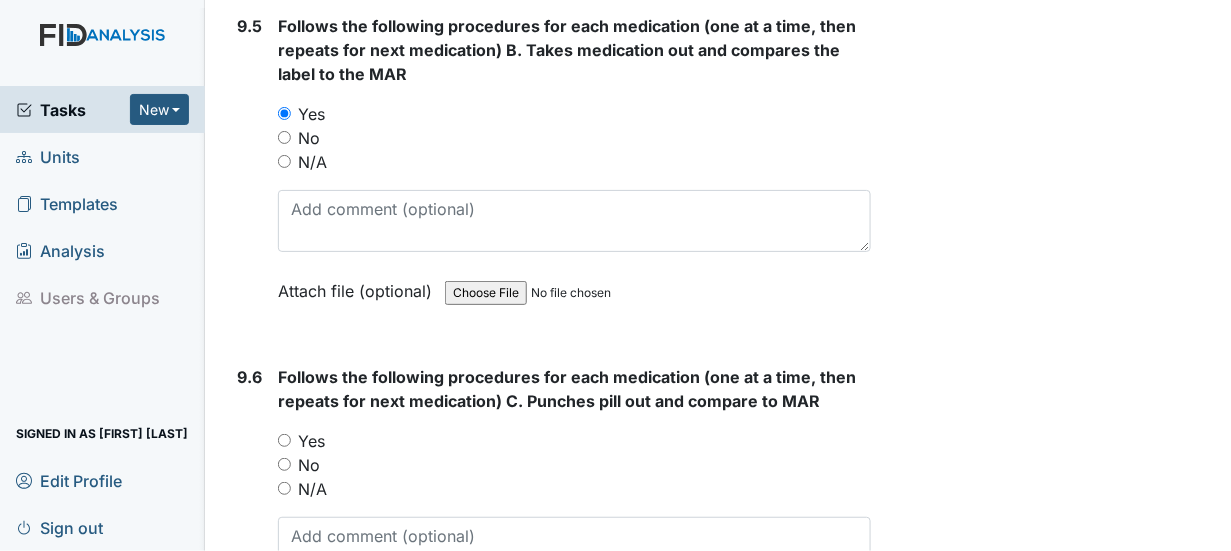 click on "Yes" at bounding box center (284, 440) 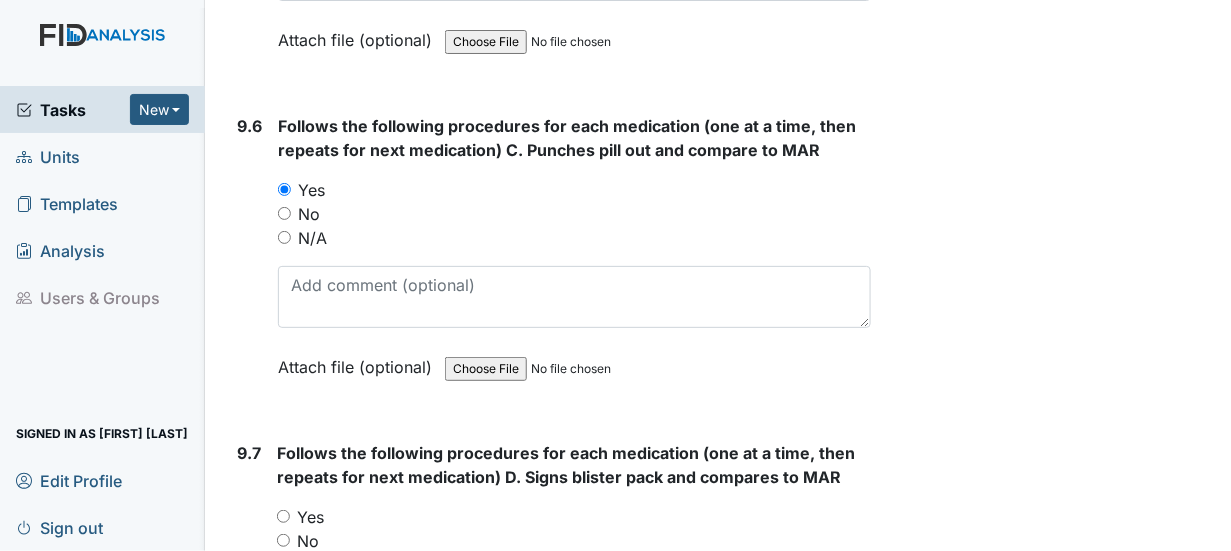 scroll, scrollTop: 24100, scrollLeft: 0, axis: vertical 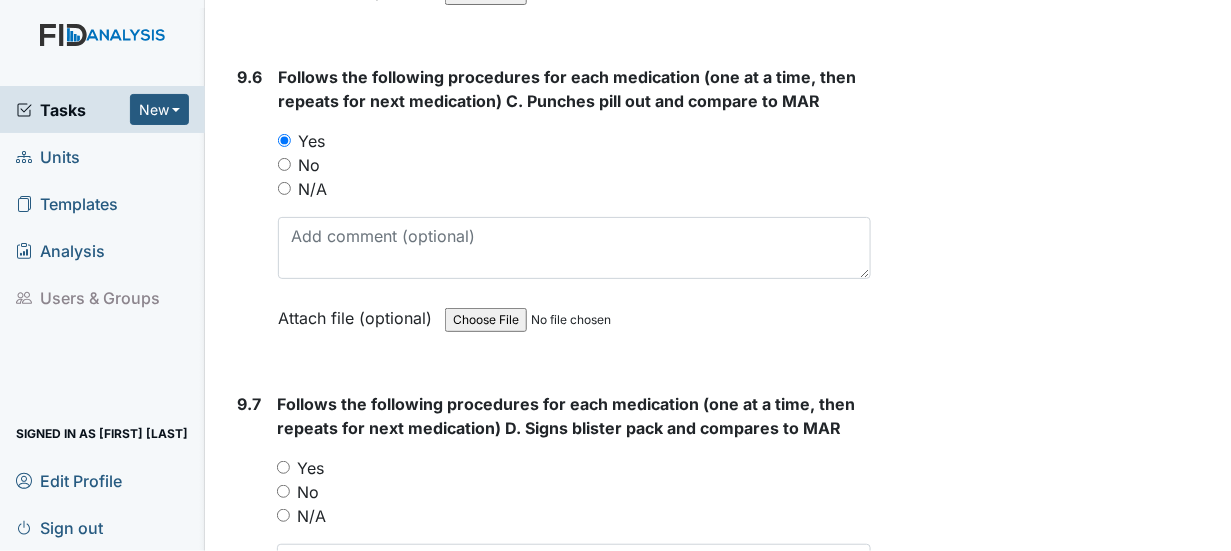click on "Yes" at bounding box center [283, 467] 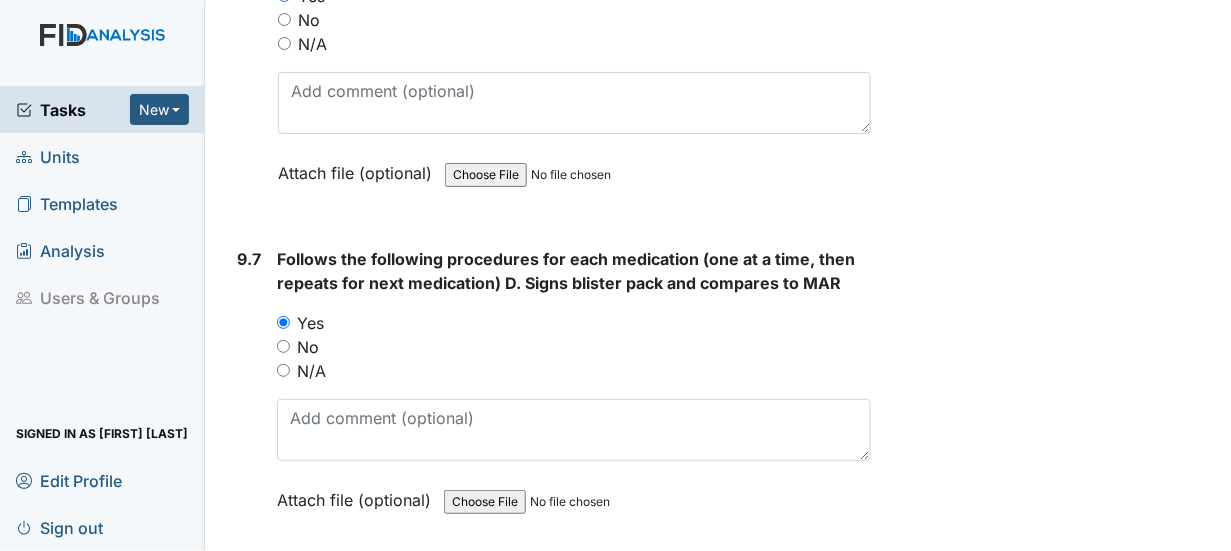 scroll, scrollTop: 24400, scrollLeft: 0, axis: vertical 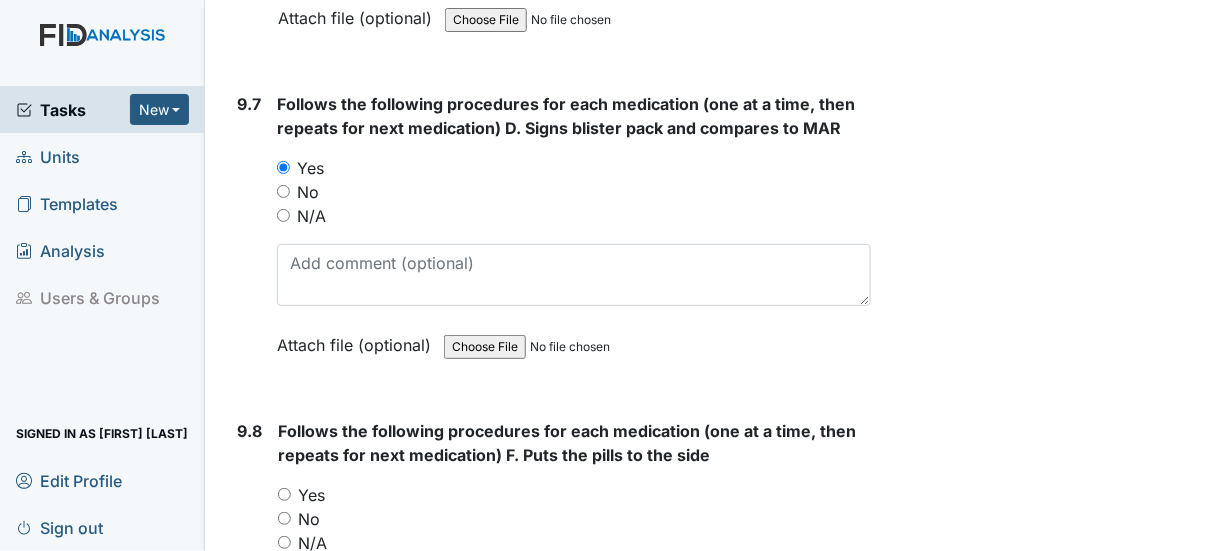 click on "Yes" at bounding box center (284, 494) 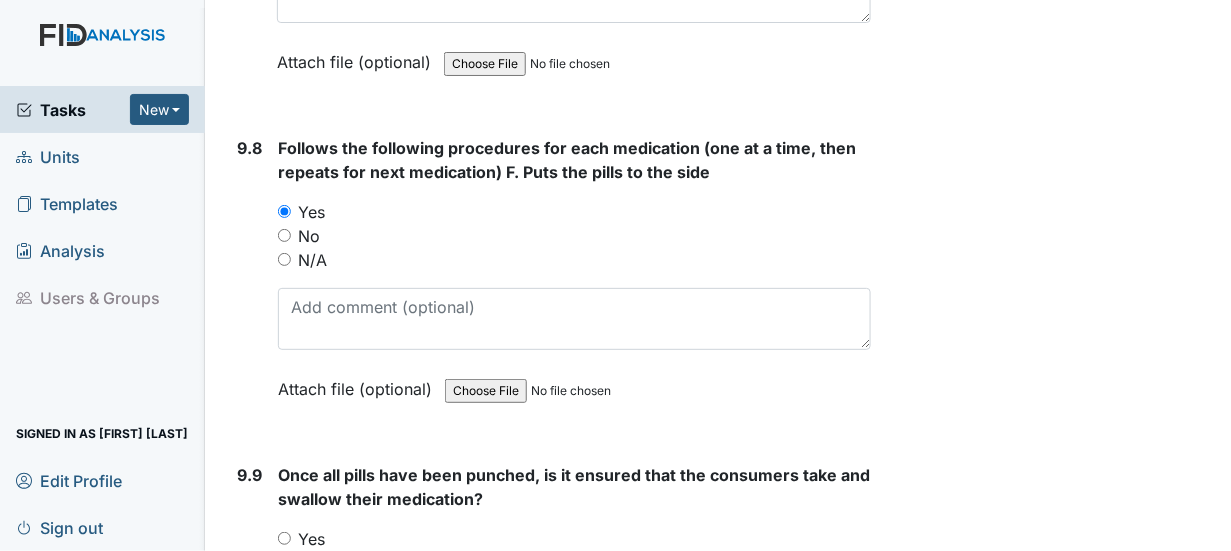 scroll, scrollTop: 24700, scrollLeft: 0, axis: vertical 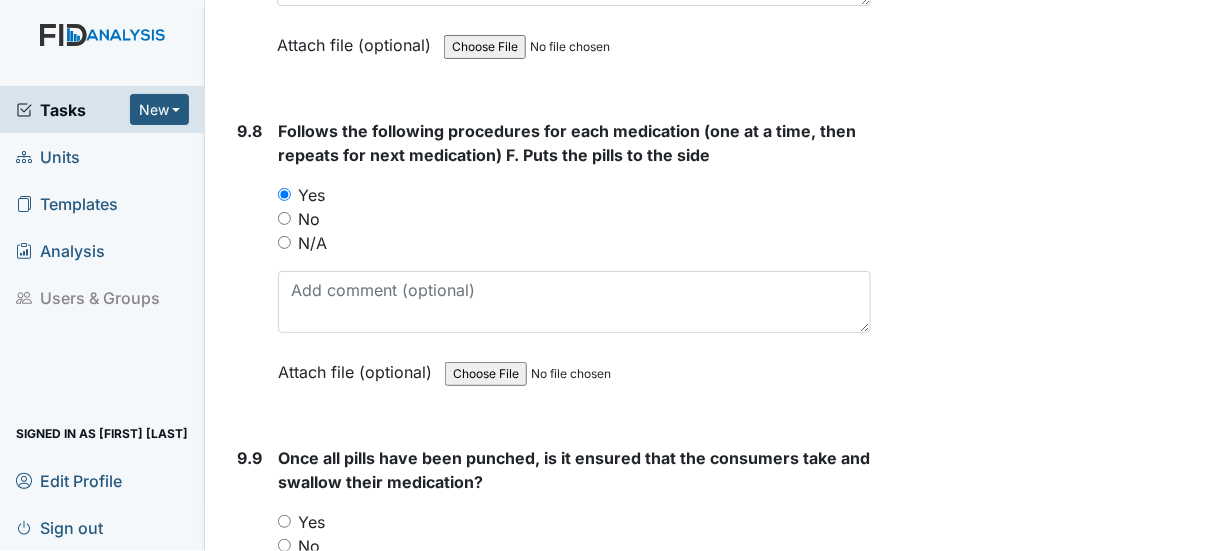 drag, startPoint x: 282, startPoint y: 410, endPoint x: 328, endPoint y: 401, distance: 46.872166 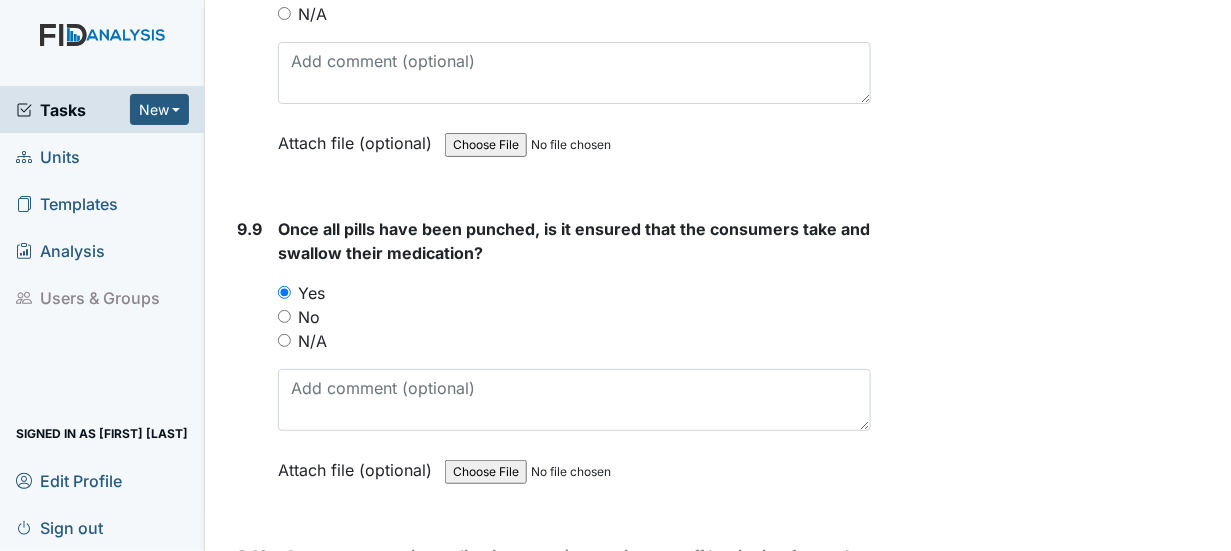 scroll, scrollTop: 25000, scrollLeft: 0, axis: vertical 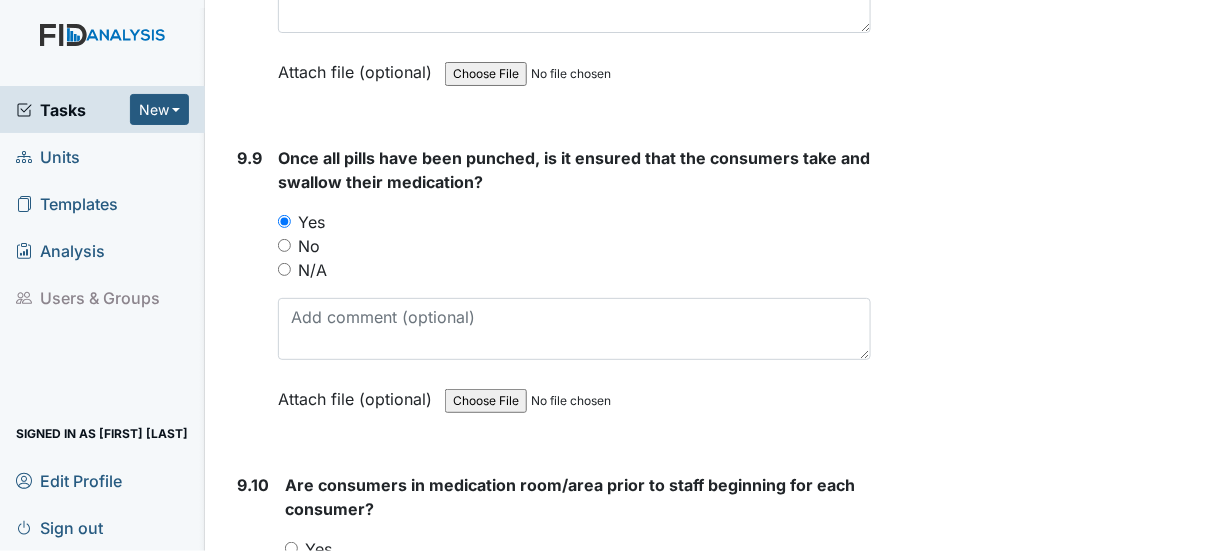 click on "No" at bounding box center [291, 572] 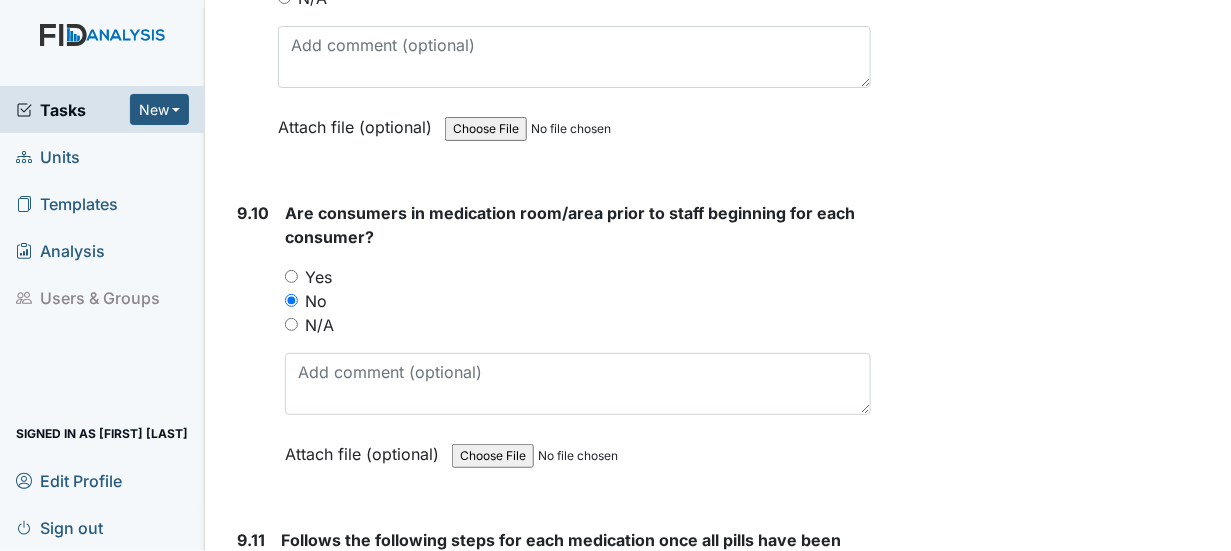 scroll, scrollTop: 25400, scrollLeft: 0, axis: vertical 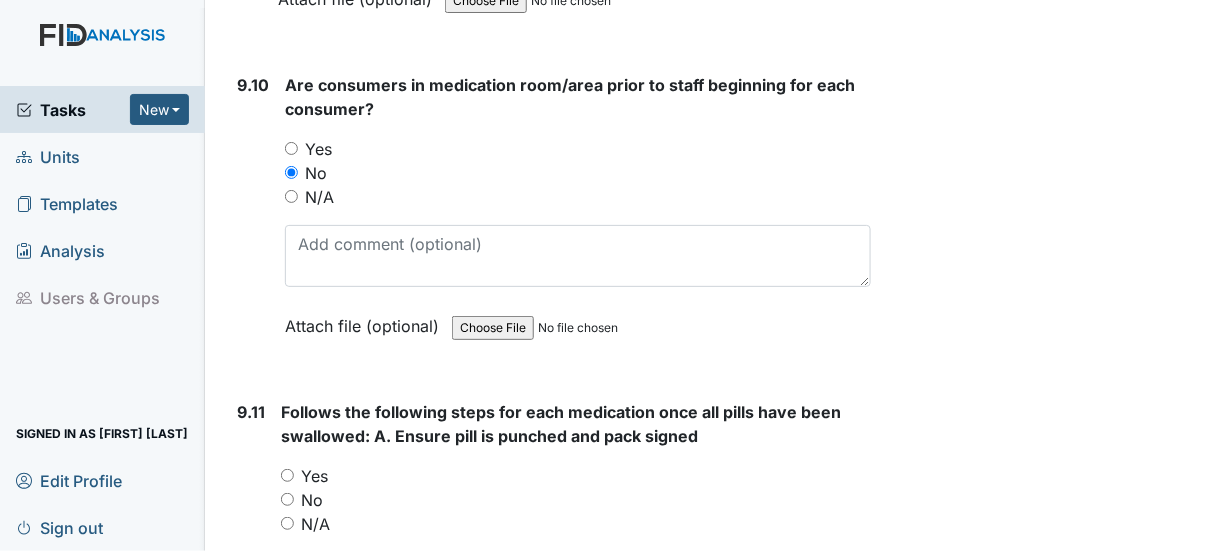 click on "Yes" at bounding box center [287, 475] 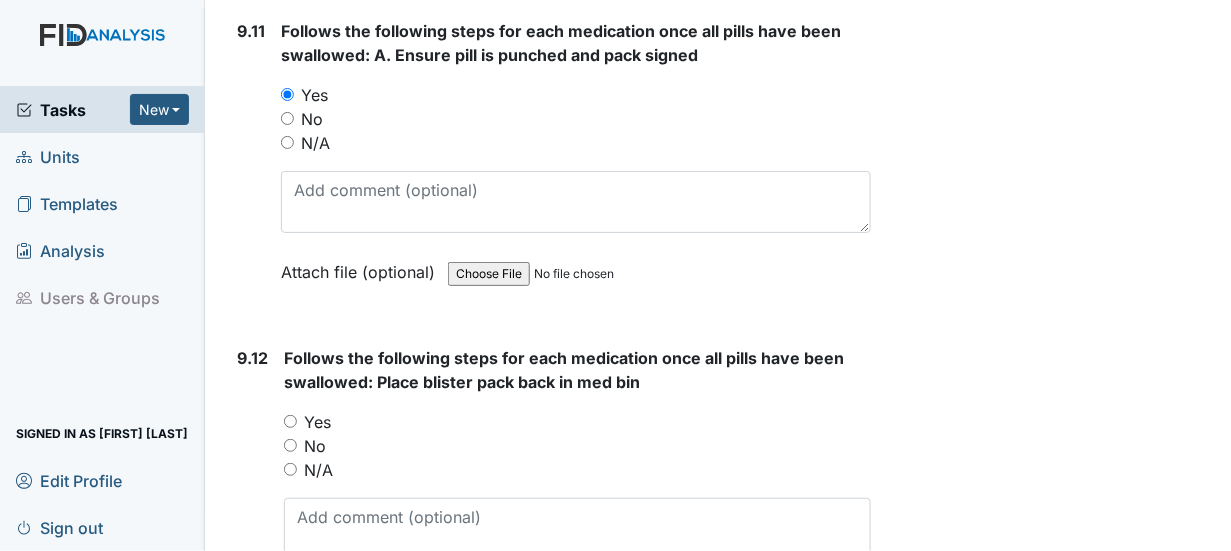 scroll, scrollTop: 25800, scrollLeft: 0, axis: vertical 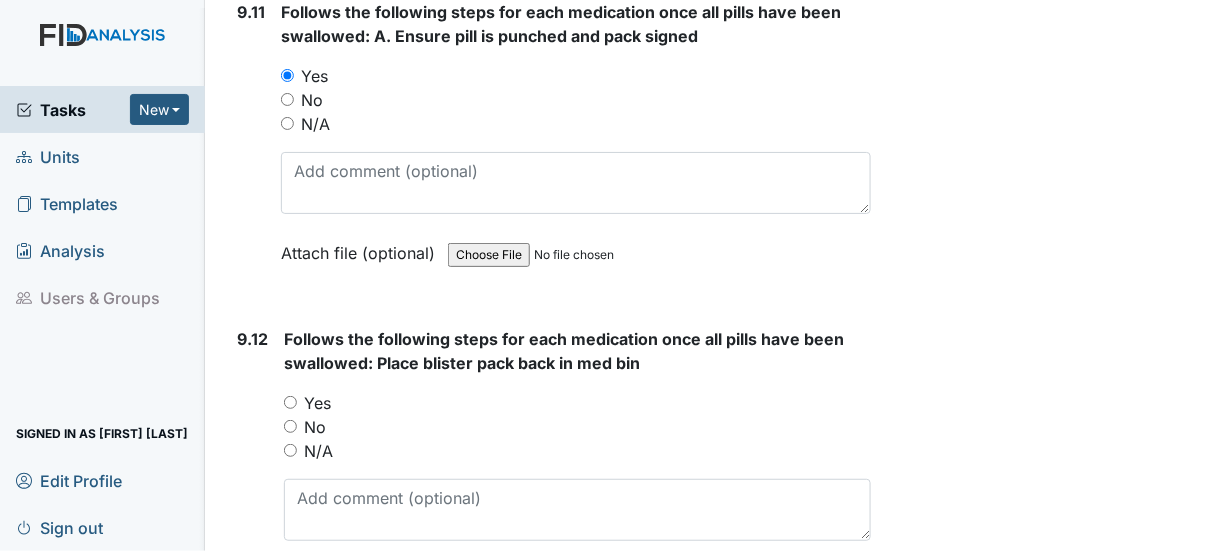 click on "Yes" at bounding box center (290, 402) 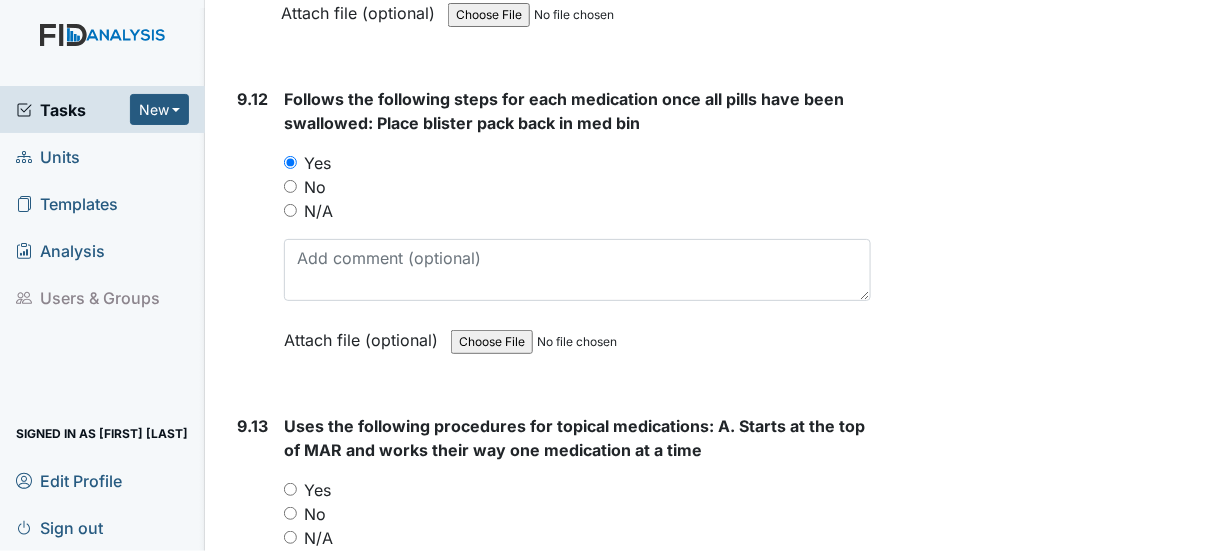 scroll, scrollTop: 26100, scrollLeft: 0, axis: vertical 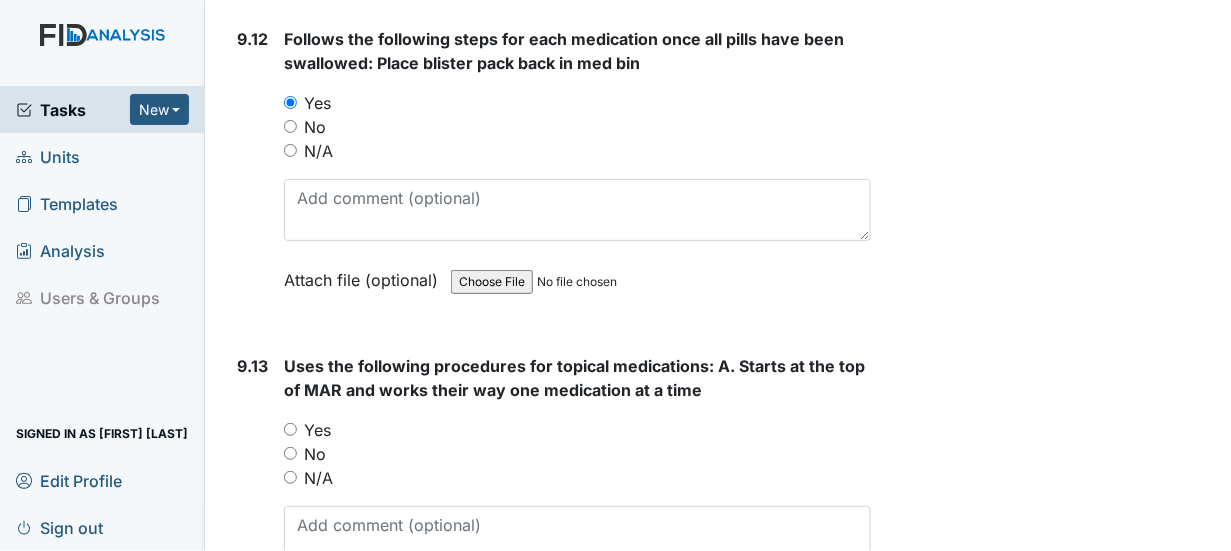 drag, startPoint x: 288, startPoint y: 316, endPoint x: 321, endPoint y: 314, distance: 33.06055 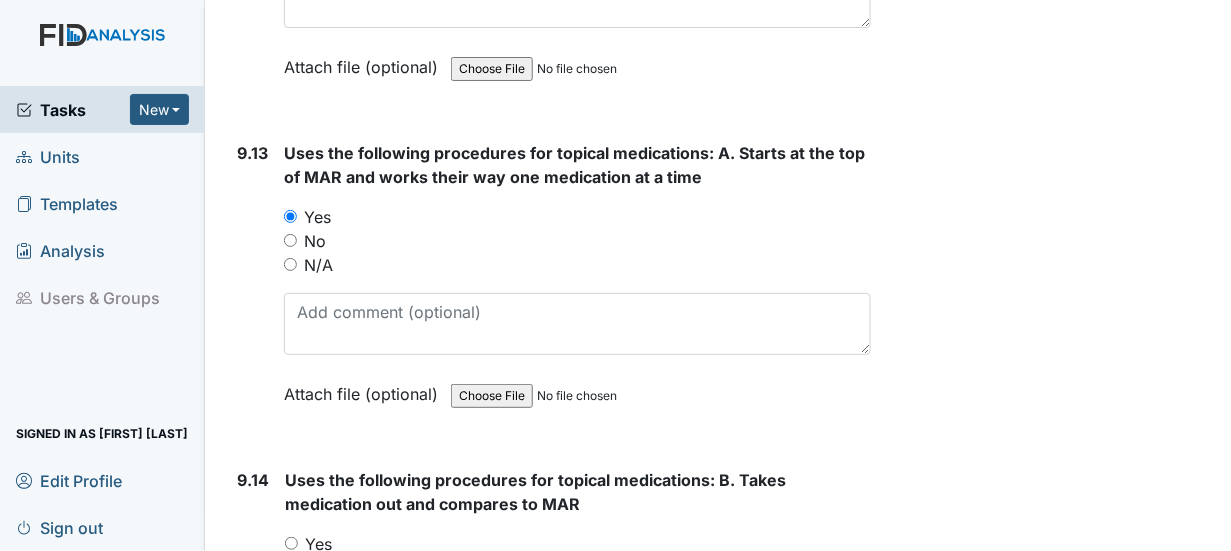 scroll, scrollTop: 26400, scrollLeft: 0, axis: vertical 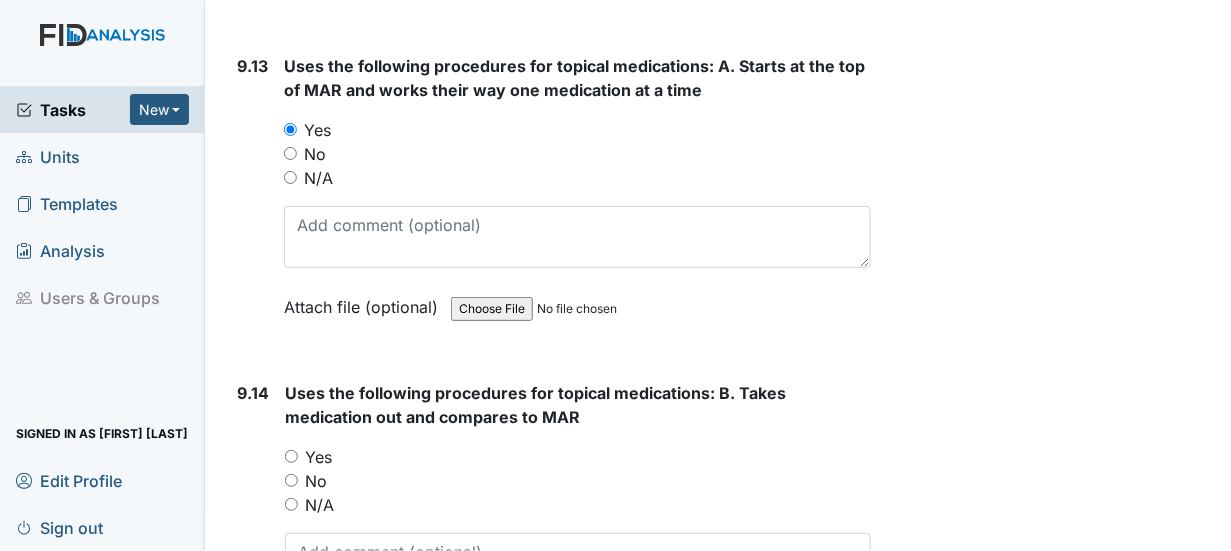 click on "Yes" at bounding box center (291, 456) 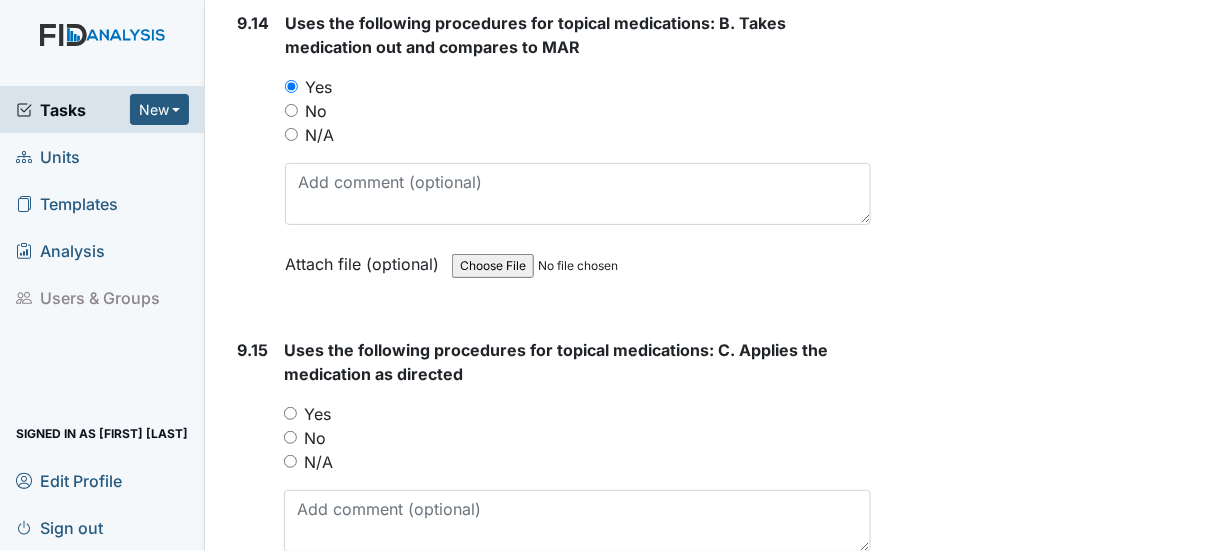 scroll, scrollTop: 26800, scrollLeft: 0, axis: vertical 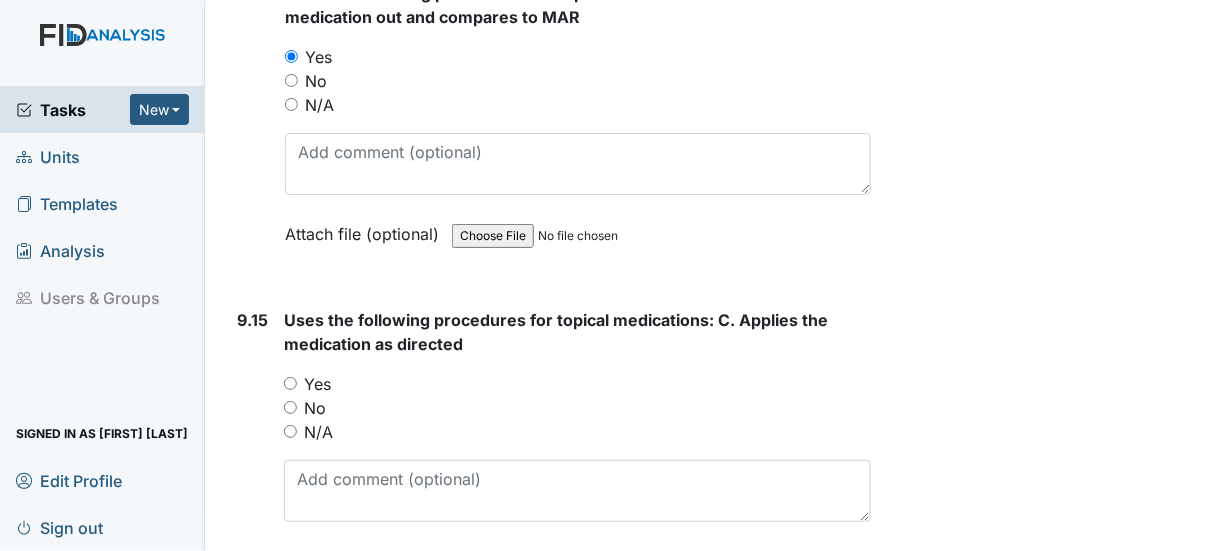 click on "N/A" at bounding box center (290, 431) 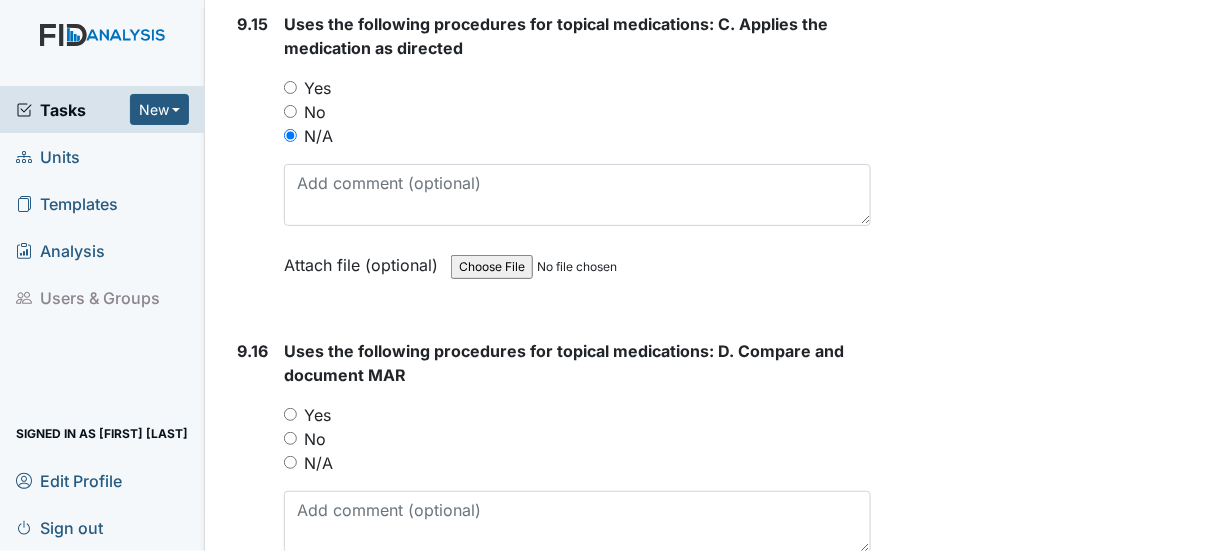 scroll, scrollTop: 27100, scrollLeft: 0, axis: vertical 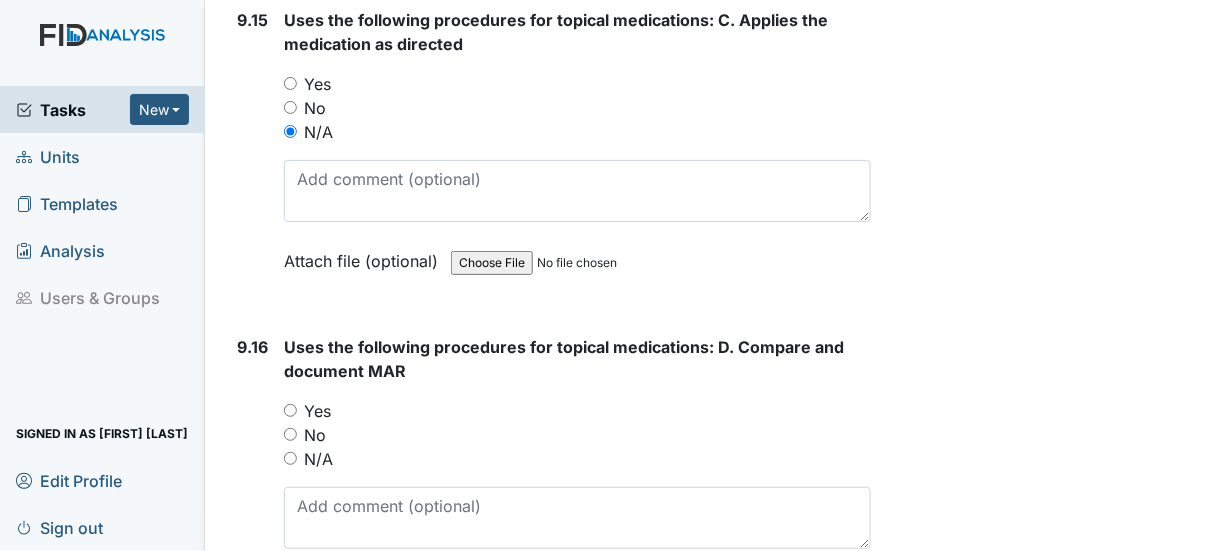 click on "N/A" at bounding box center (290, 458) 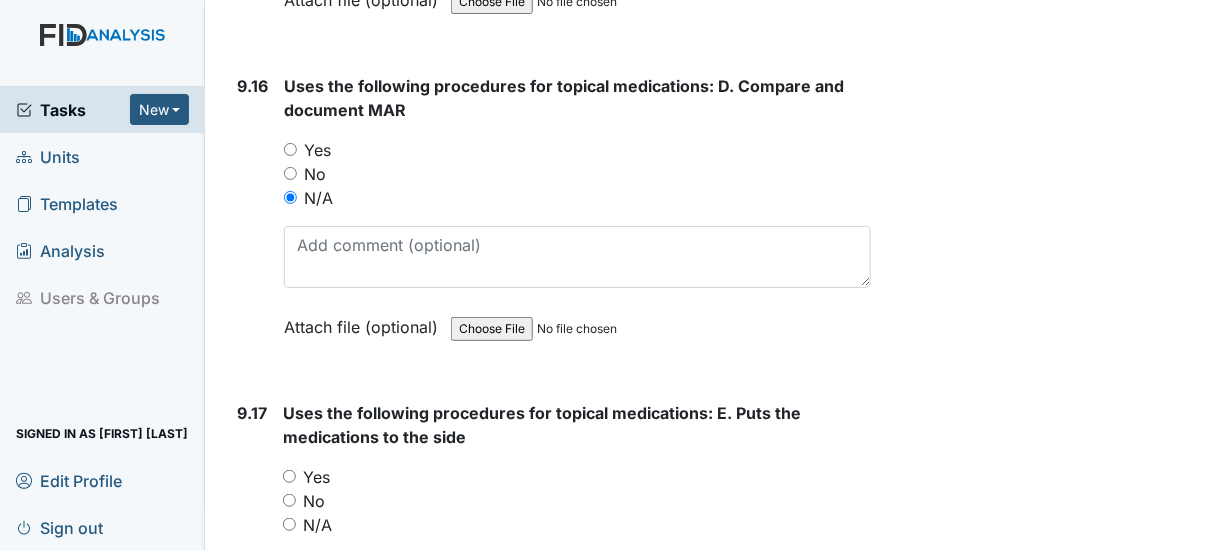 scroll, scrollTop: 27400, scrollLeft: 0, axis: vertical 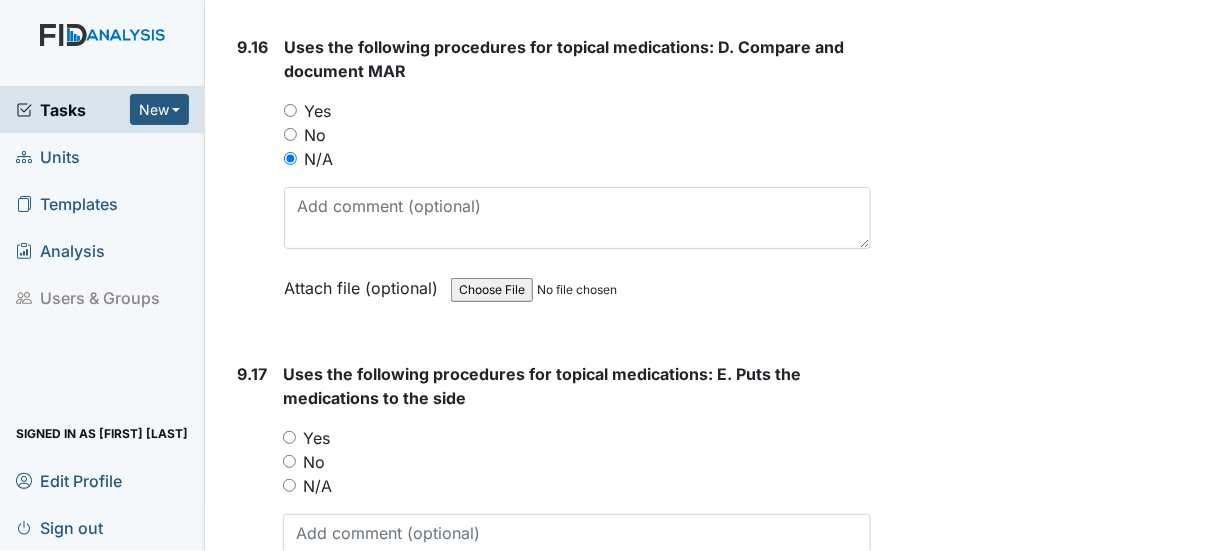 click on "N/A" at bounding box center (577, 486) 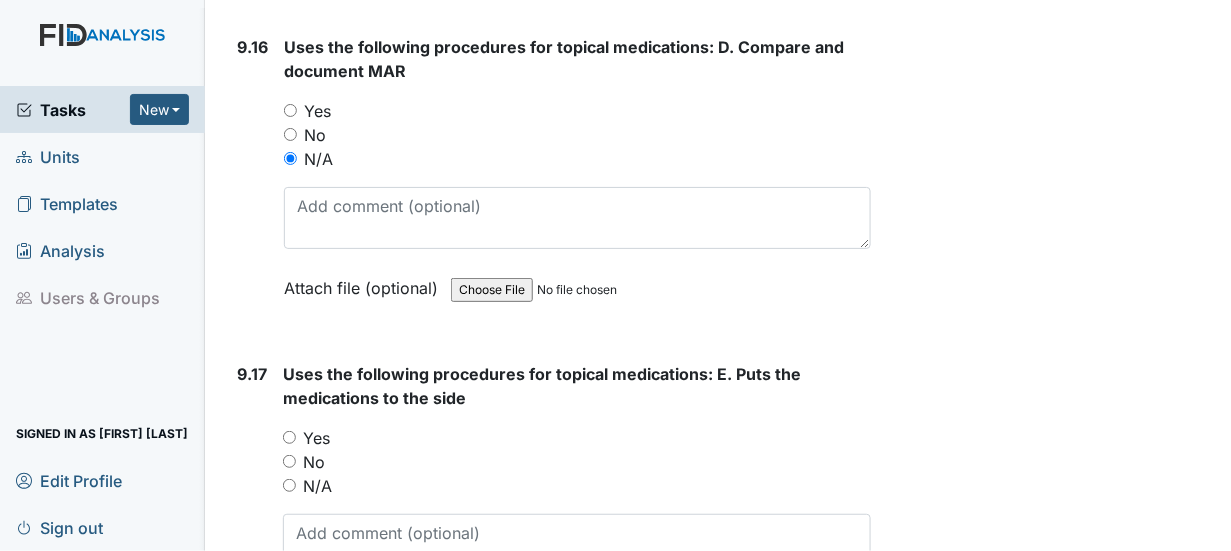 click on "N/A" at bounding box center (289, 485) 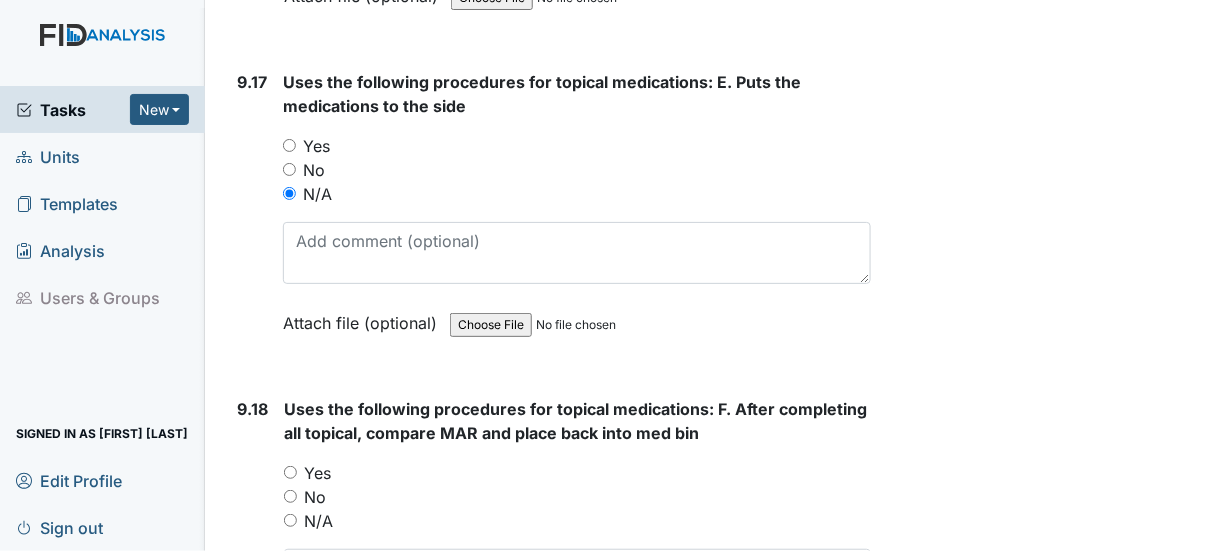 scroll, scrollTop: 27700, scrollLeft: 0, axis: vertical 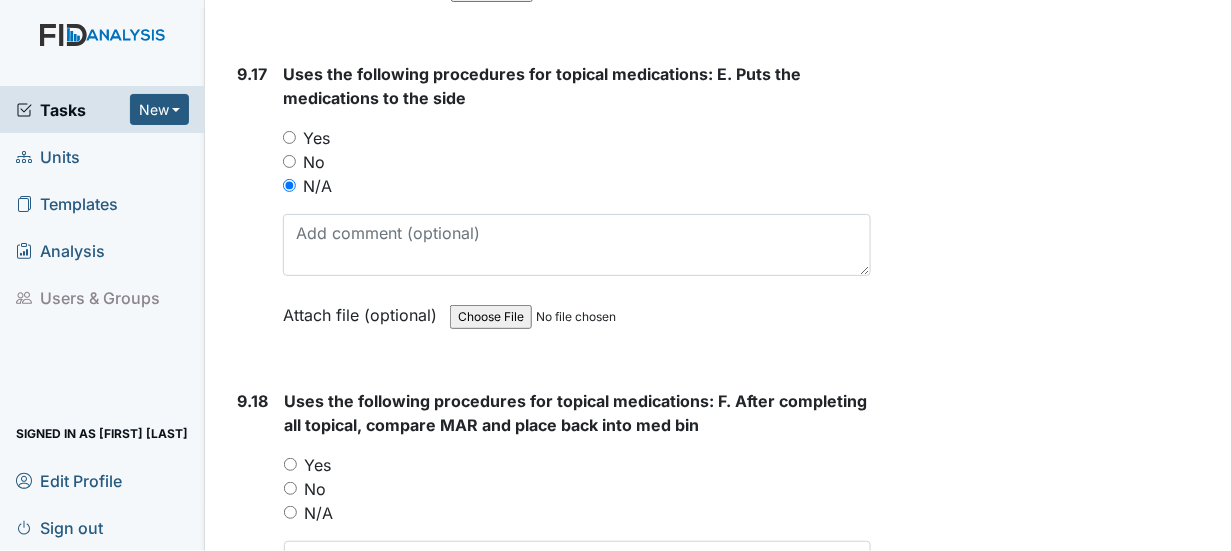 click on "N/A" at bounding box center (290, 512) 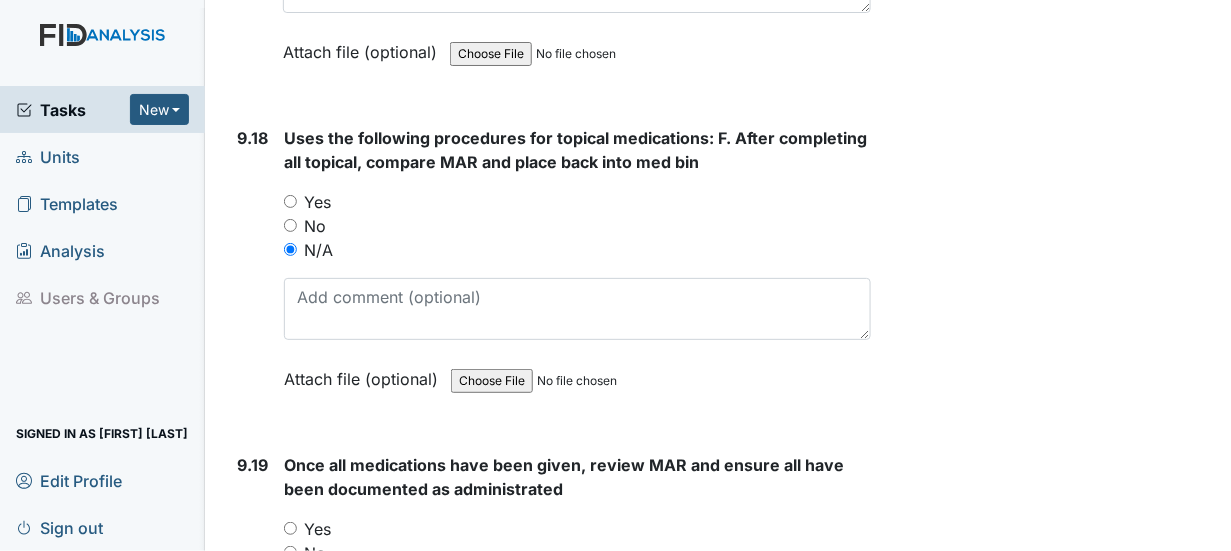 scroll, scrollTop: 28000, scrollLeft: 0, axis: vertical 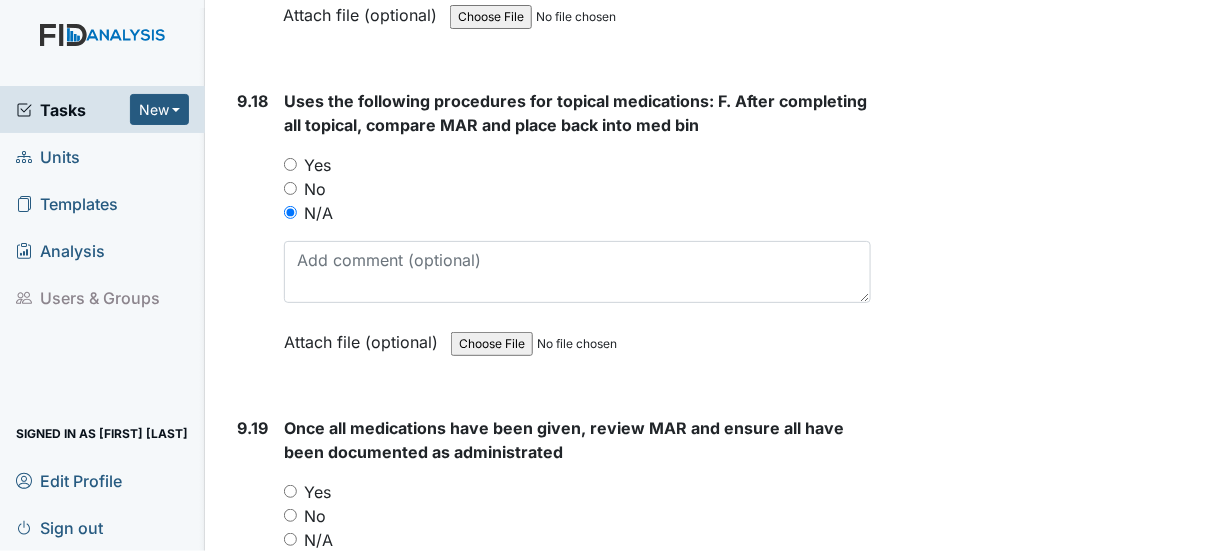 click on "Yes" at bounding box center [290, 491] 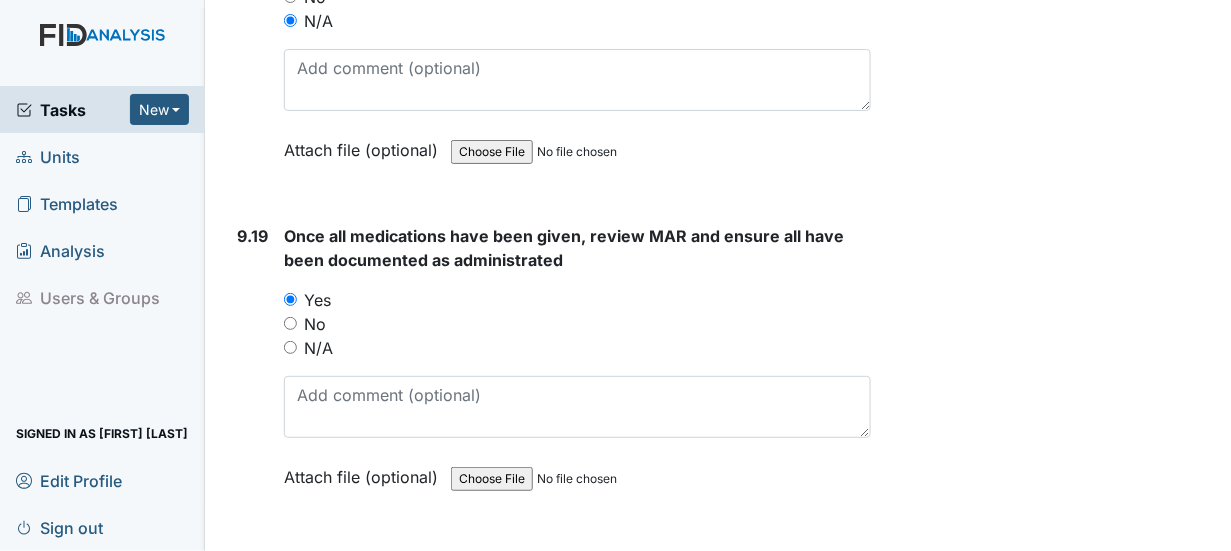 scroll, scrollTop: 28300, scrollLeft: 0, axis: vertical 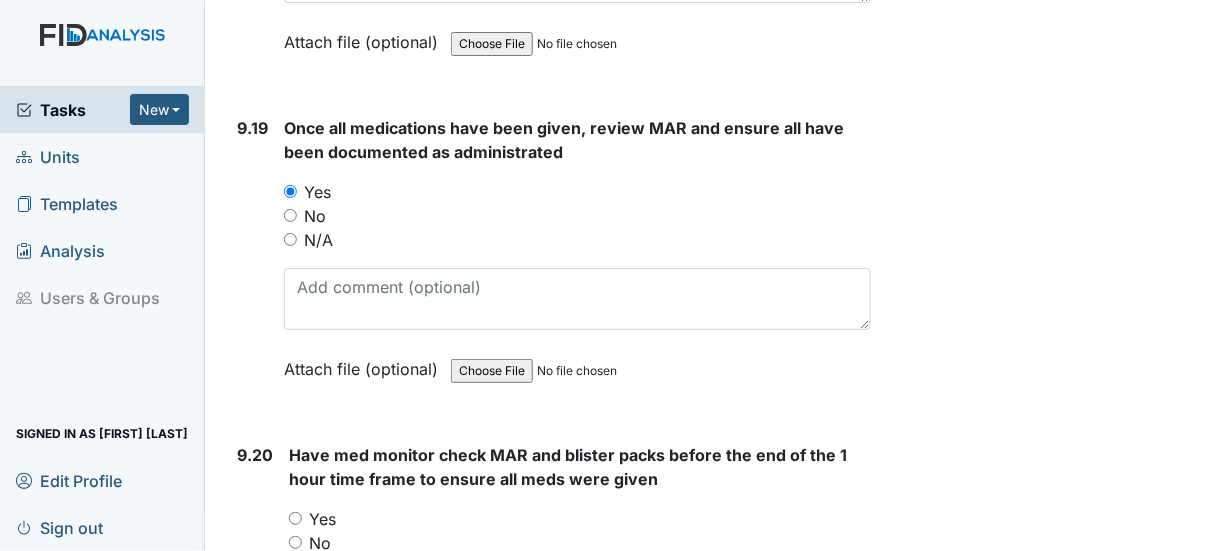 click on "Yes" at bounding box center [295, 518] 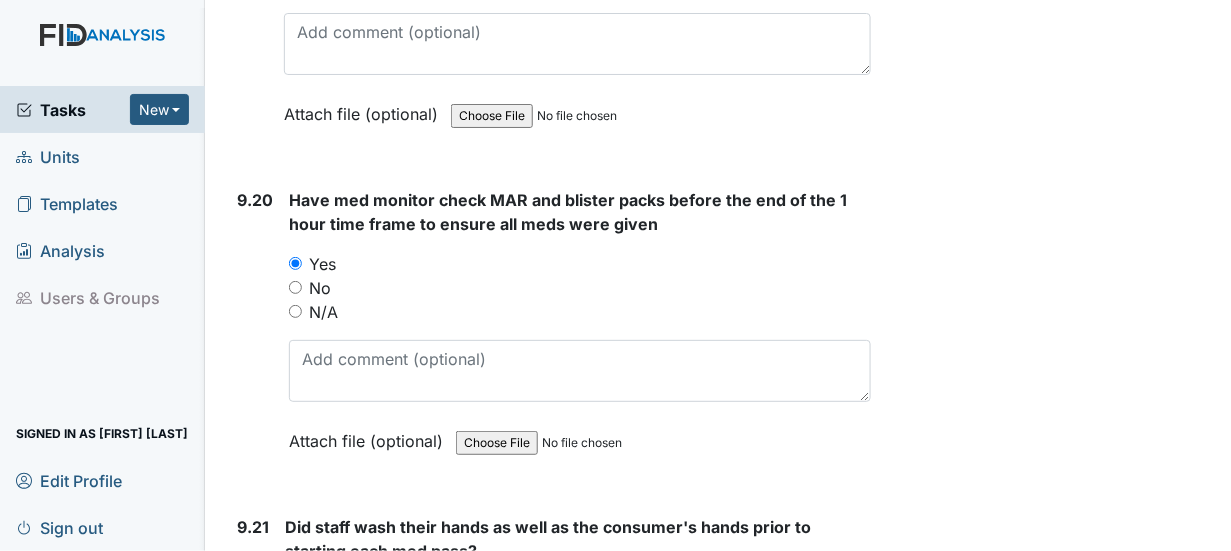scroll, scrollTop: 28600, scrollLeft: 0, axis: vertical 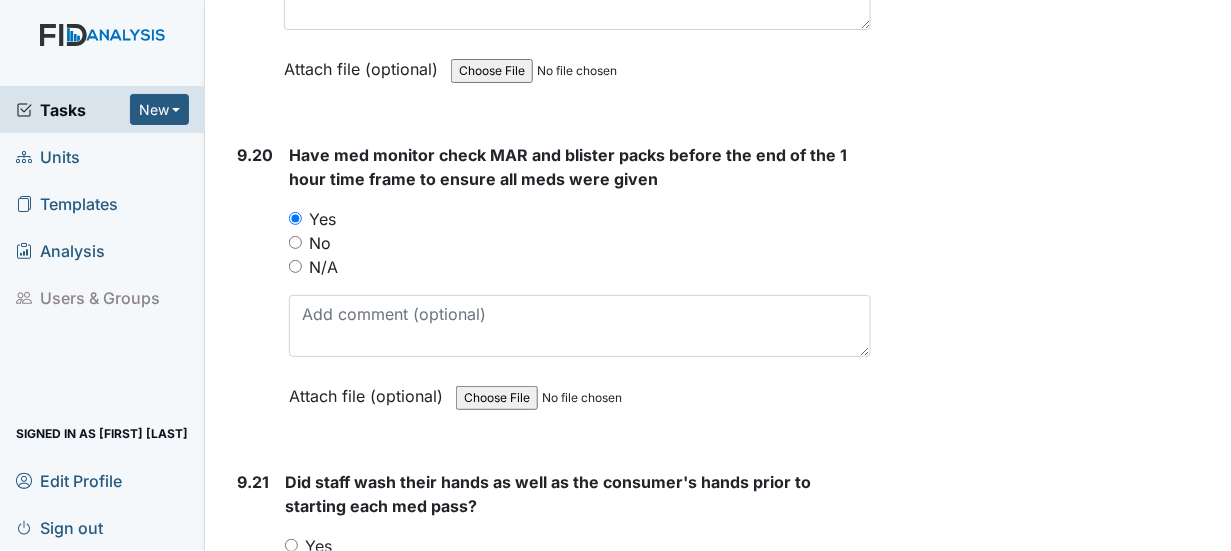 click on "Yes" at bounding box center [291, 545] 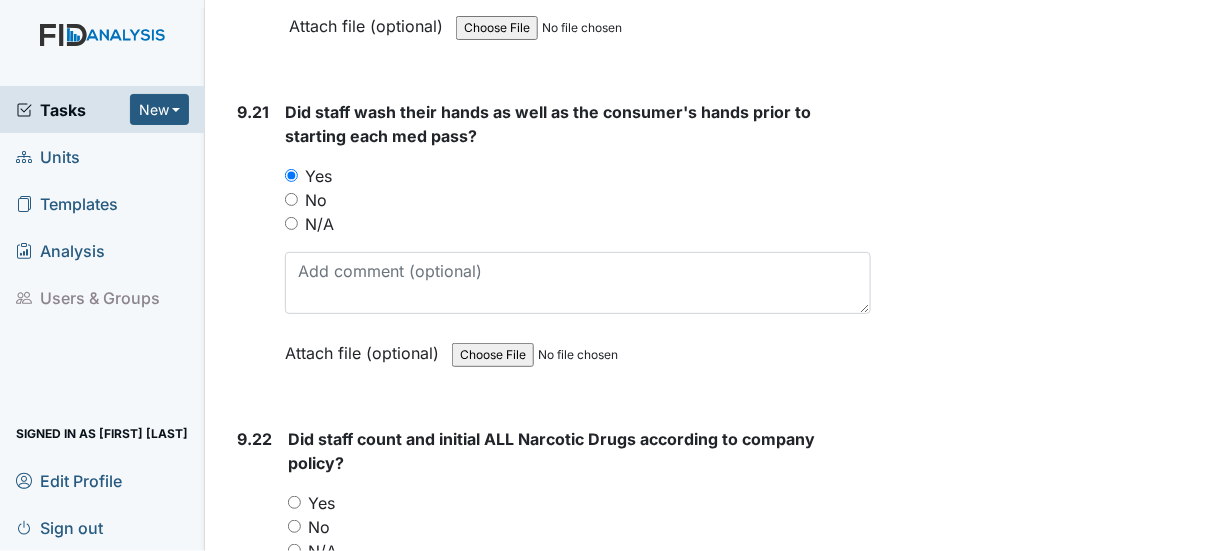 scroll, scrollTop: 29000, scrollLeft: 0, axis: vertical 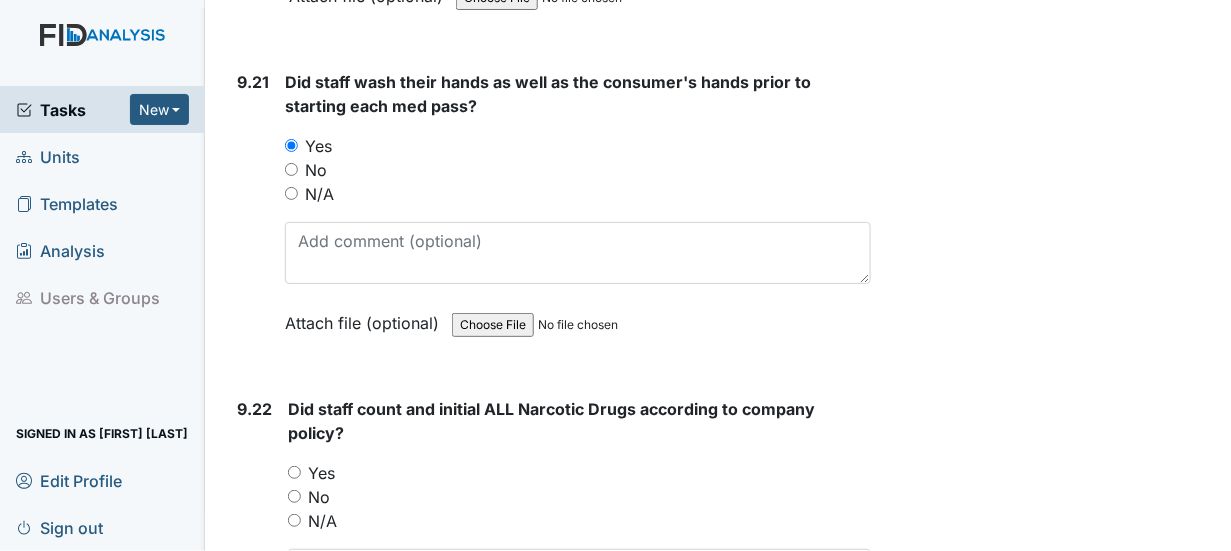 drag, startPoint x: 293, startPoint y: 345, endPoint x: 321, endPoint y: 347, distance: 28.071337 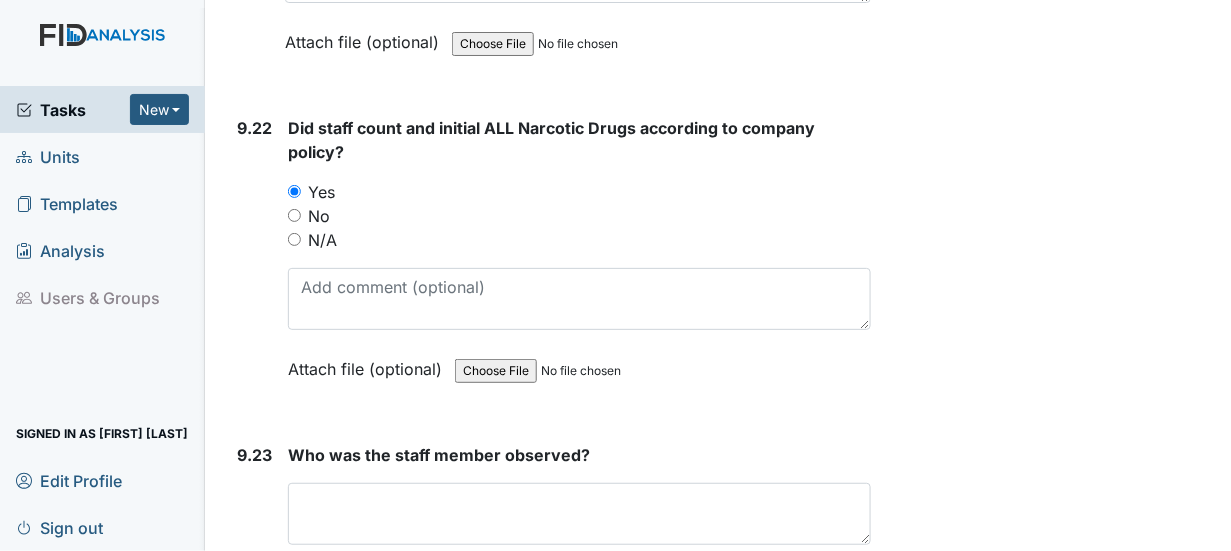 scroll, scrollTop: 29300, scrollLeft: 0, axis: vertical 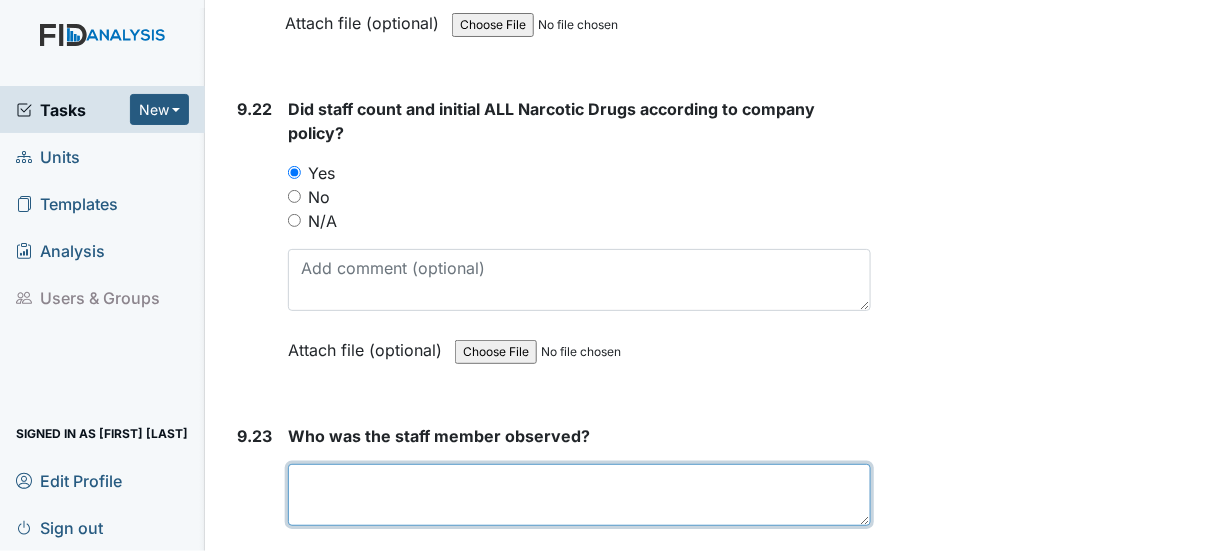 click at bounding box center [579, 495] 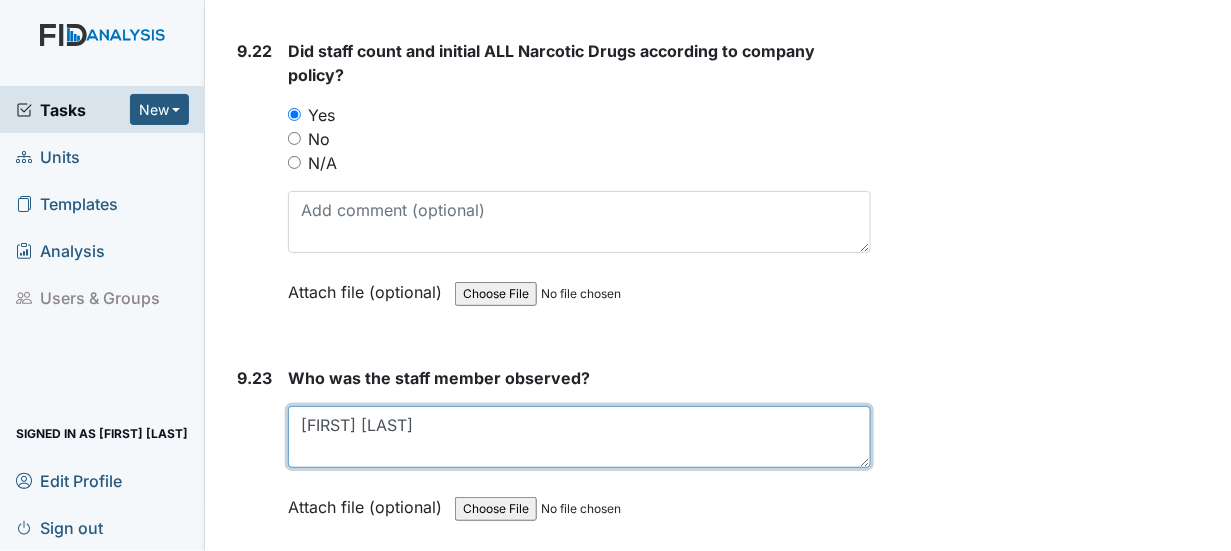 scroll, scrollTop: 29400, scrollLeft: 0, axis: vertical 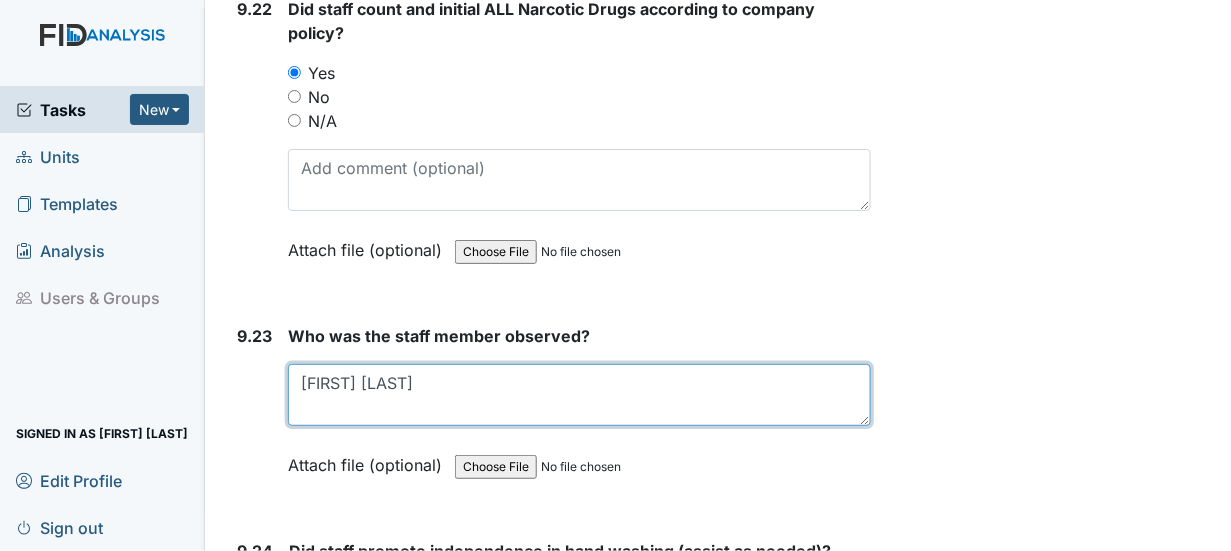 type on "[FIRST] [LAST]" 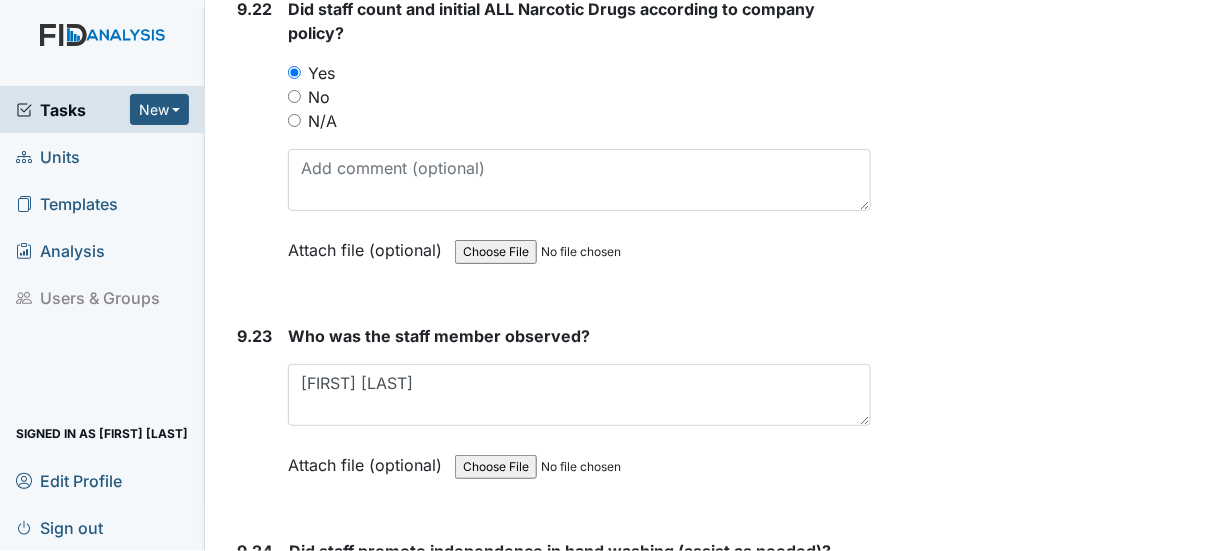 click on "Yes" at bounding box center [295, 590] 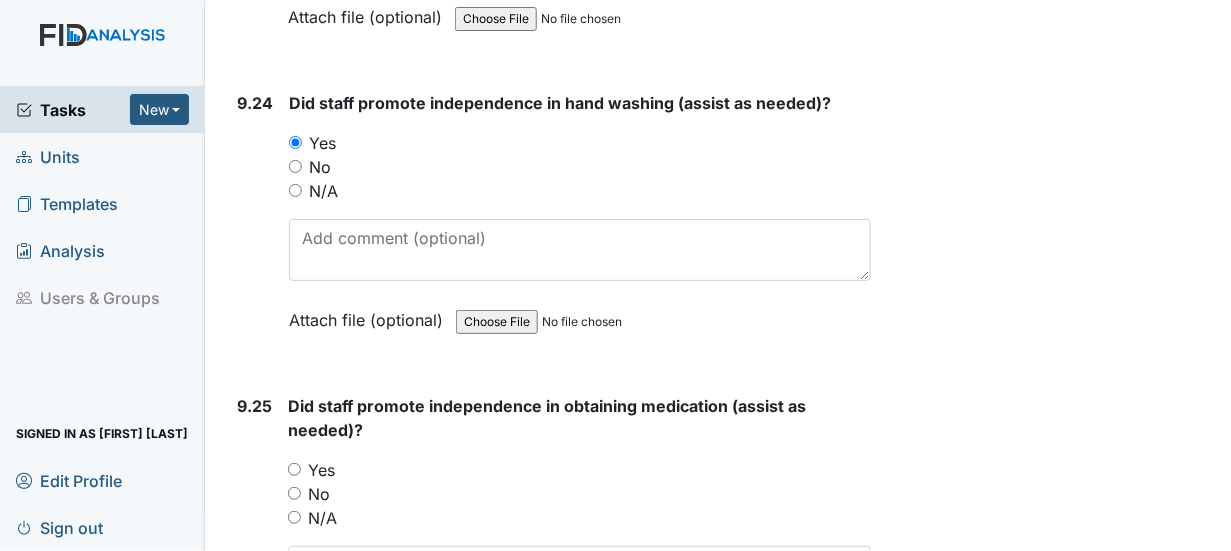 scroll, scrollTop: 29900, scrollLeft: 0, axis: vertical 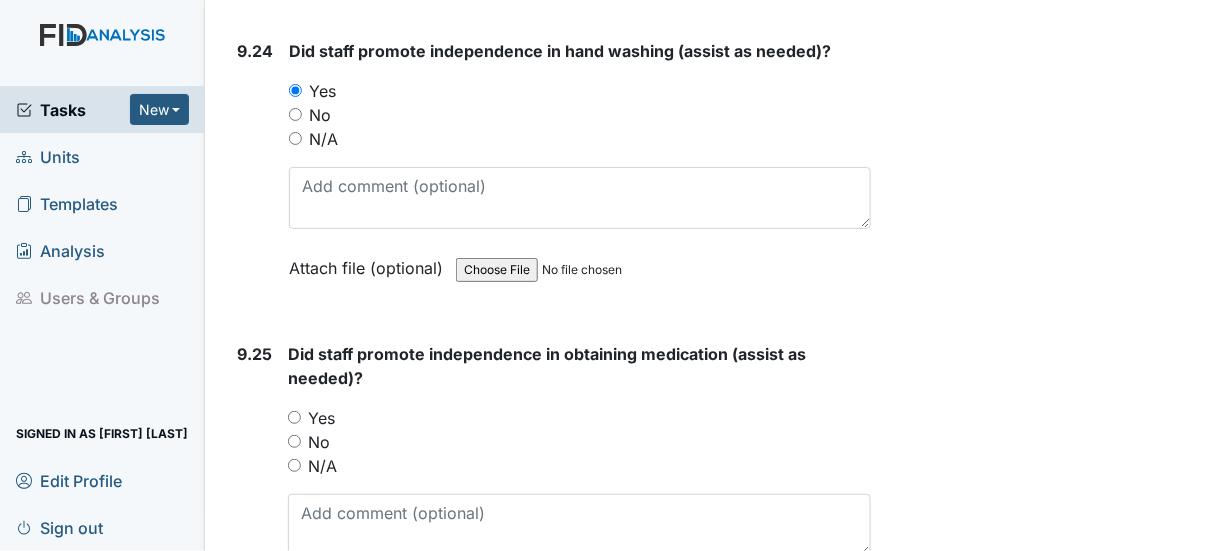 click on "Yes" at bounding box center [294, 417] 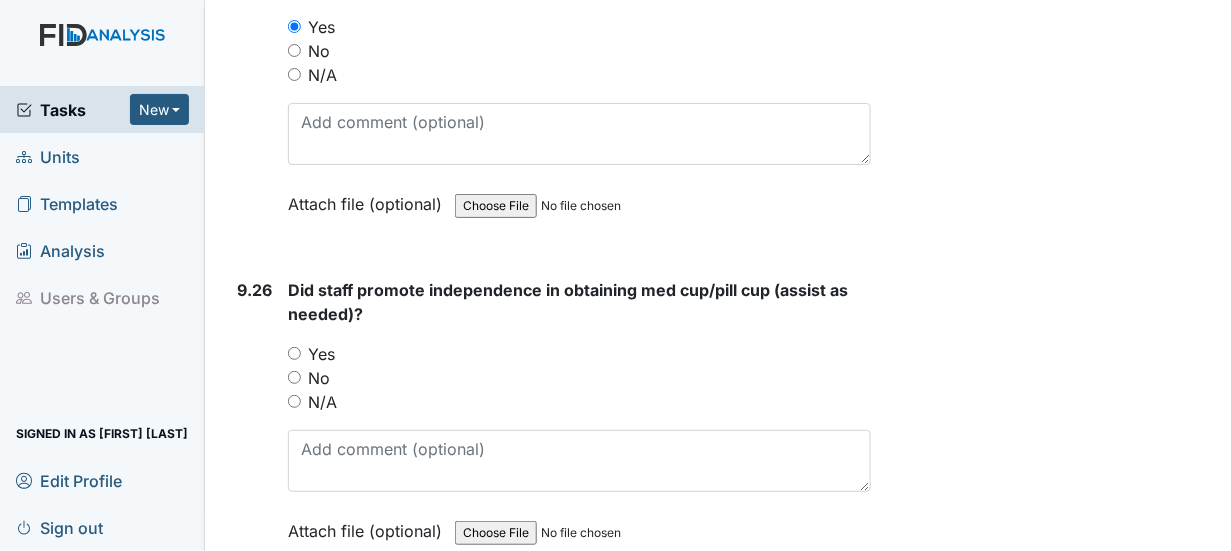 scroll, scrollTop: 30300, scrollLeft: 0, axis: vertical 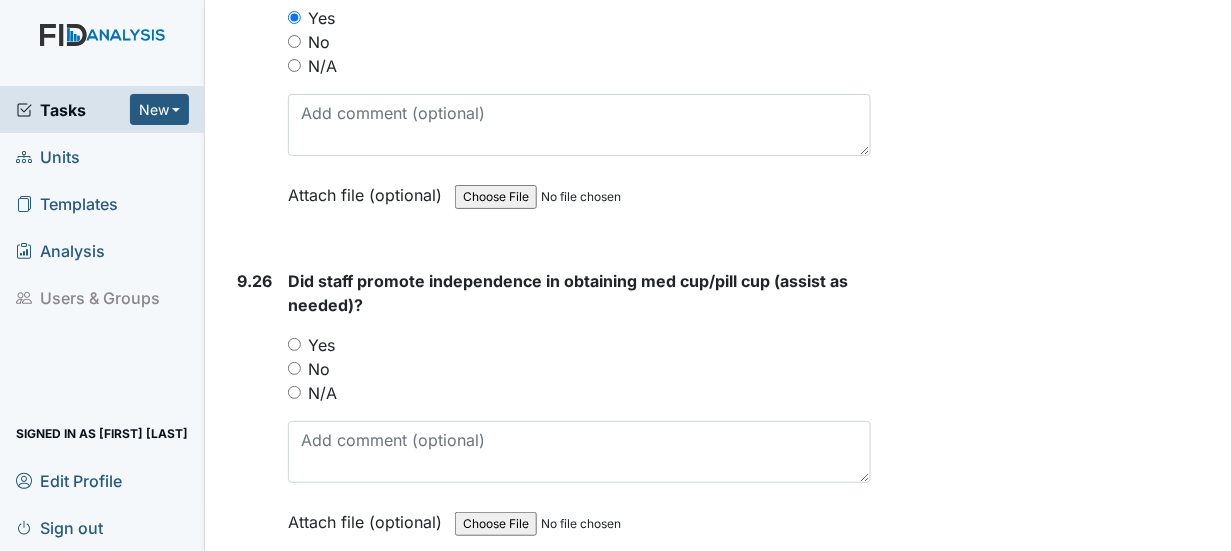 click on "Yes" at bounding box center (294, 344) 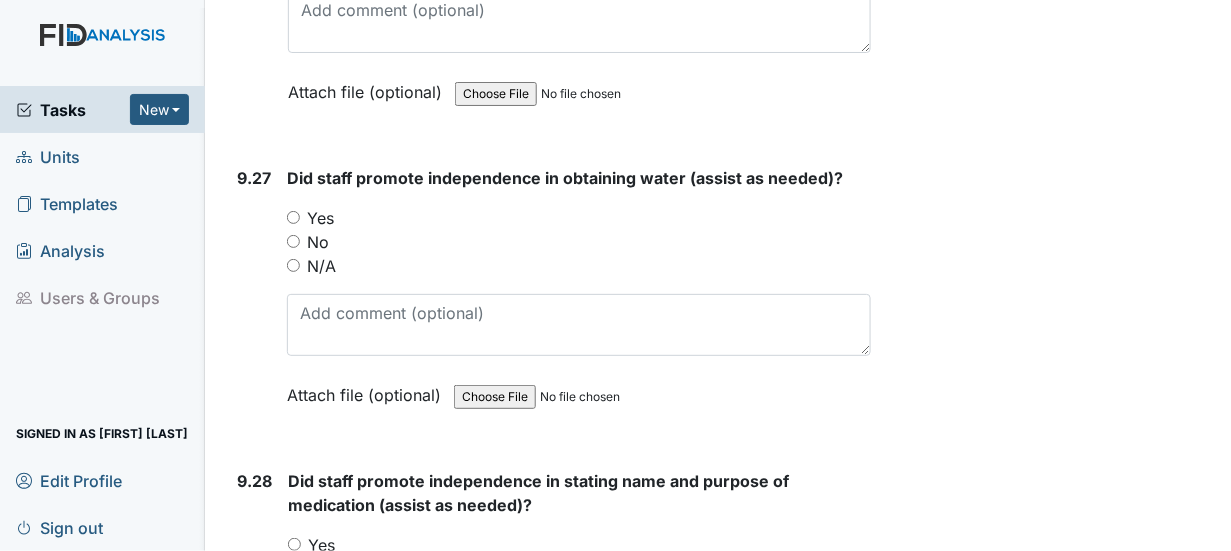 scroll, scrollTop: 30700, scrollLeft: 0, axis: vertical 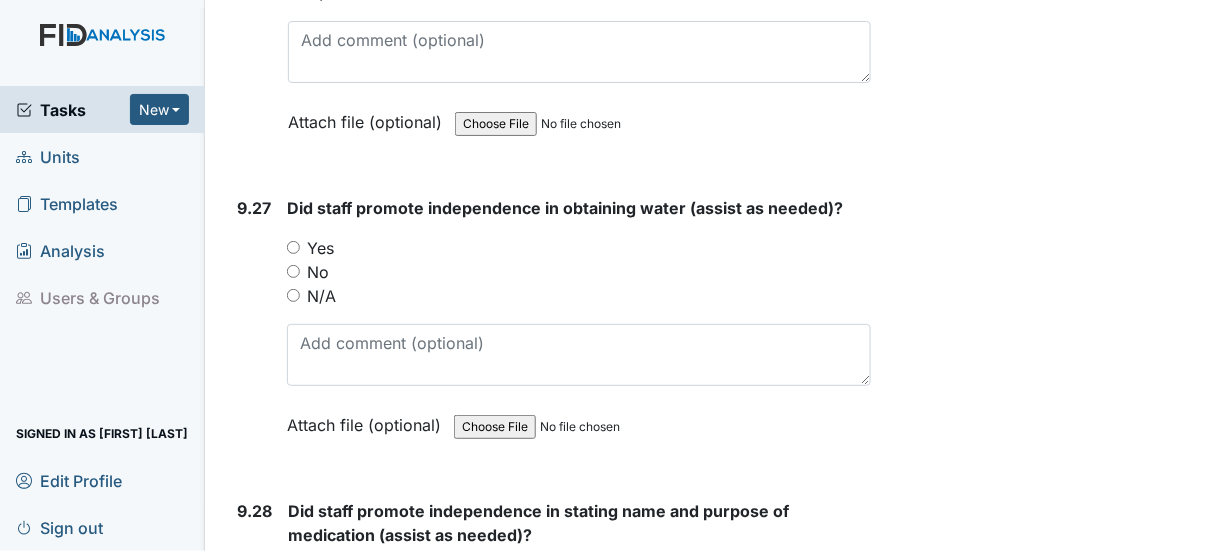 click on "Yes" at bounding box center (293, 247) 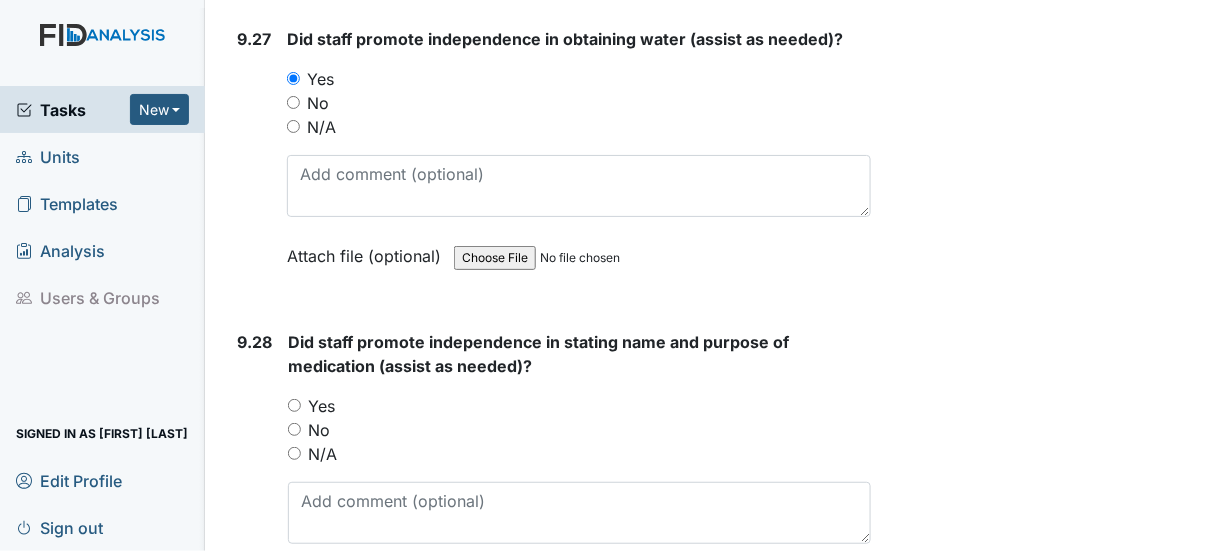 scroll, scrollTop: 30900, scrollLeft: 0, axis: vertical 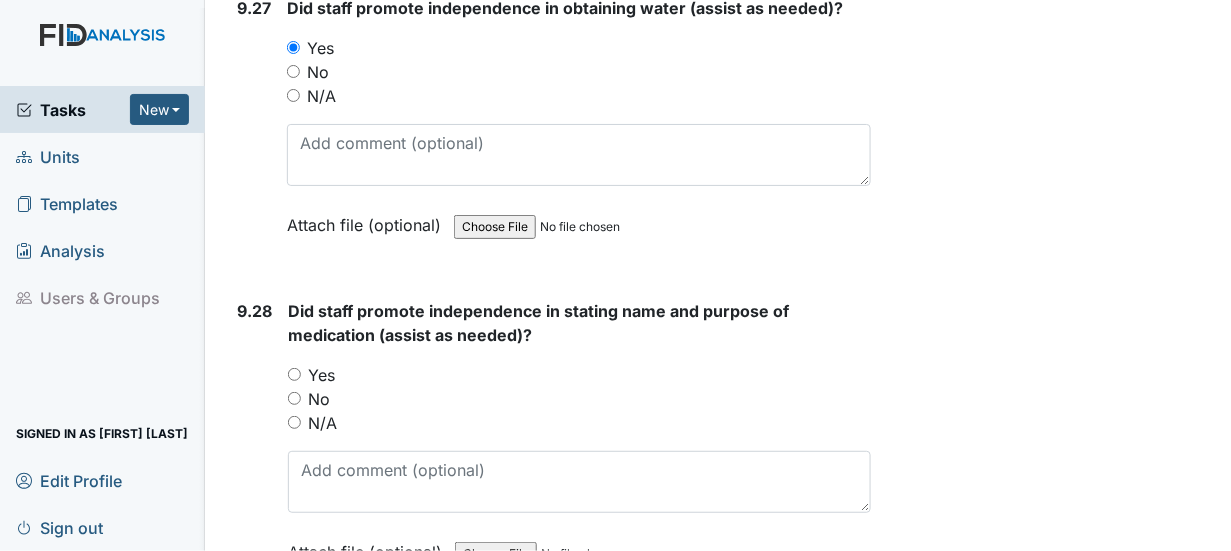 drag, startPoint x: 290, startPoint y: 237, endPoint x: 321, endPoint y: 232, distance: 31.400637 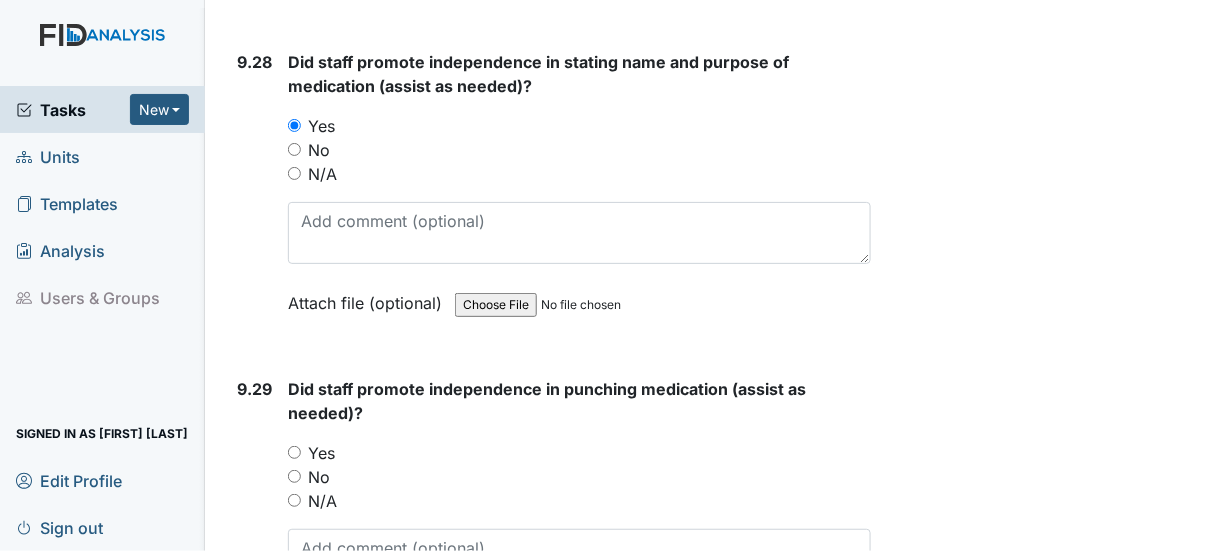 scroll, scrollTop: 31200, scrollLeft: 0, axis: vertical 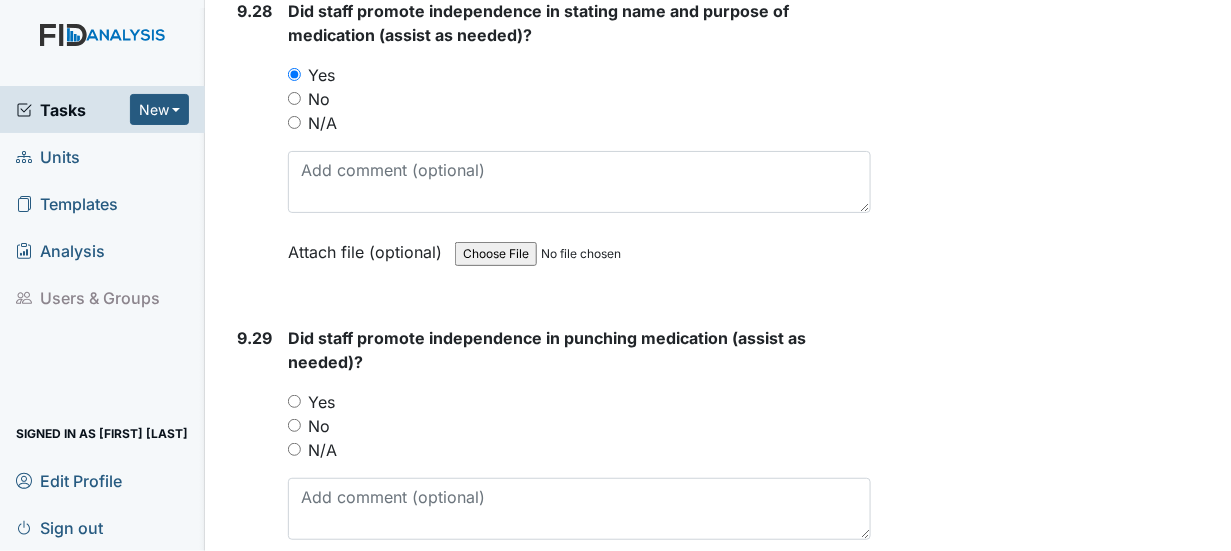 click on "Yes" at bounding box center [294, 401] 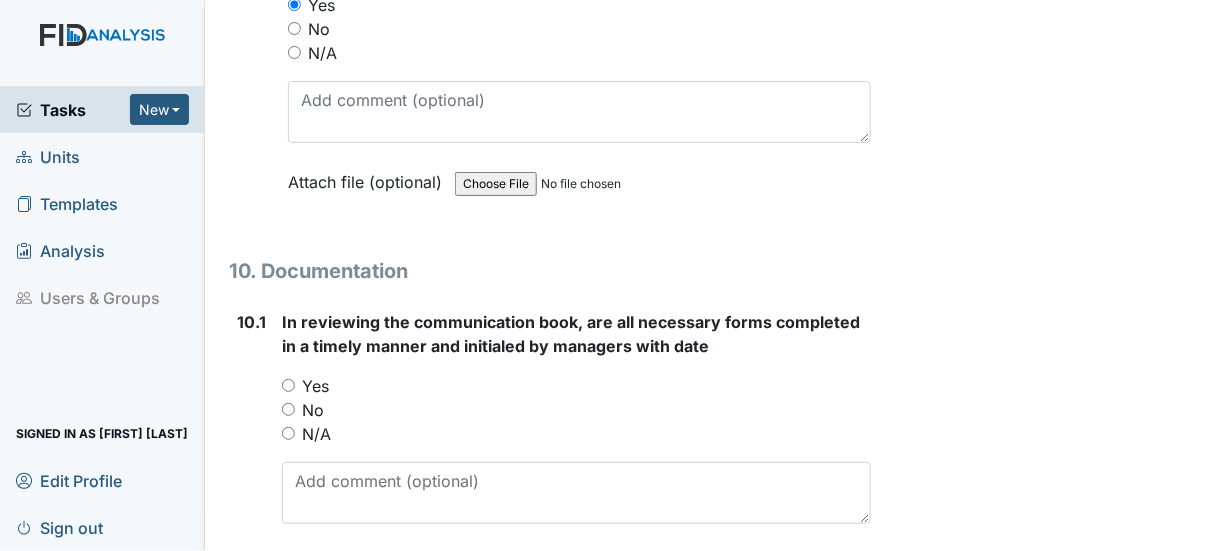 scroll, scrollTop: 31600, scrollLeft: 0, axis: vertical 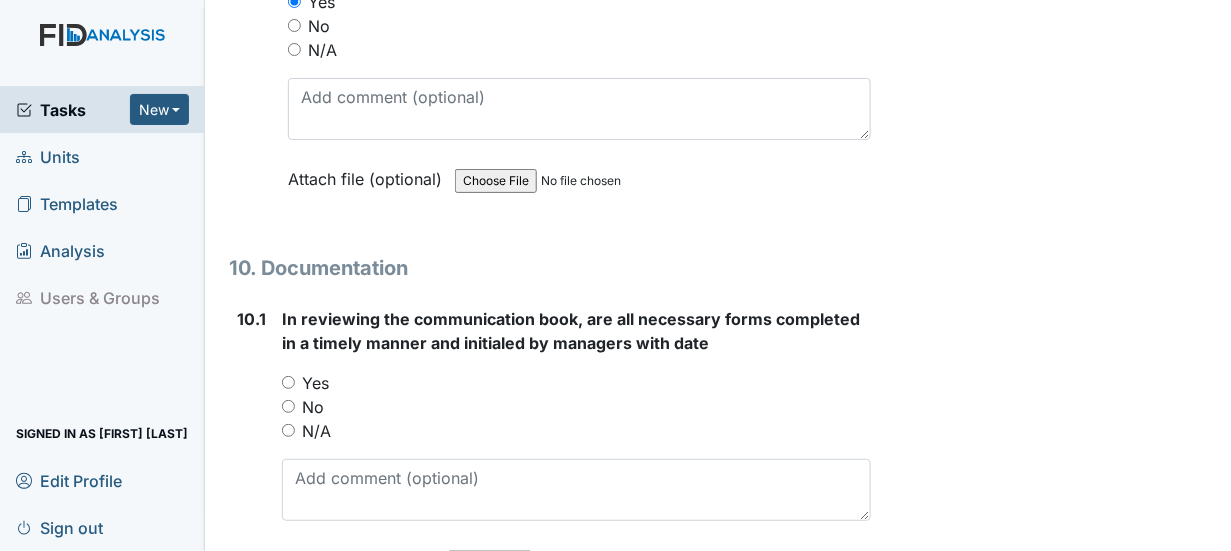 click on "Yes" at bounding box center [288, 382] 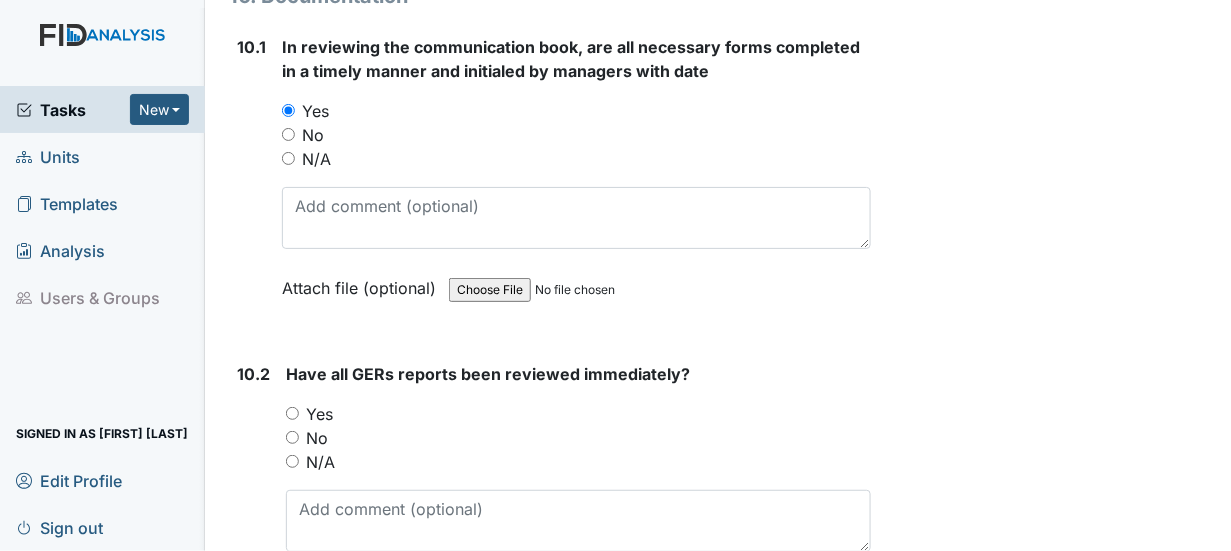scroll, scrollTop: 31900, scrollLeft: 0, axis: vertical 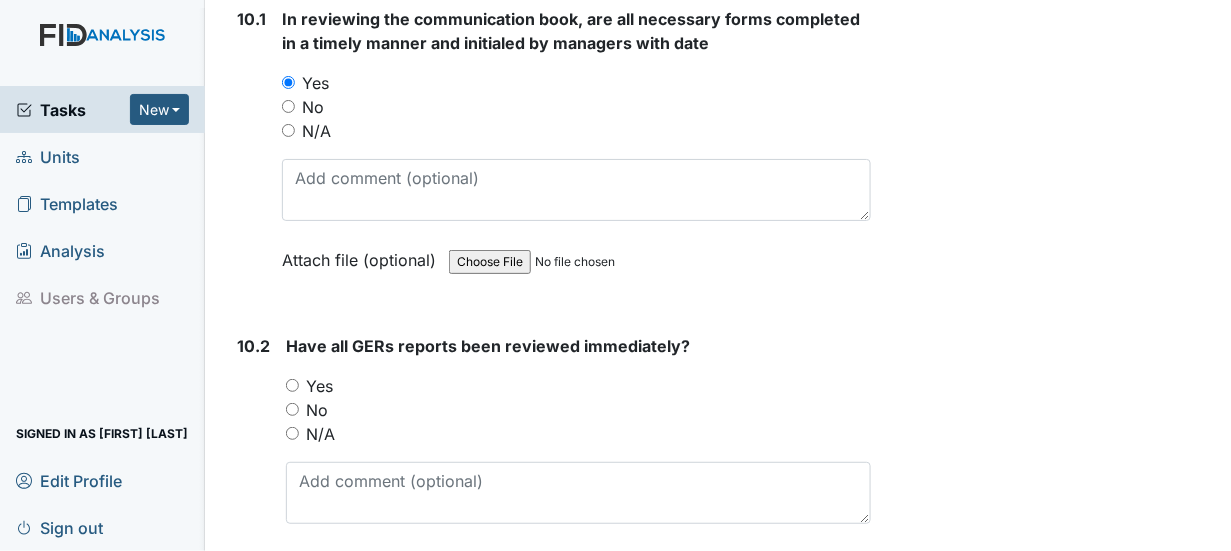 drag, startPoint x: 290, startPoint y: 242, endPoint x: 314, endPoint y: 248, distance: 24.738634 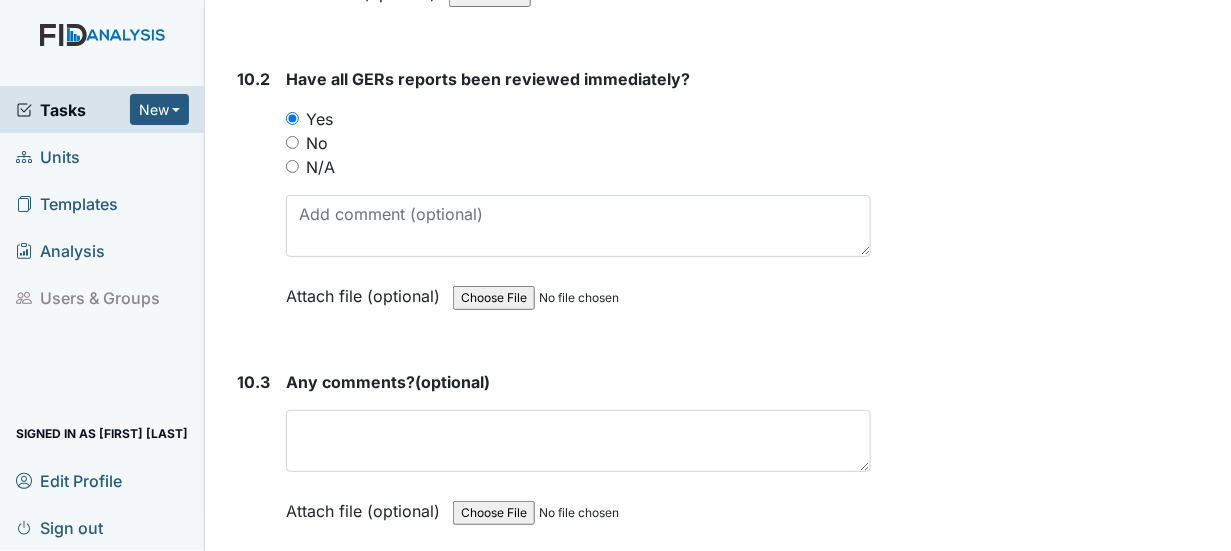 scroll, scrollTop: 32200, scrollLeft: 0, axis: vertical 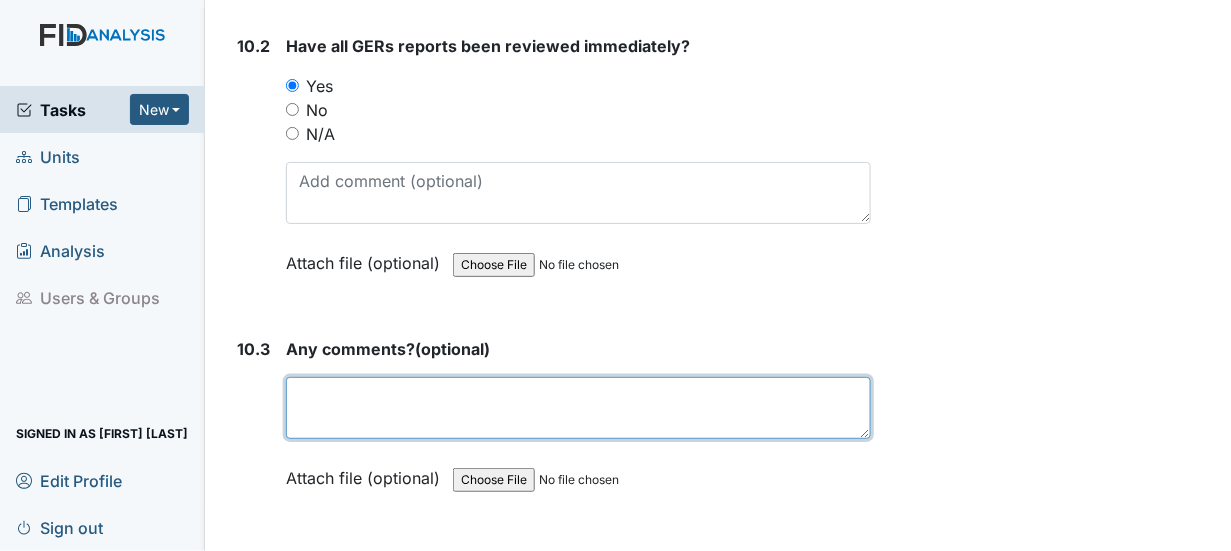click at bounding box center (578, 408) 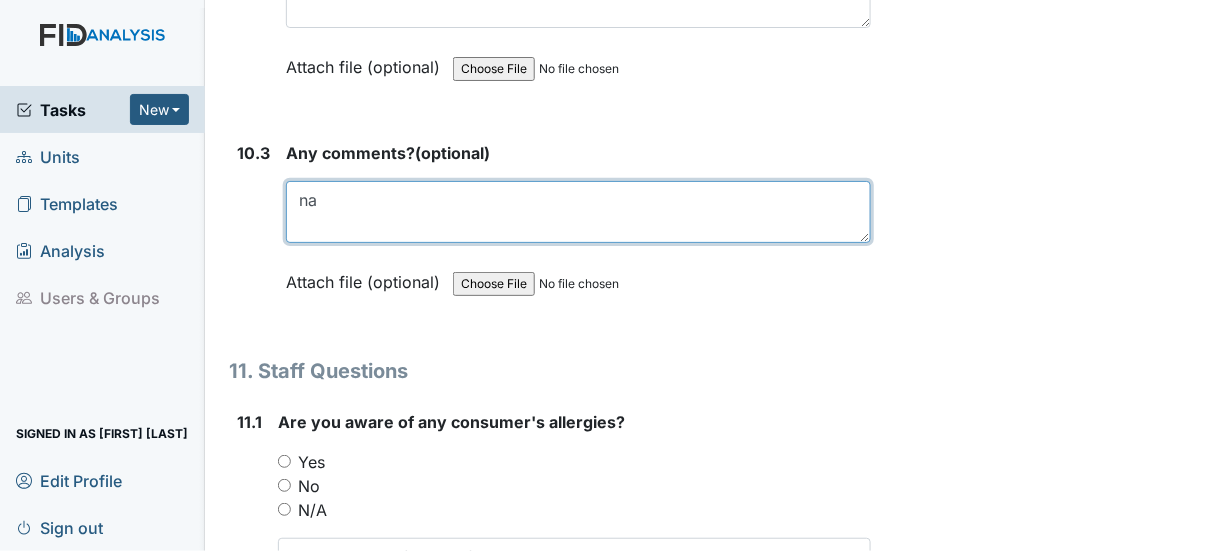 scroll, scrollTop: 32400, scrollLeft: 0, axis: vertical 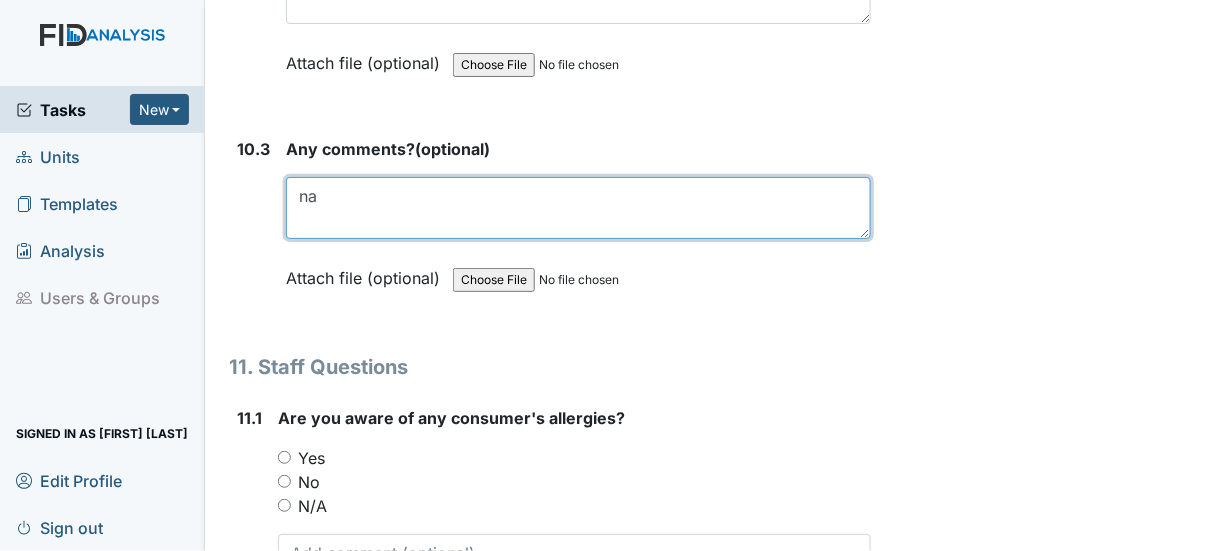 type on "na" 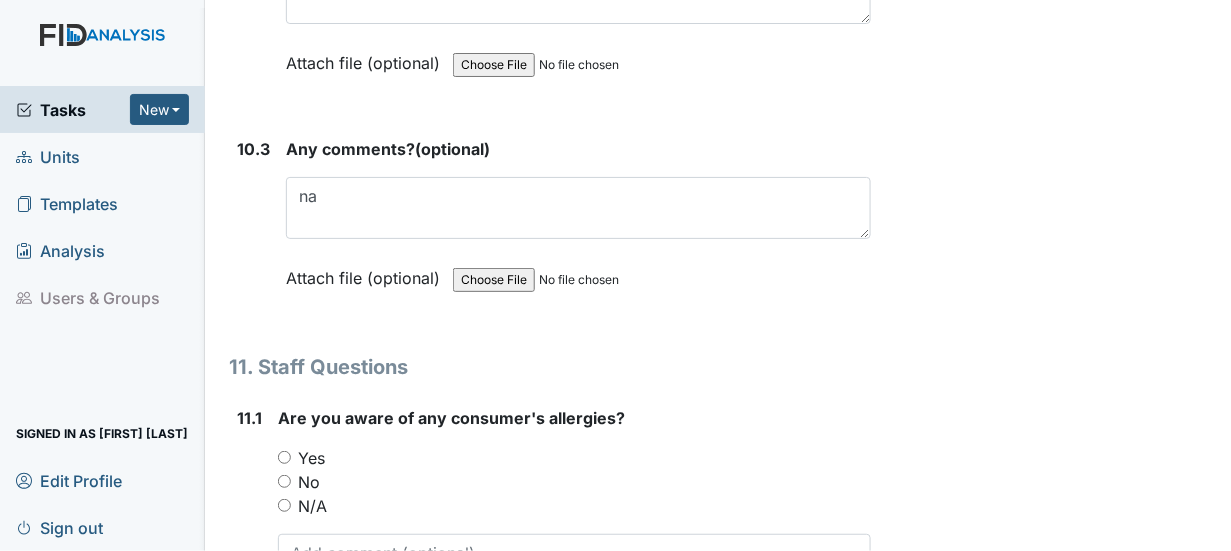 click on "Yes" at bounding box center [284, 457] 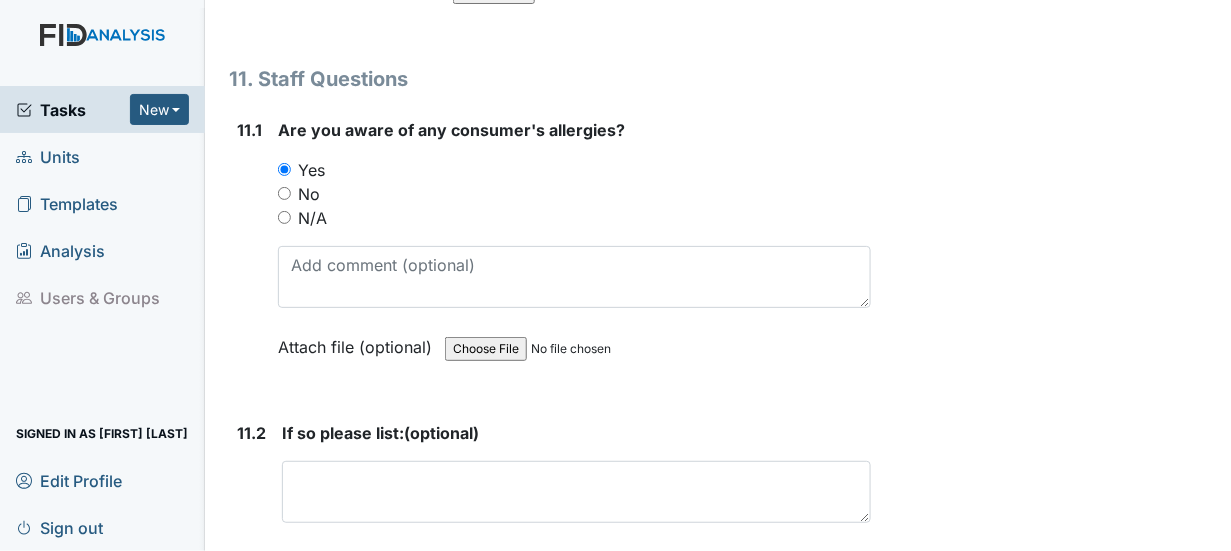 scroll, scrollTop: 32700, scrollLeft: 0, axis: vertical 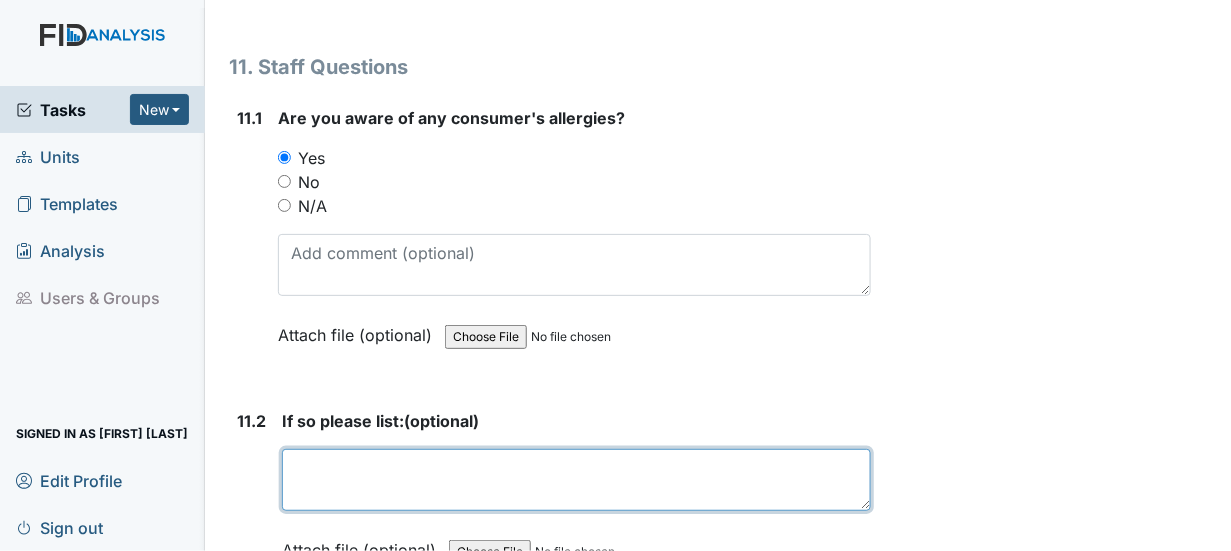 click at bounding box center [576, 480] 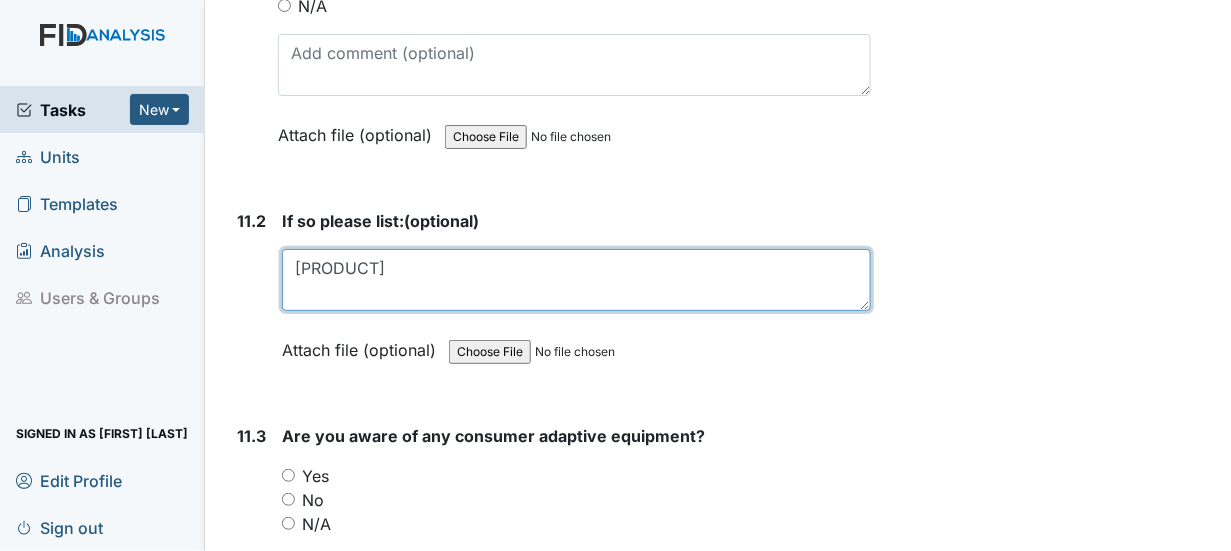scroll, scrollTop: 33000, scrollLeft: 0, axis: vertical 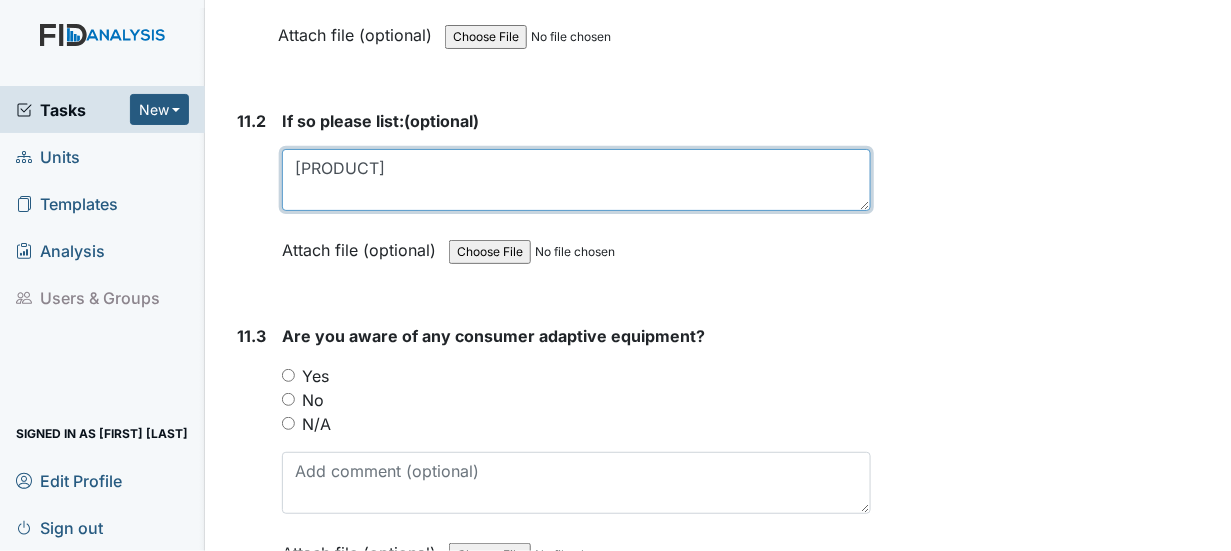 type on "[PRODUCT]" 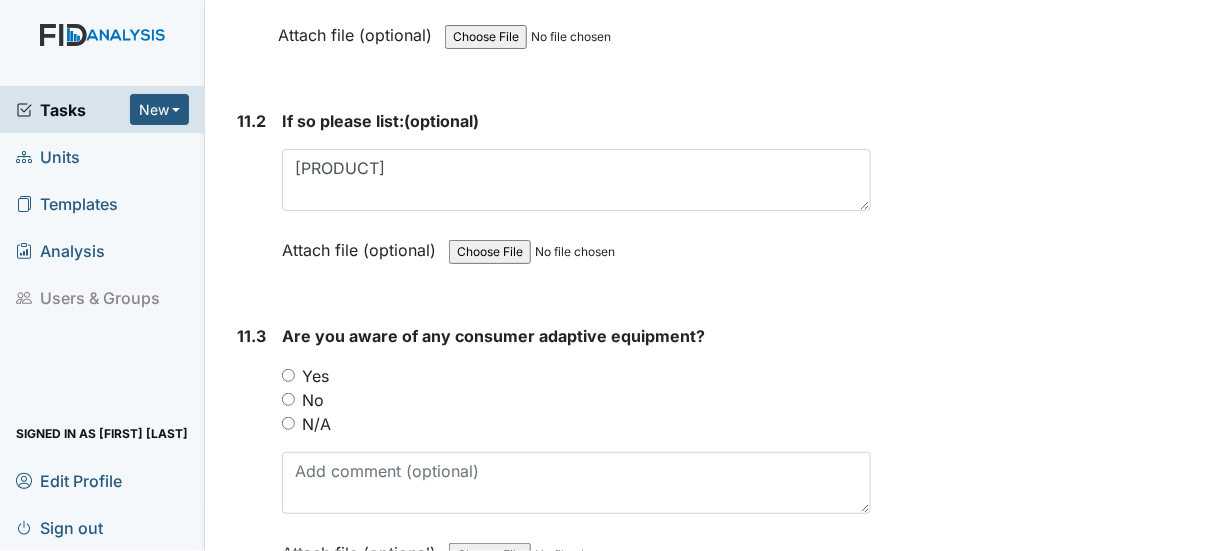 click on "Yes" at bounding box center [288, 375] 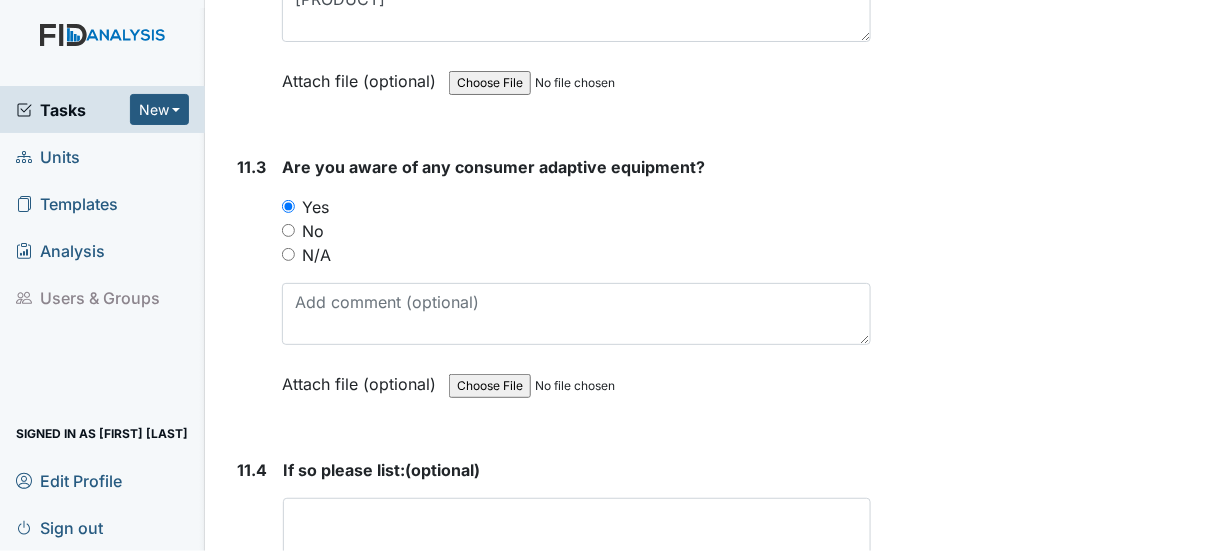 scroll, scrollTop: 33200, scrollLeft: 0, axis: vertical 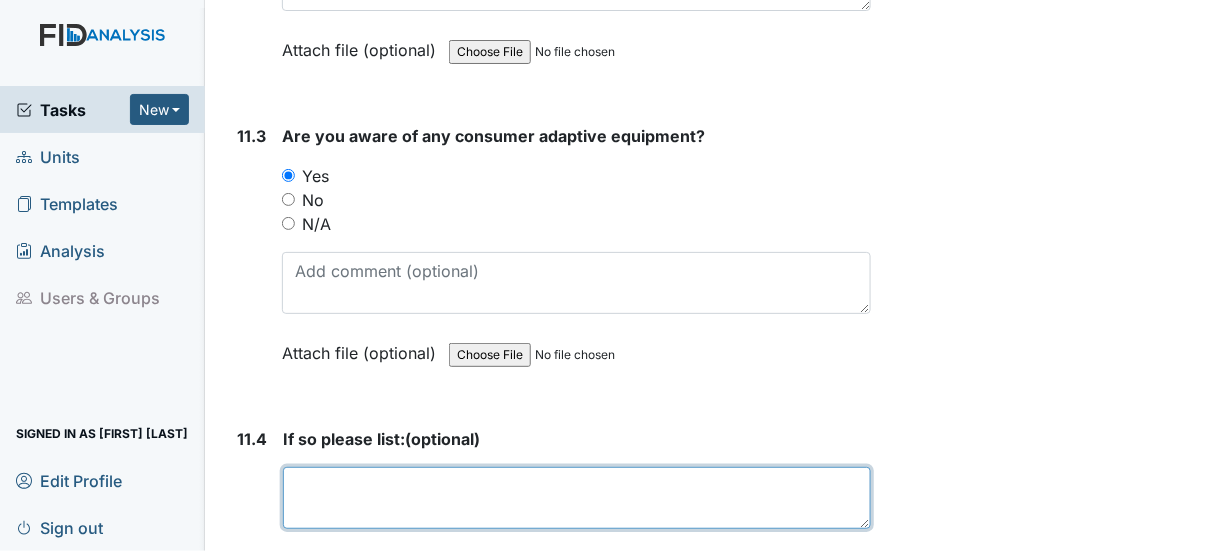 click at bounding box center [577, 498] 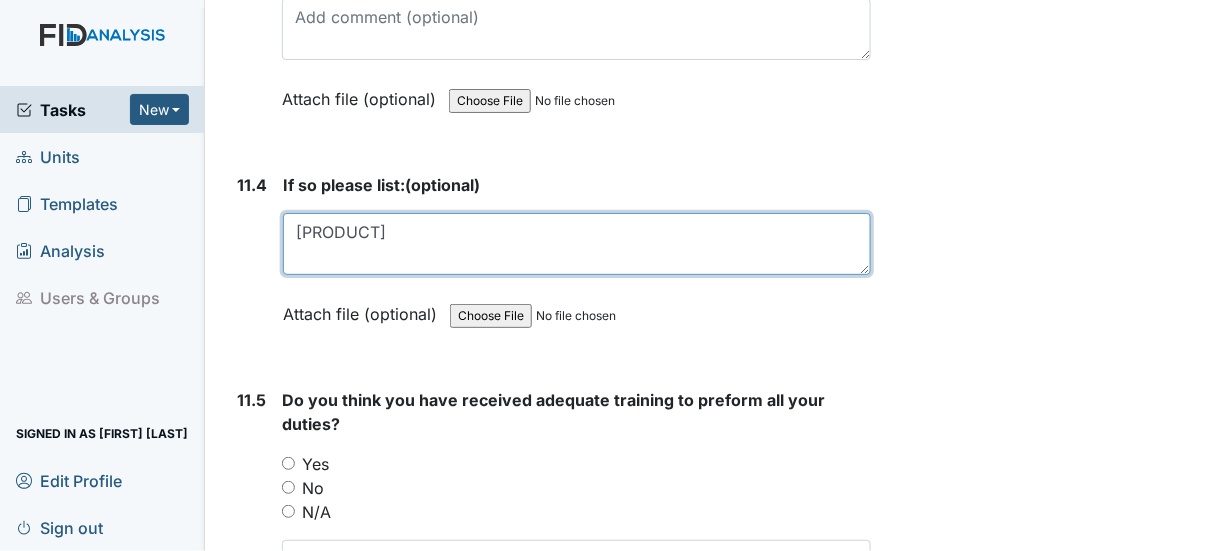 scroll, scrollTop: 33500, scrollLeft: 0, axis: vertical 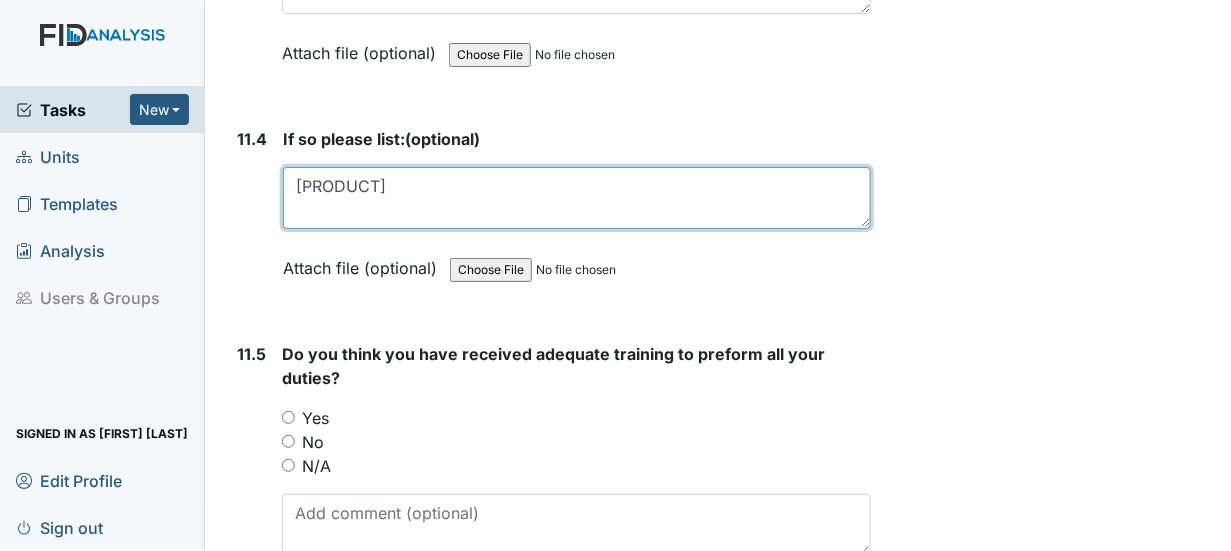 type on "[PRODUCT]" 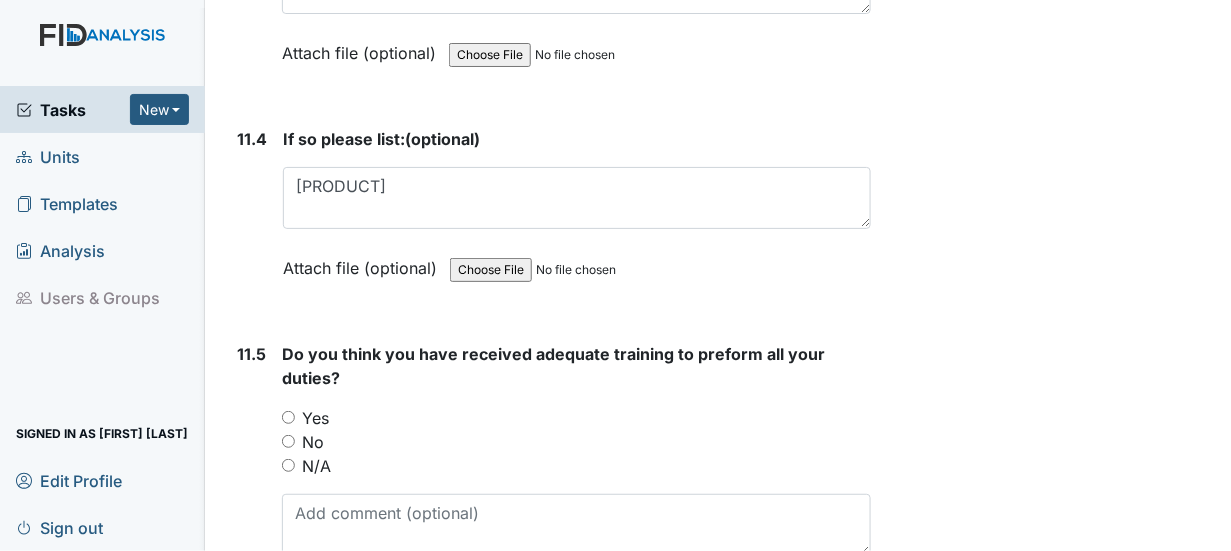 click on "Yes" at bounding box center [288, 417] 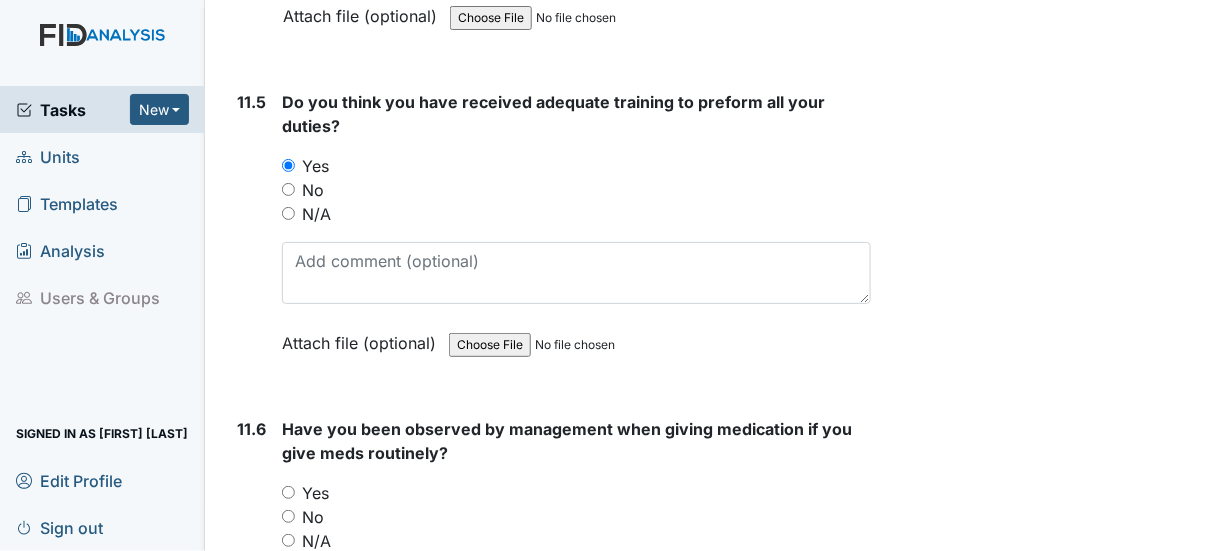 scroll, scrollTop: 33800, scrollLeft: 0, axis: vertical 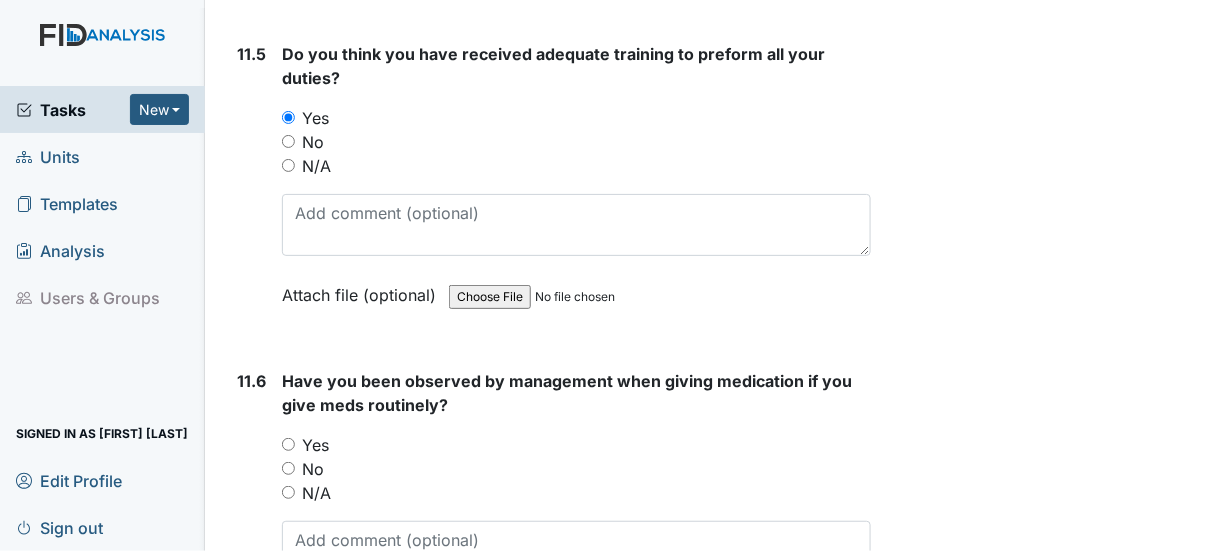 click on "Yes" at bounding box center (288, 444) 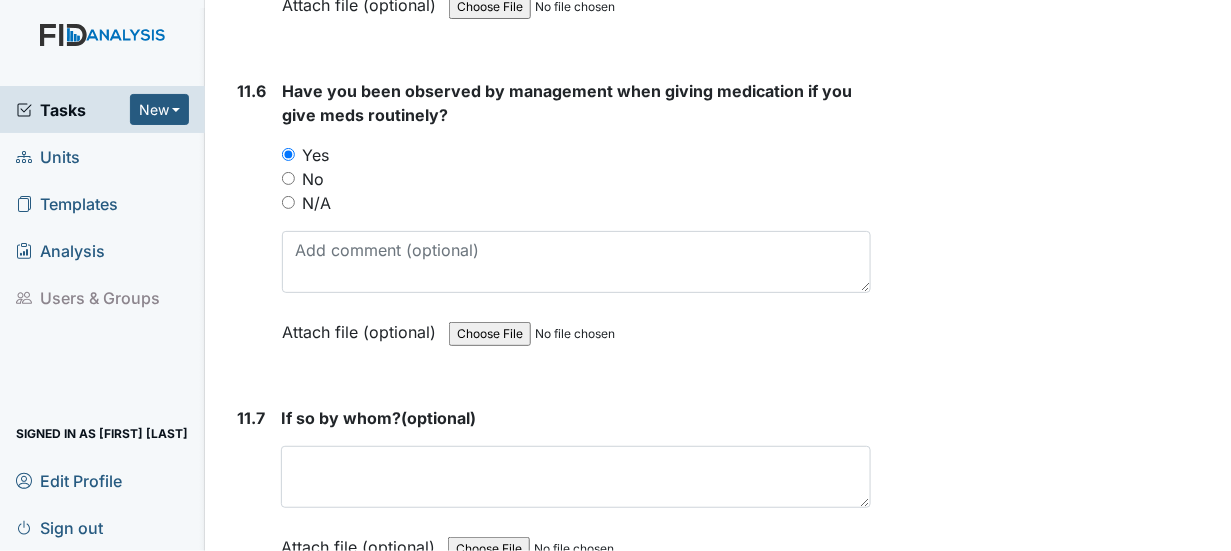 scroll, scrollTop: 34100, scrollLeft: 0, axis: vertical 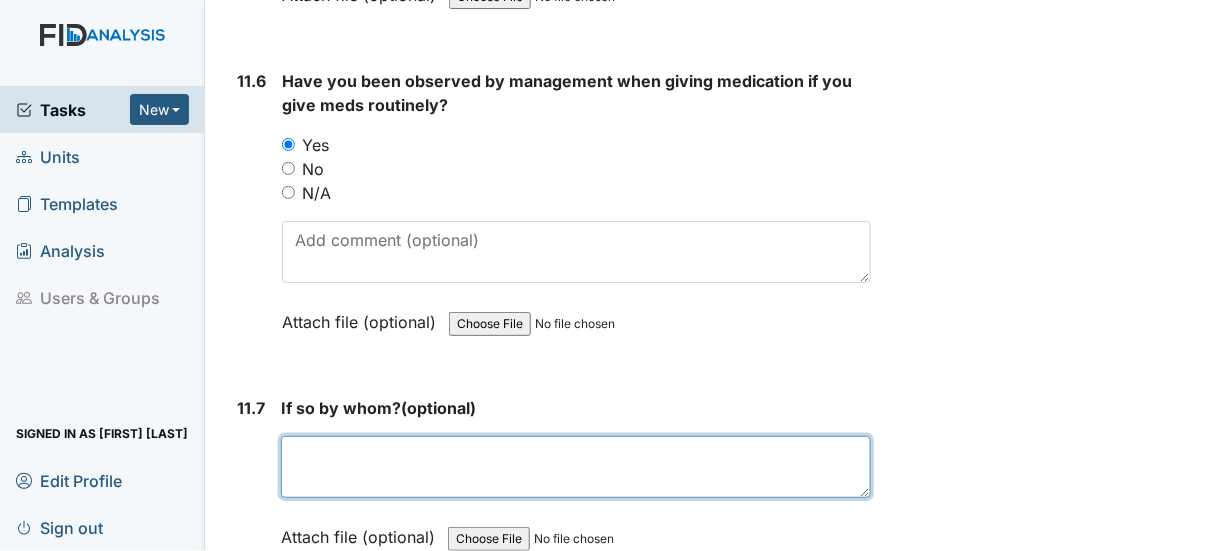 click at bounding box center [576, 467] 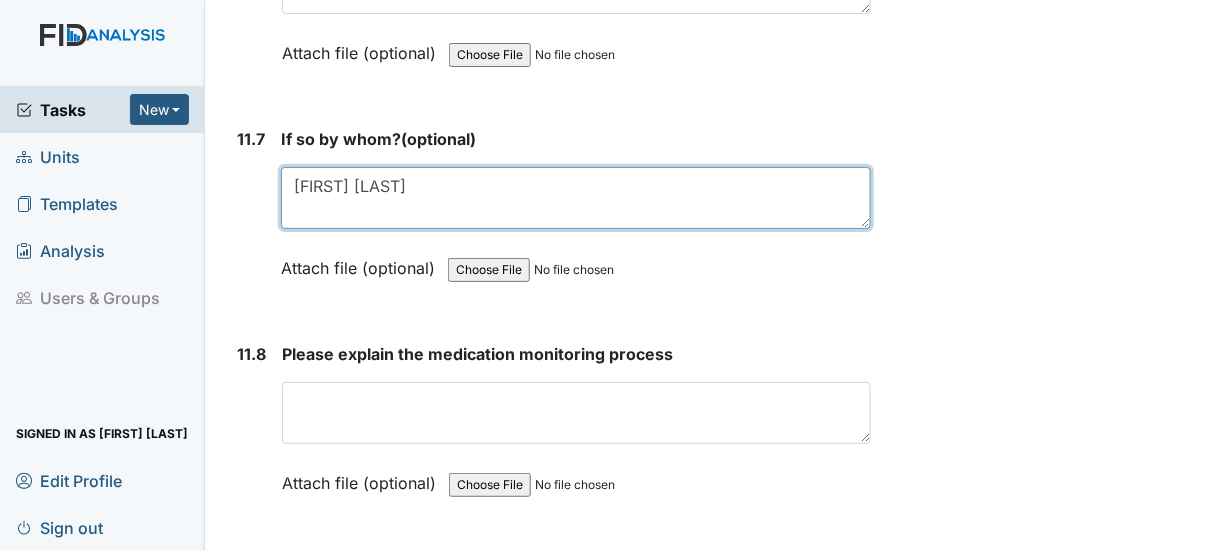 scroll, scrollTop: 34400, scrollLeft: 0, axis: vertical 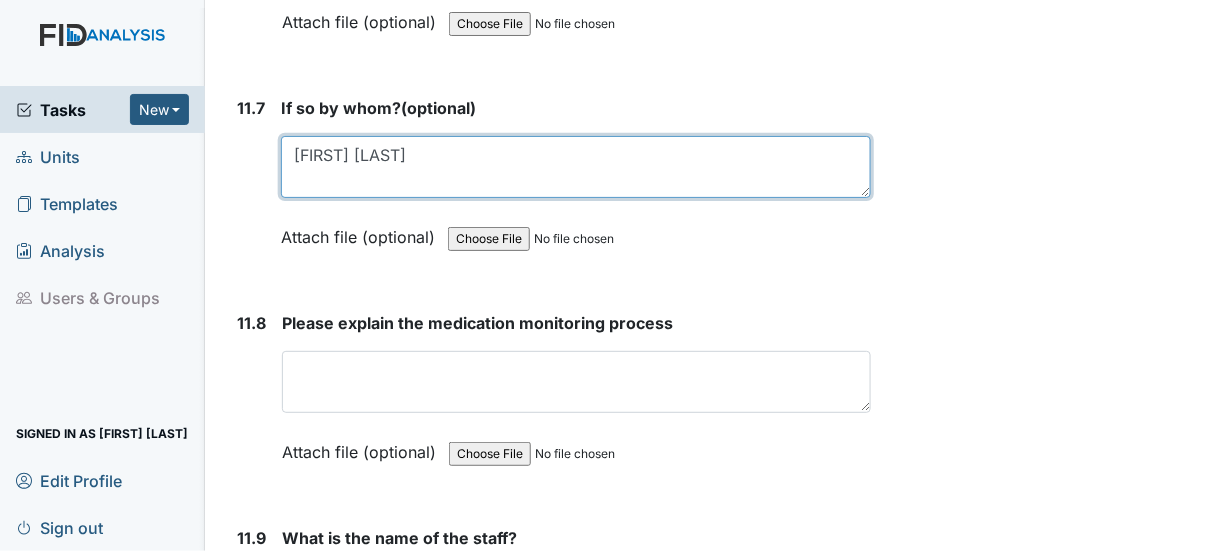 type on "[FIRST] [LAST]" 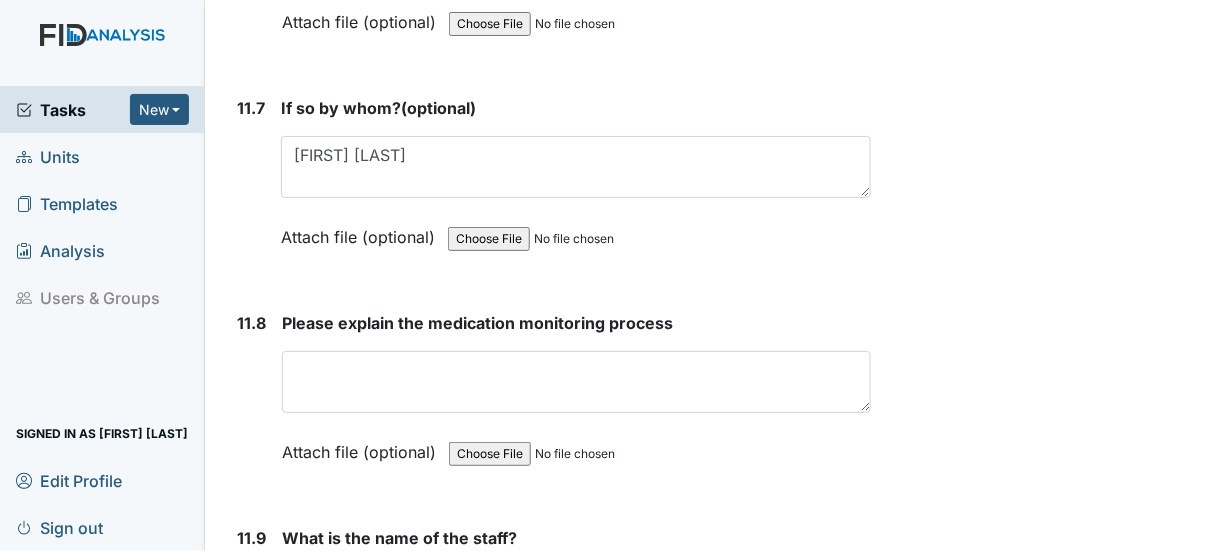 click on "11.8
Please explain the medication monitoring process
This field is required.
Attach file (optional)
You can upload .pdf, .txt, .jpg, .jpeg, .png, .csv, .xls, or .doc files under 100MB." at bounding box center (550, 402) 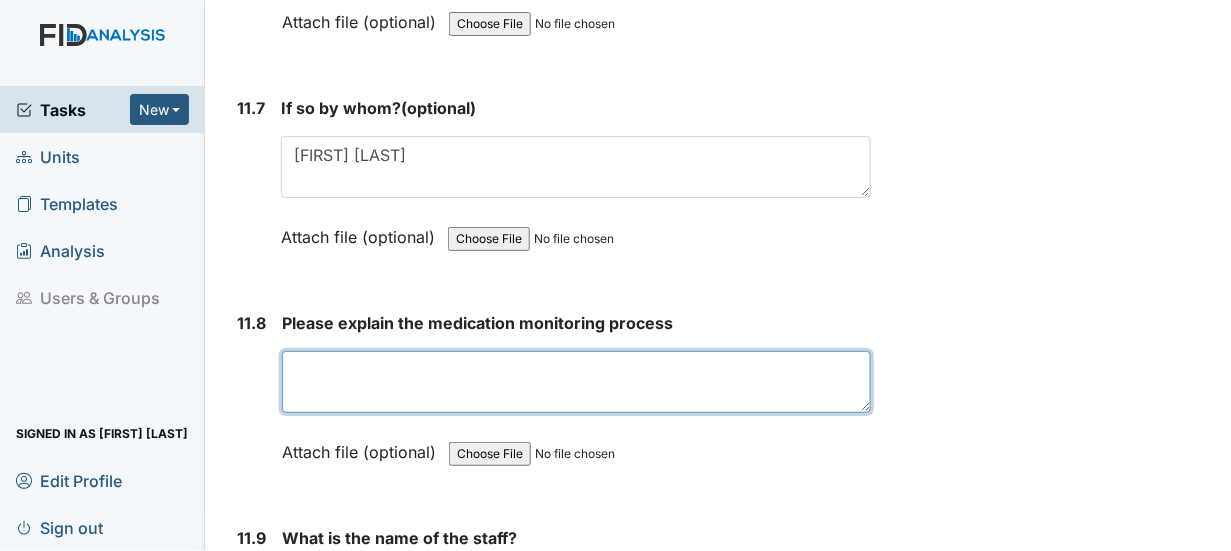 click at bounding box center [576, 382] 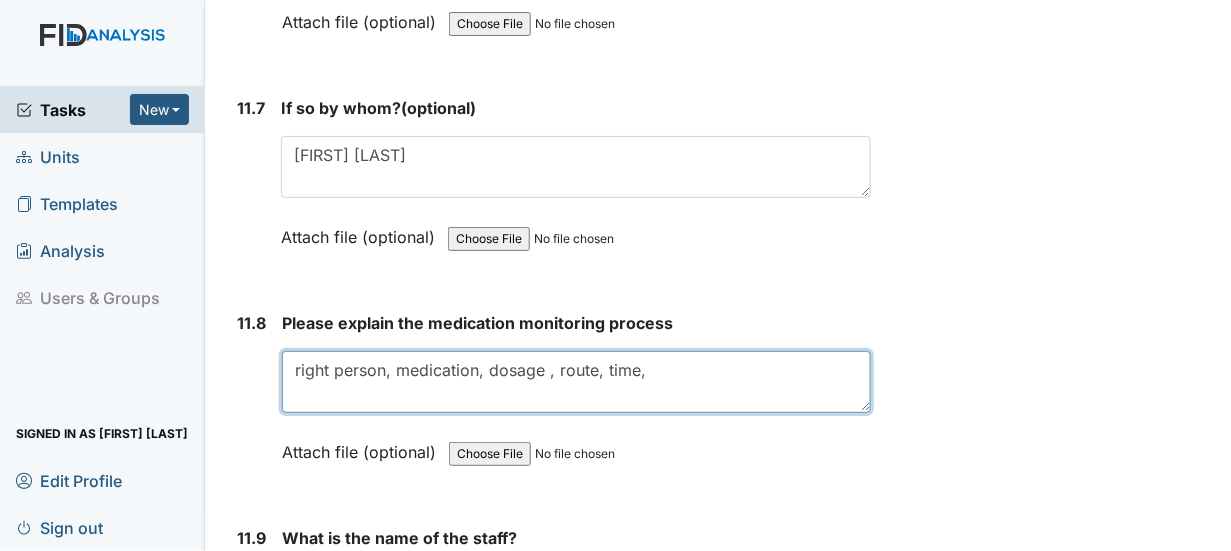 click on "right person, medication, dosage , route, time," at bounding box center (576, 382) 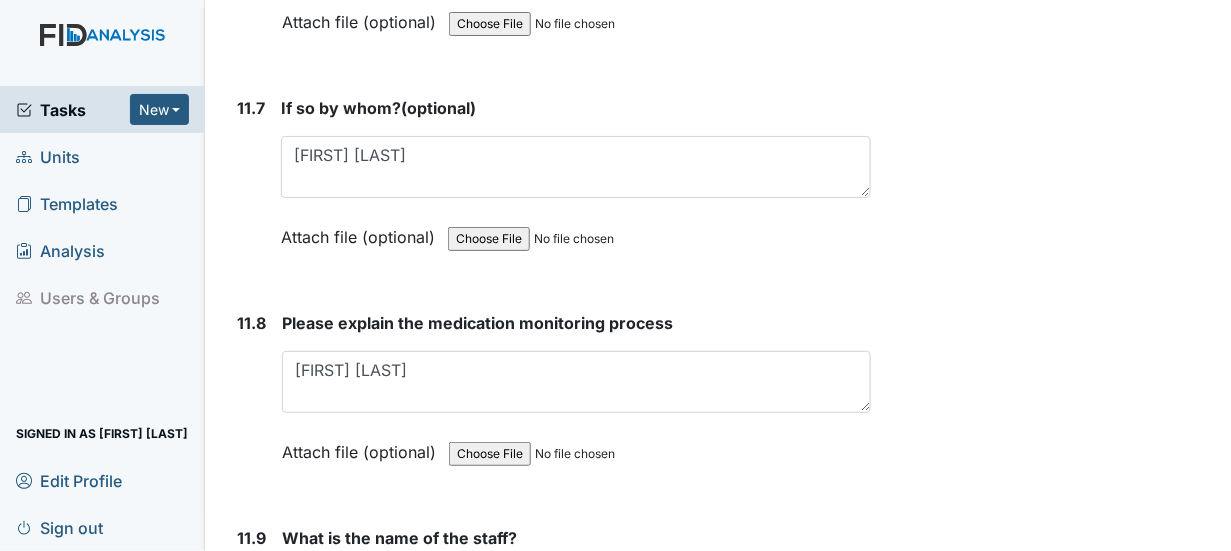 click on "Please explain the medication monitoring process
[FIRST] [LAST]
This field is required.
Attach file (optional)
You can upload .pdf, .txt, .jpg, .jpeg, .png, .csv, .xls, or .doc files under 100MB." at bounding box center (576, 394) 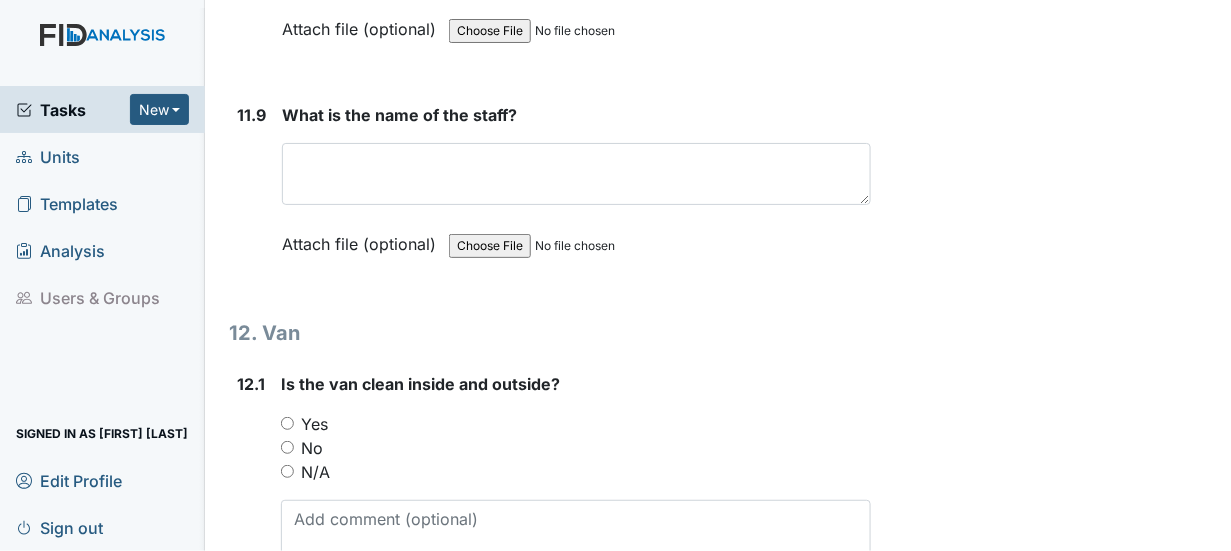 scroll, scrollTop: 34782, scrollLeft: 0, axis: vertical 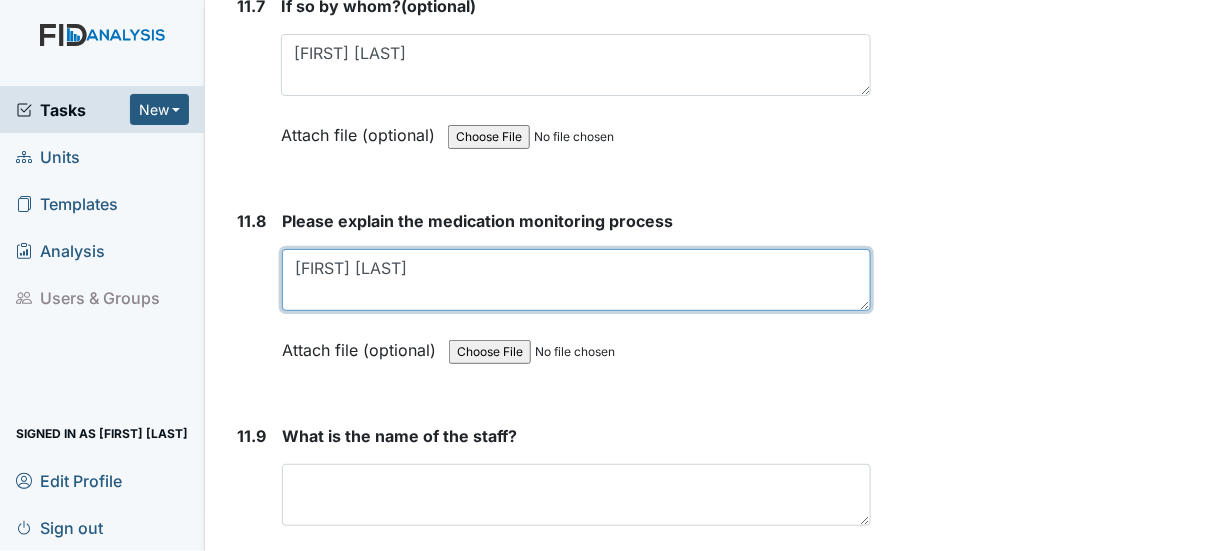click on "[FIRST] [LAST]" at bounding box center (576, 280) 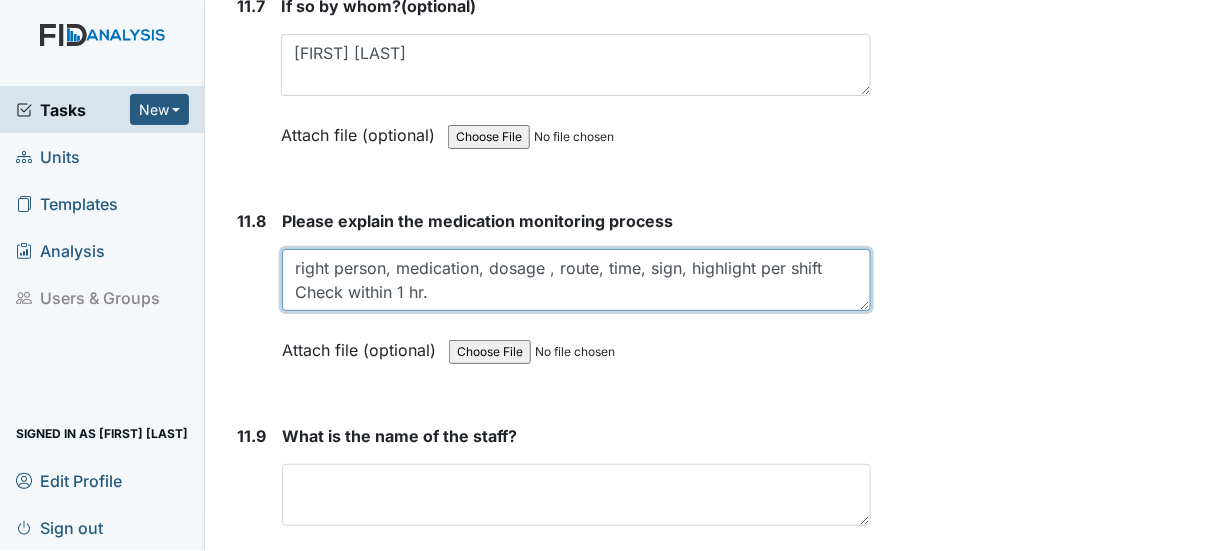 type on "right person, medication, dosage , route, time, sign, highlight per shift Check within 1 hr." 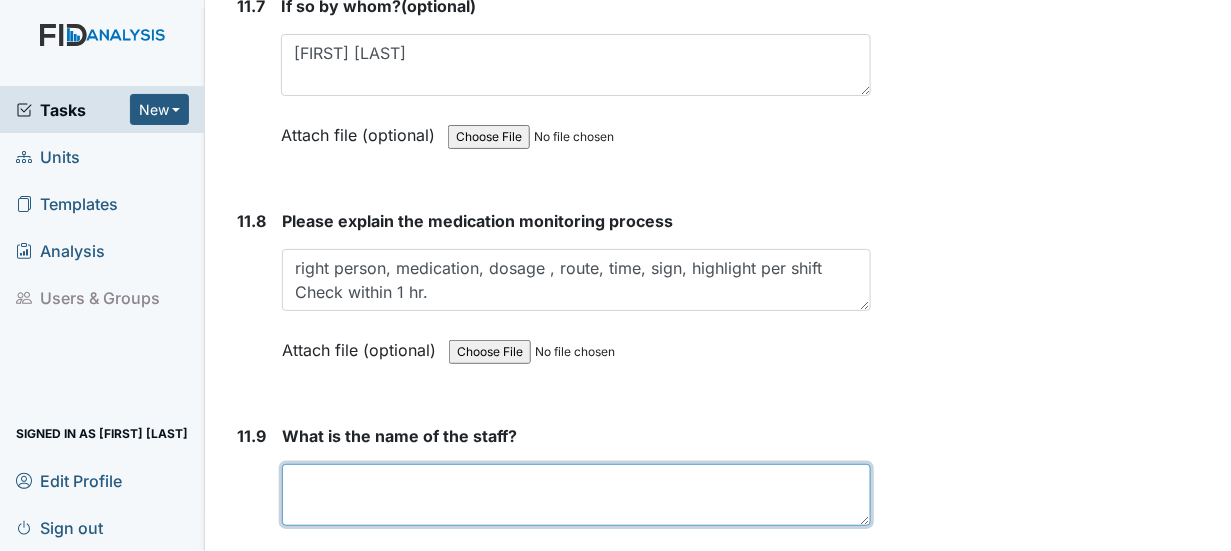 click at bounding box center (576, 495) 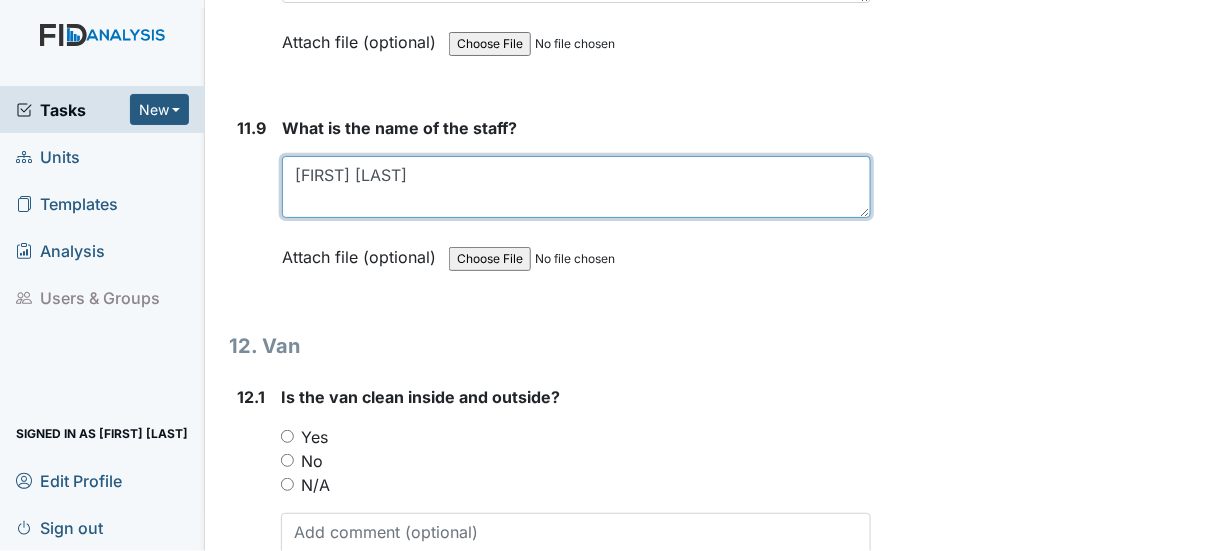 scroll, scrollTop: 34902, scrollLeft: 0, axis: vertical 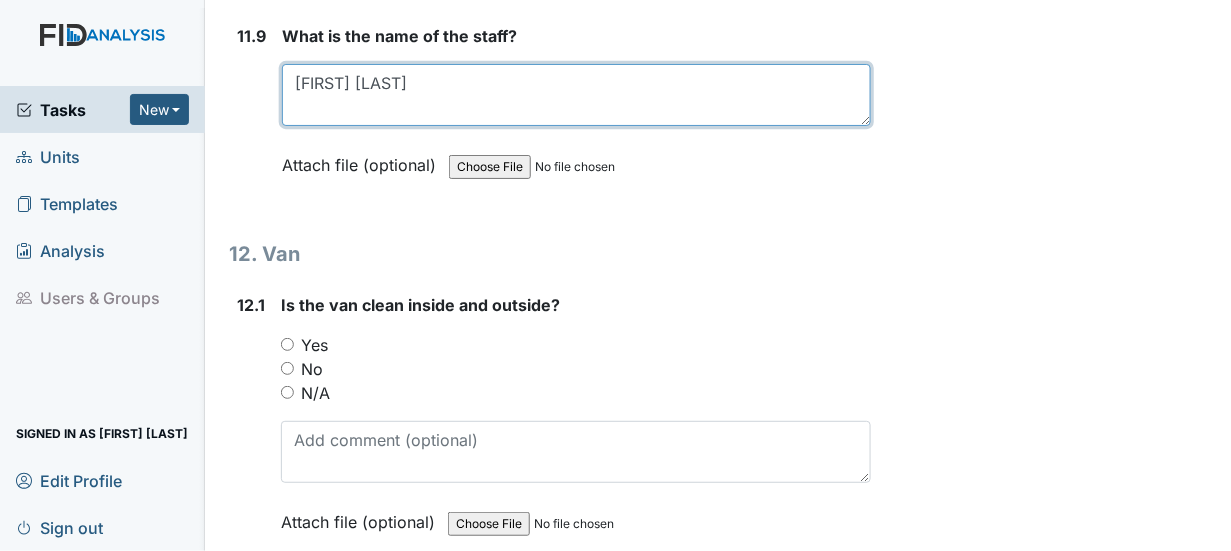 type on "[FIRST] [LAST]" 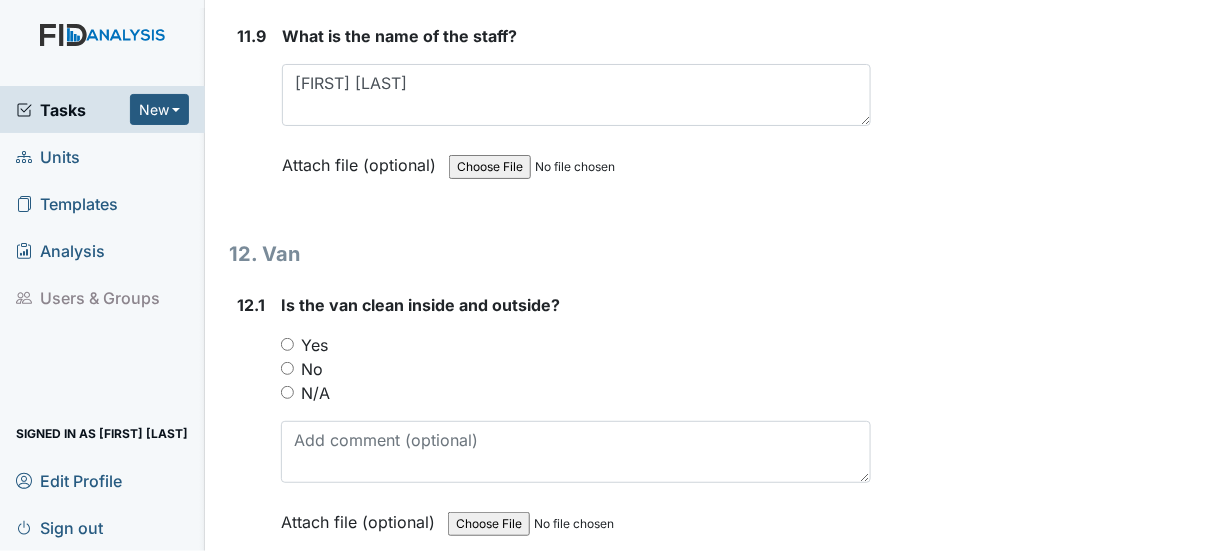 click on "Yes" at bounding box center (287, 344) 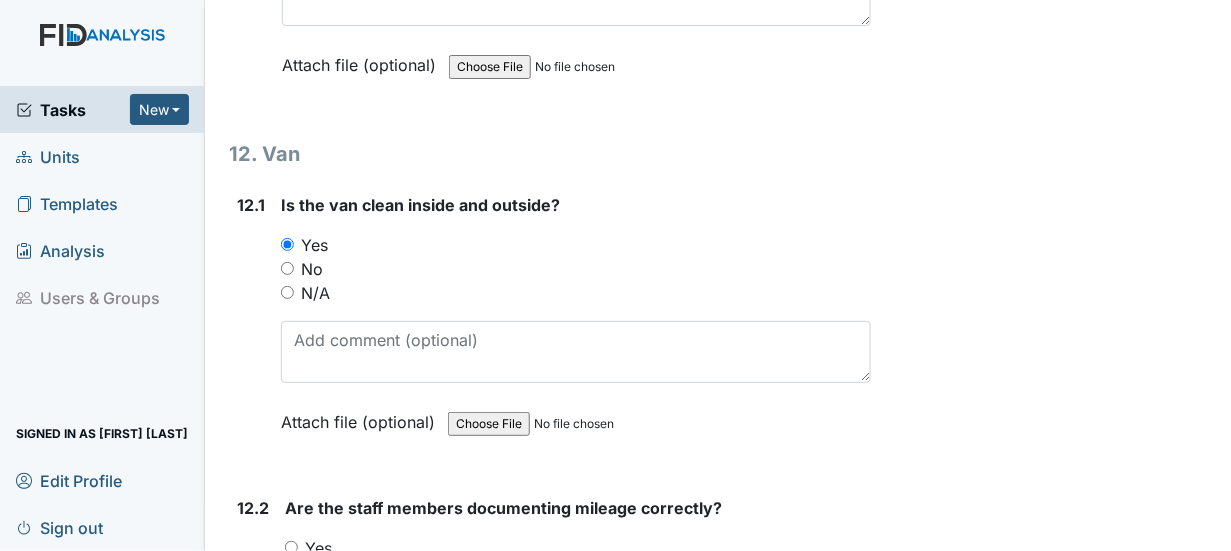 scroll, scrollTop: 35102, scrollLeft: 0, axis: vertical 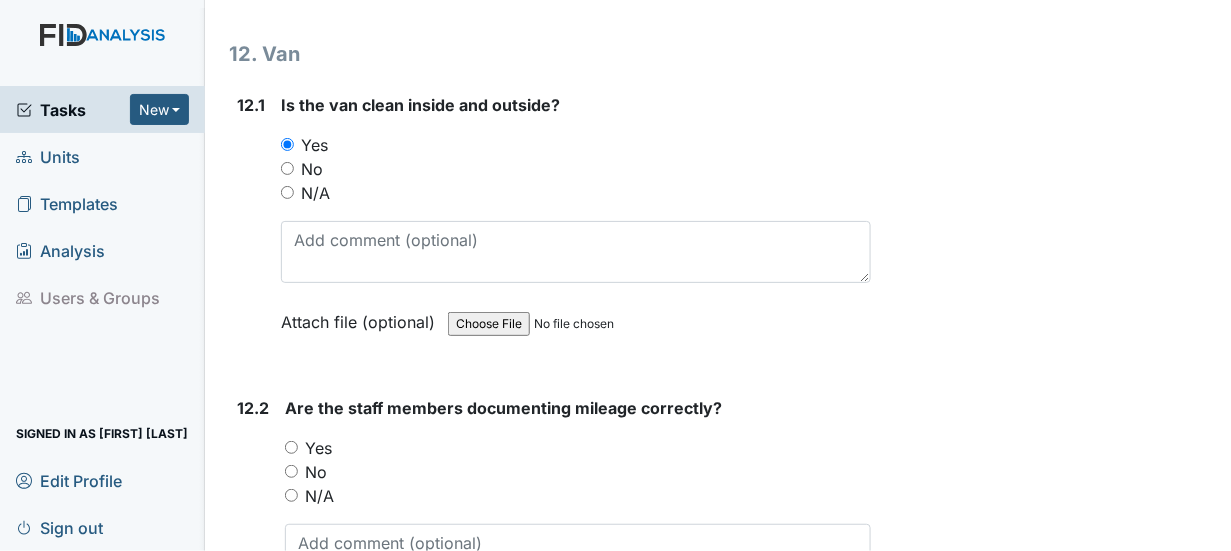 drag, startPoint x: 290, startPoint y: 291, endPoint x: 339, endPoint y: 287, distance: 49.162994 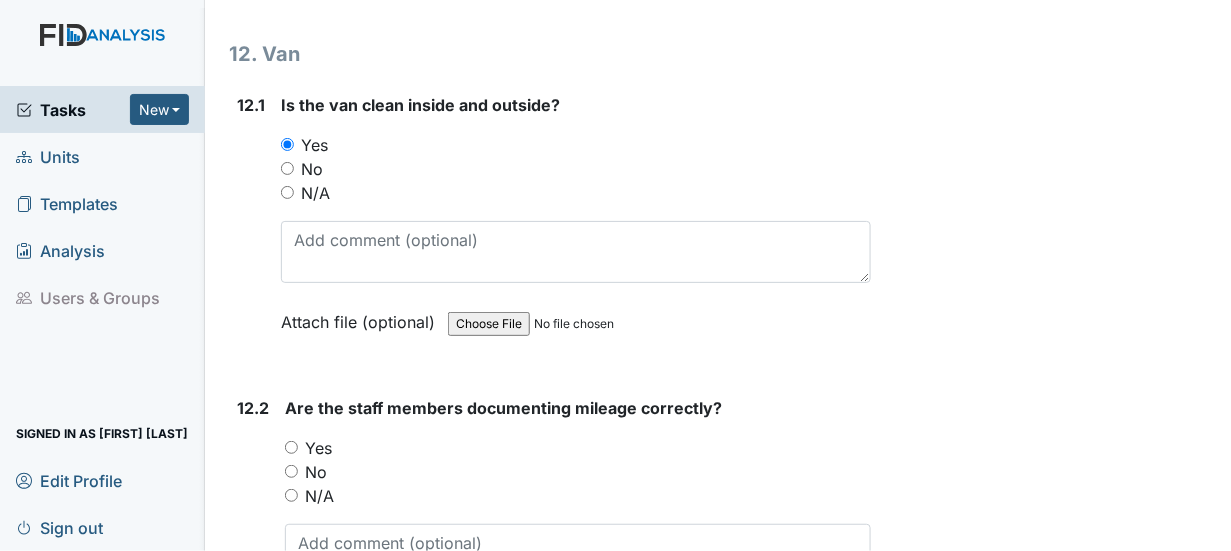 click on "Yes" at bounding box center (291, 447) 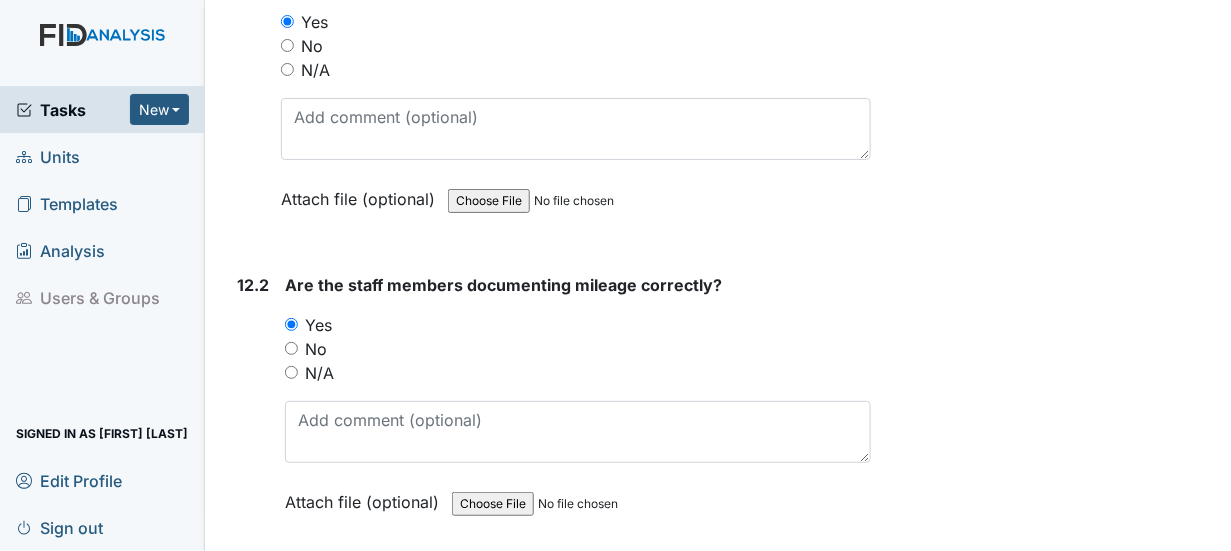 scroll, scrollTop: 35302, scrollLeft: 0, axis: vertical 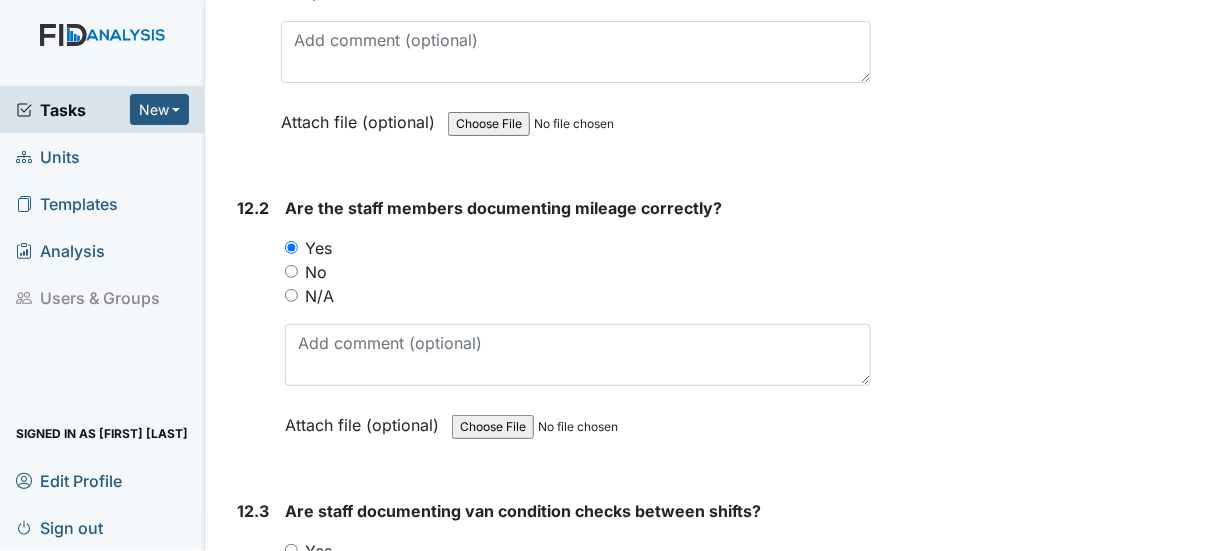 click on "Yes" at bounding box center (291, 550) 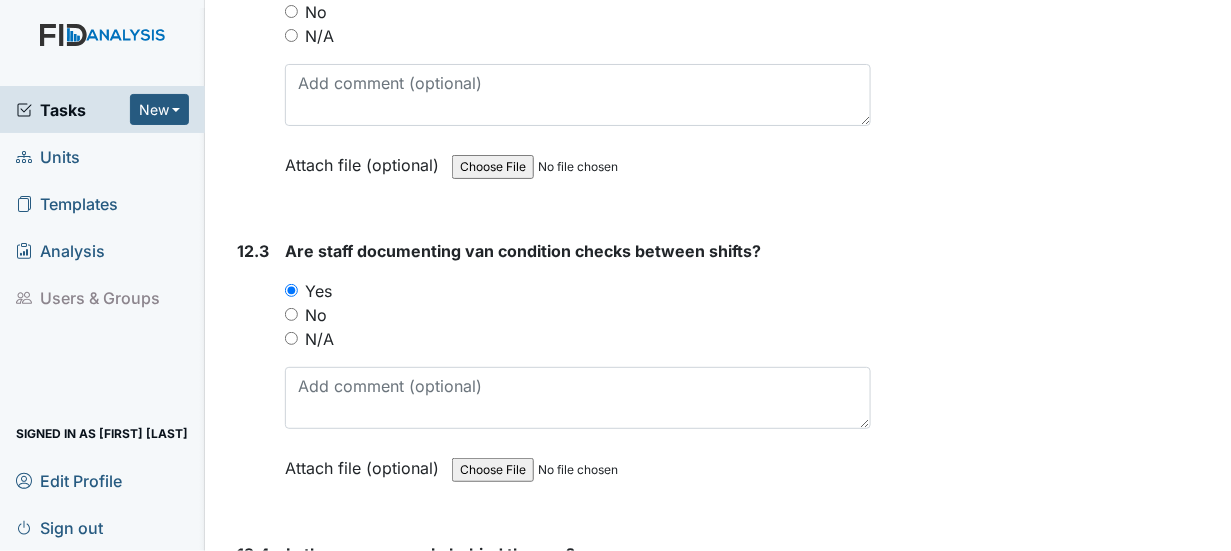 scroll, scrollTop: 35602, scrollLeft: 0, axis: vertical 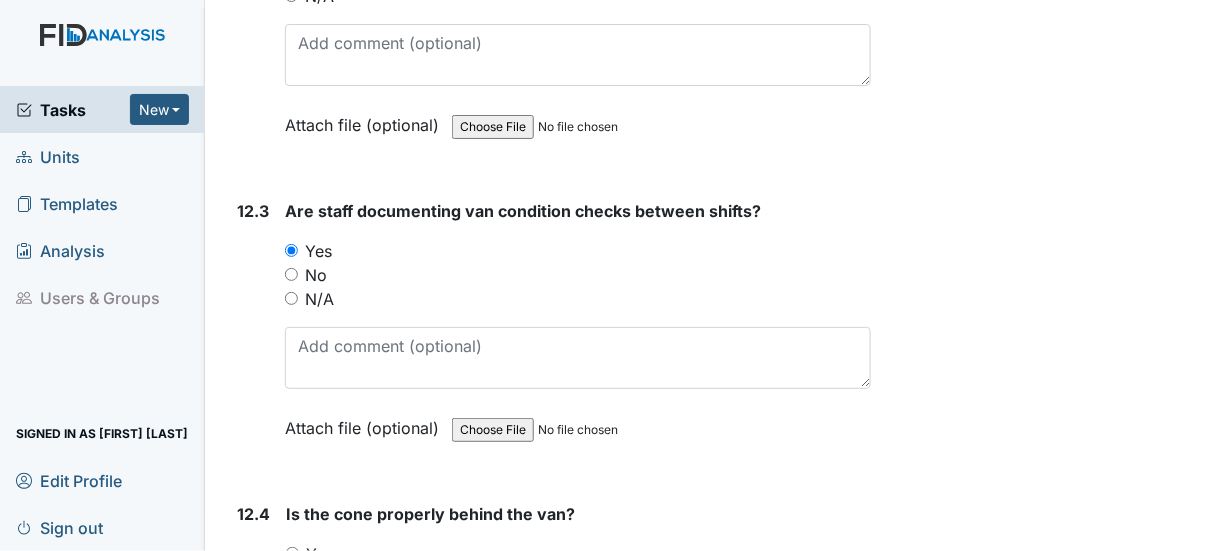 click on "Yes" at bounding box center [292, 553] 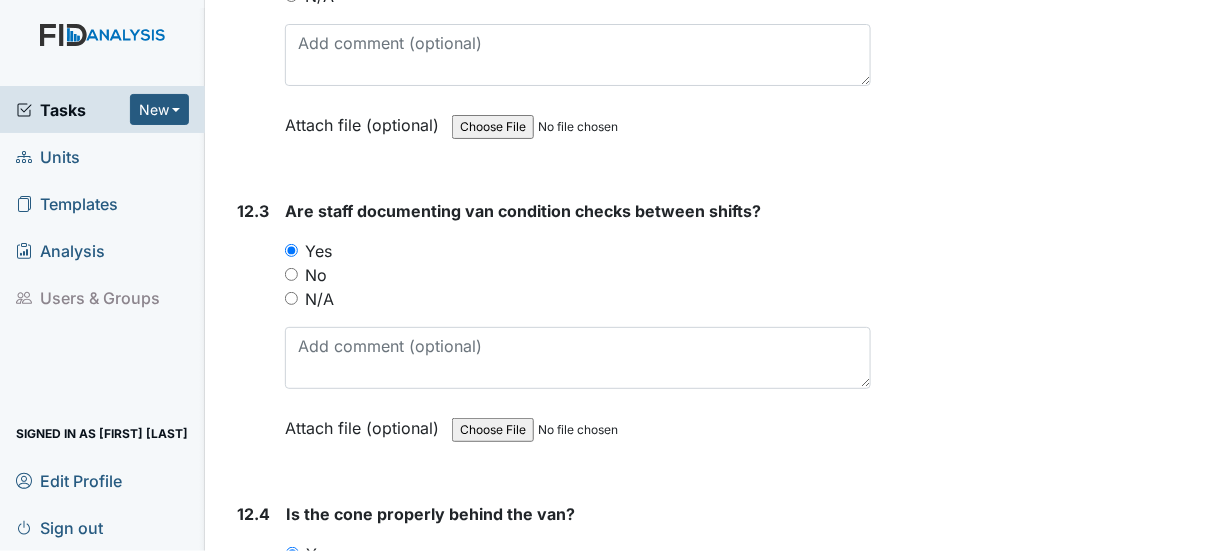 click on "N/A" at bounding box center [291, 298] 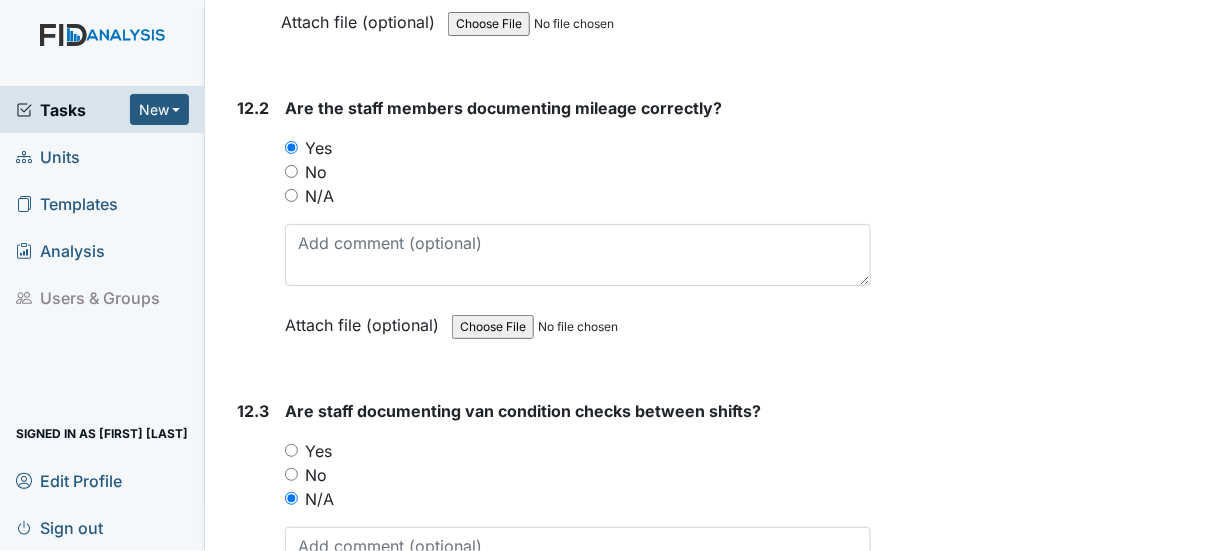 scroll, scrollTop: 35302, scrollLeft: 0, axis: vertical 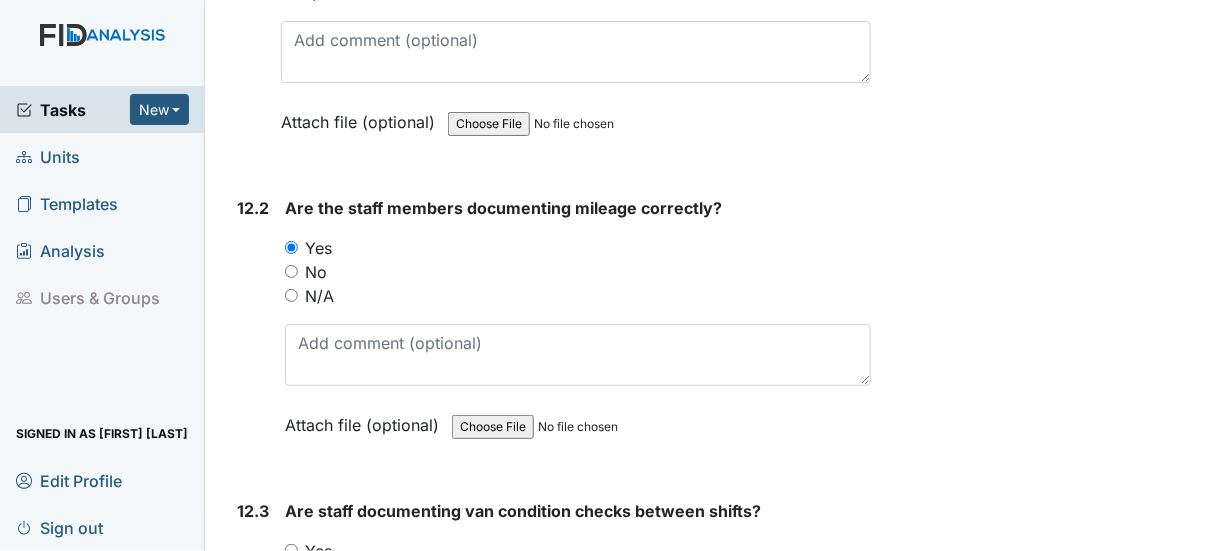 click on "N/A" at bounding box center (291, 295) 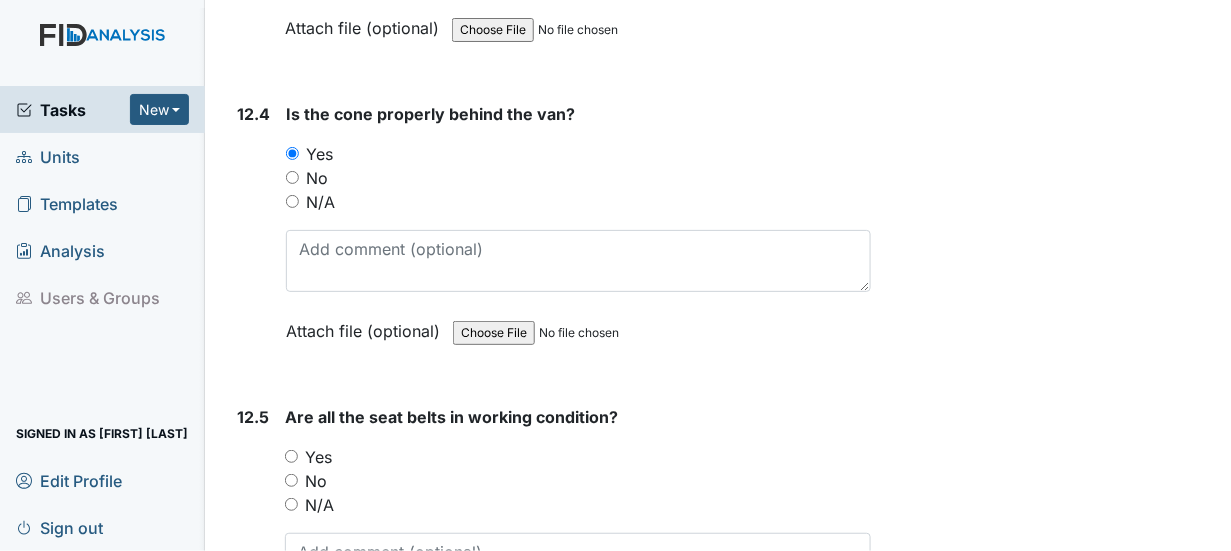 scroll, scrollTop: 36050, scrollLeft: 0, axis: vertical 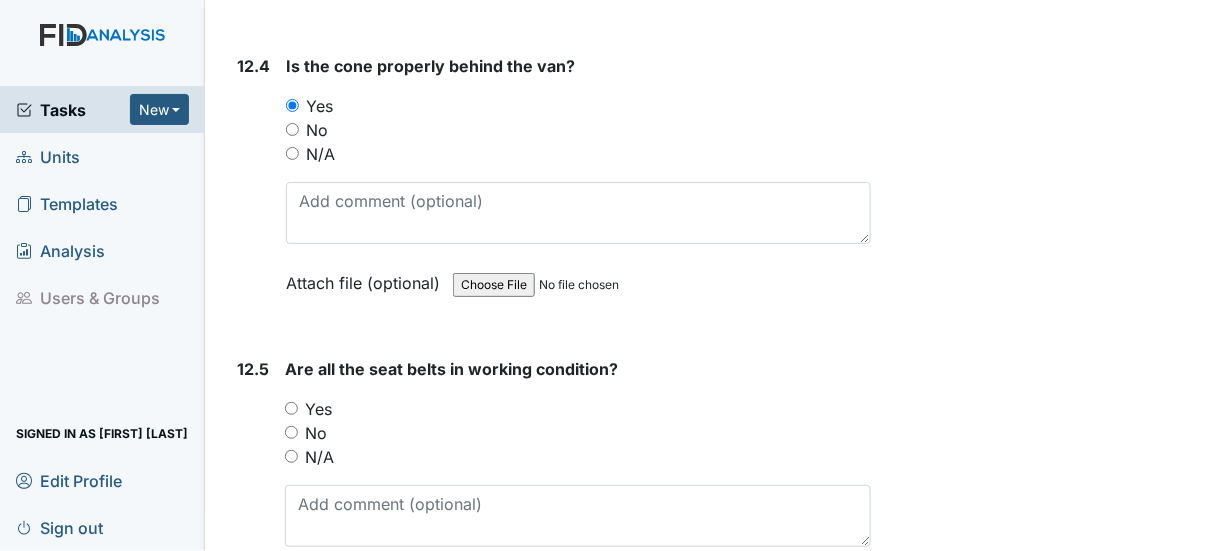 click on "Yes" at bounding box center (291, 408) 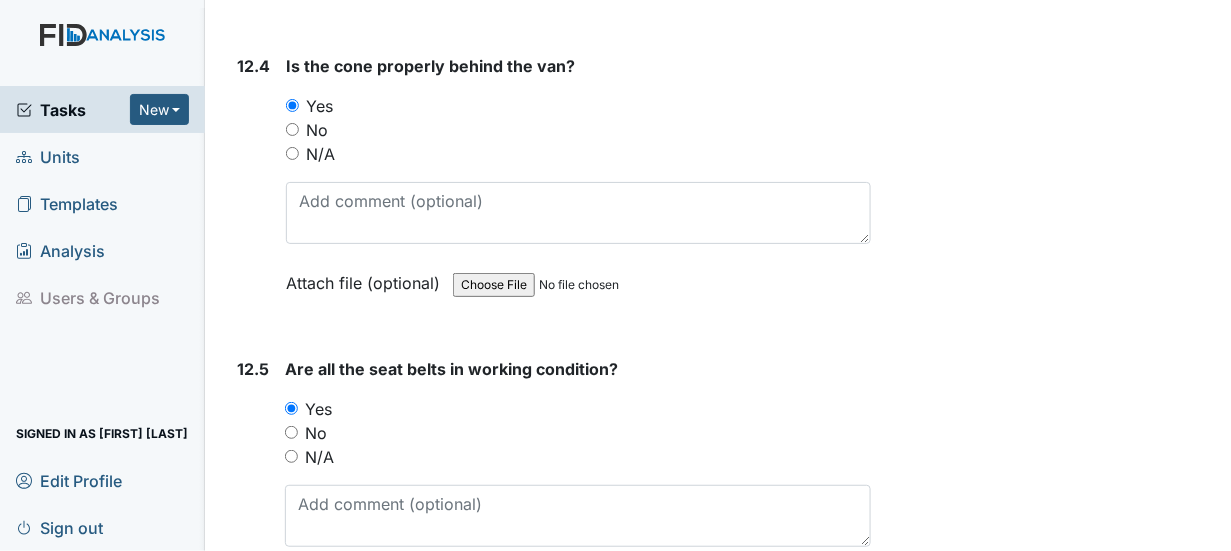drag, startPoint x: 268, startPoint y: 516, endPoint x: 257, endPoint y: 505, distance: 15.556349 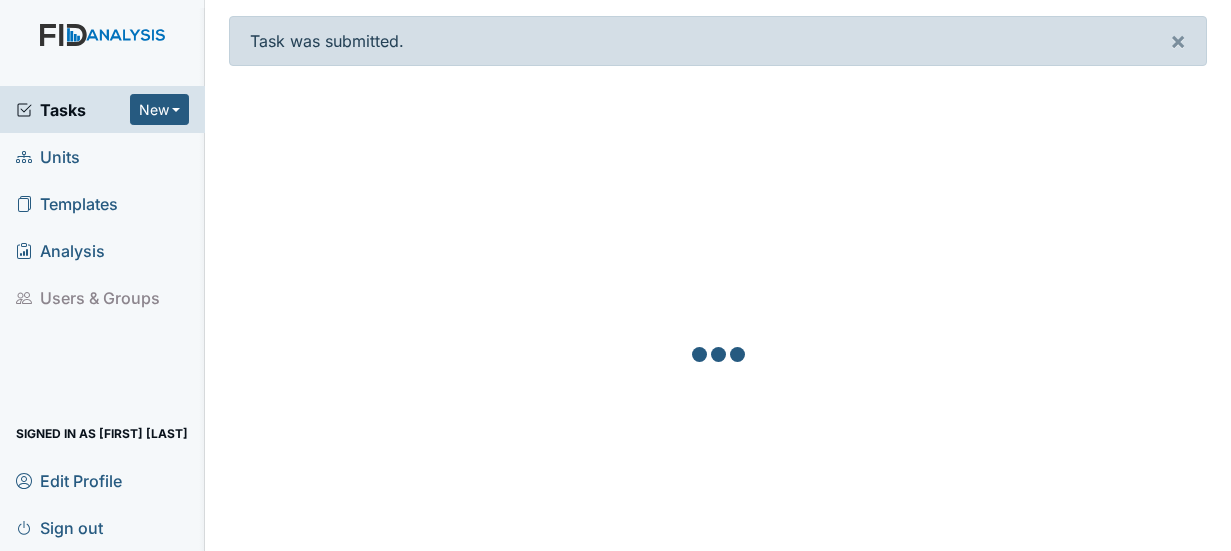 scroll, scrollTop: 0, scrollLeft: 0, axis: both 